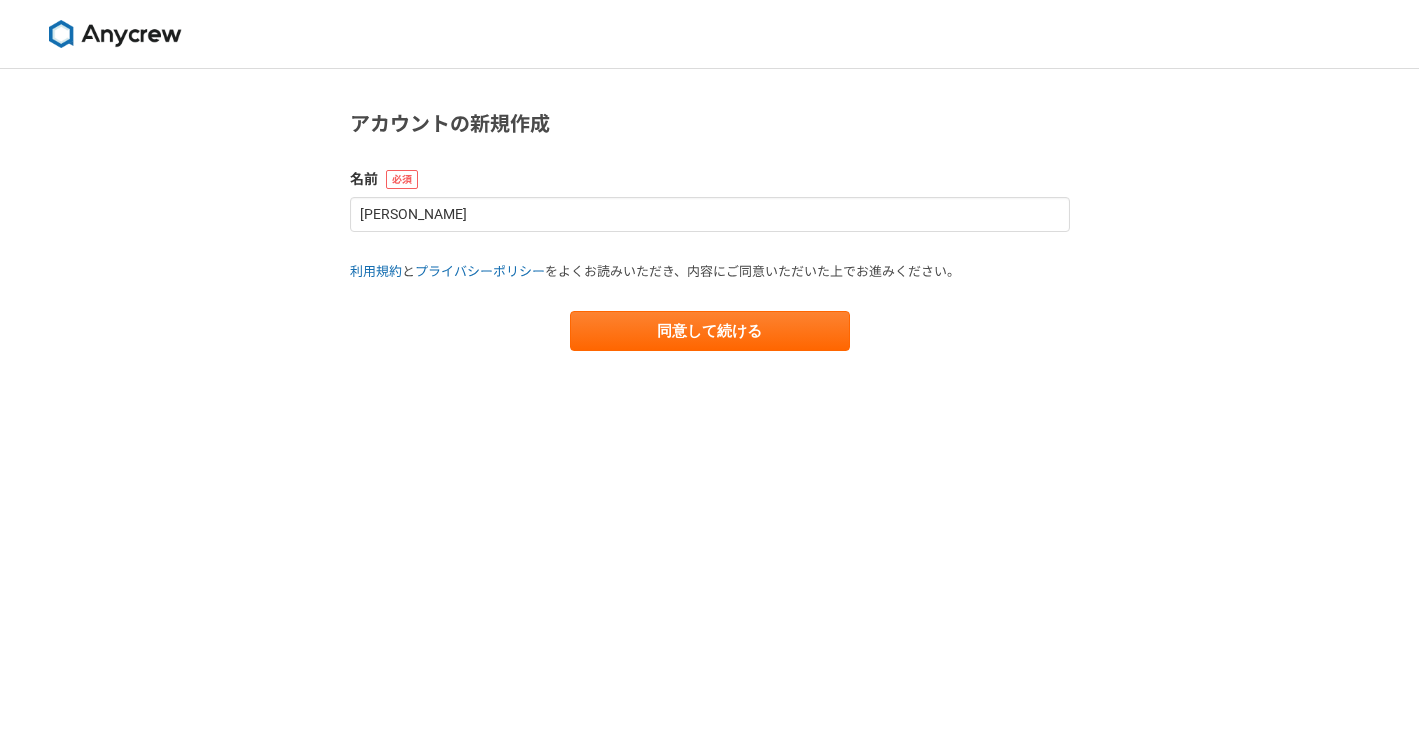 scroll, scrollTop: 0, scrollLeft: 0, axis: both 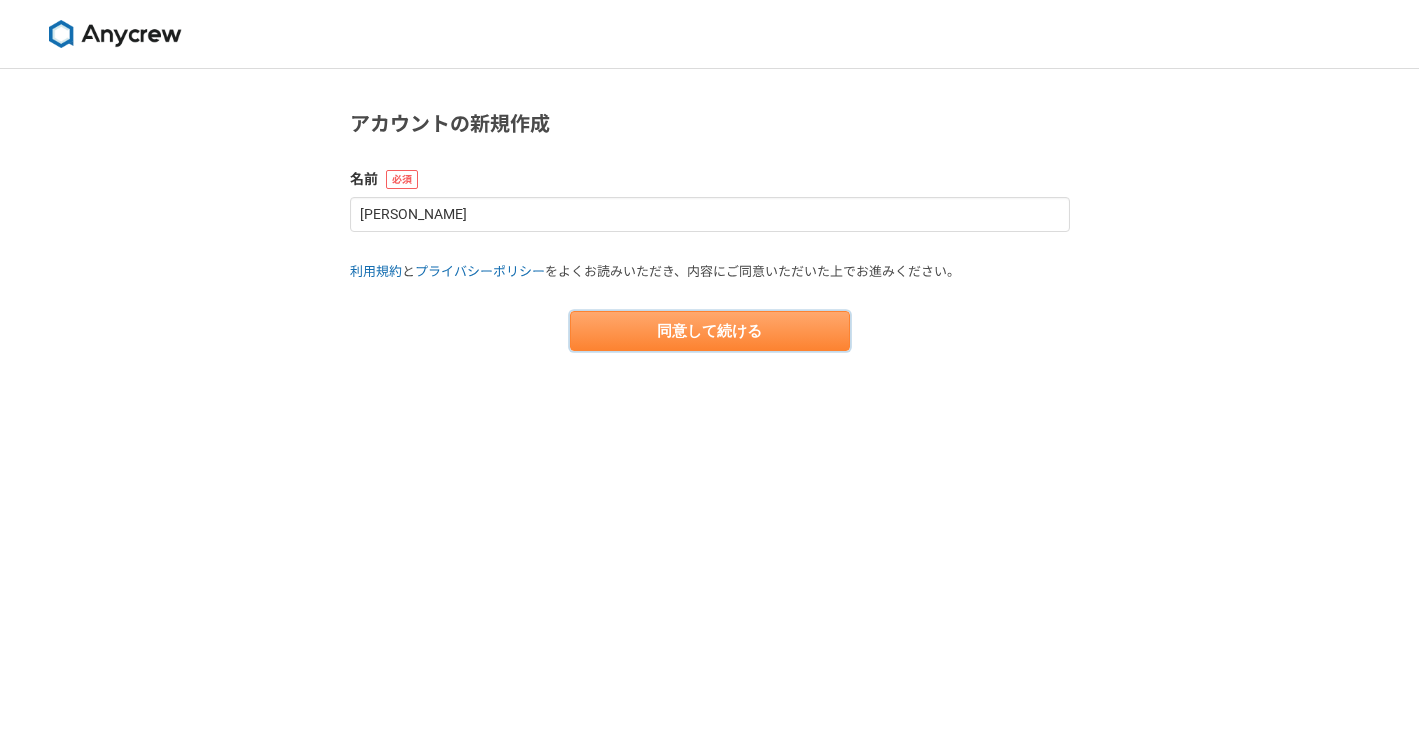 click on "同意して続ける" at bounding box center (710, 331) 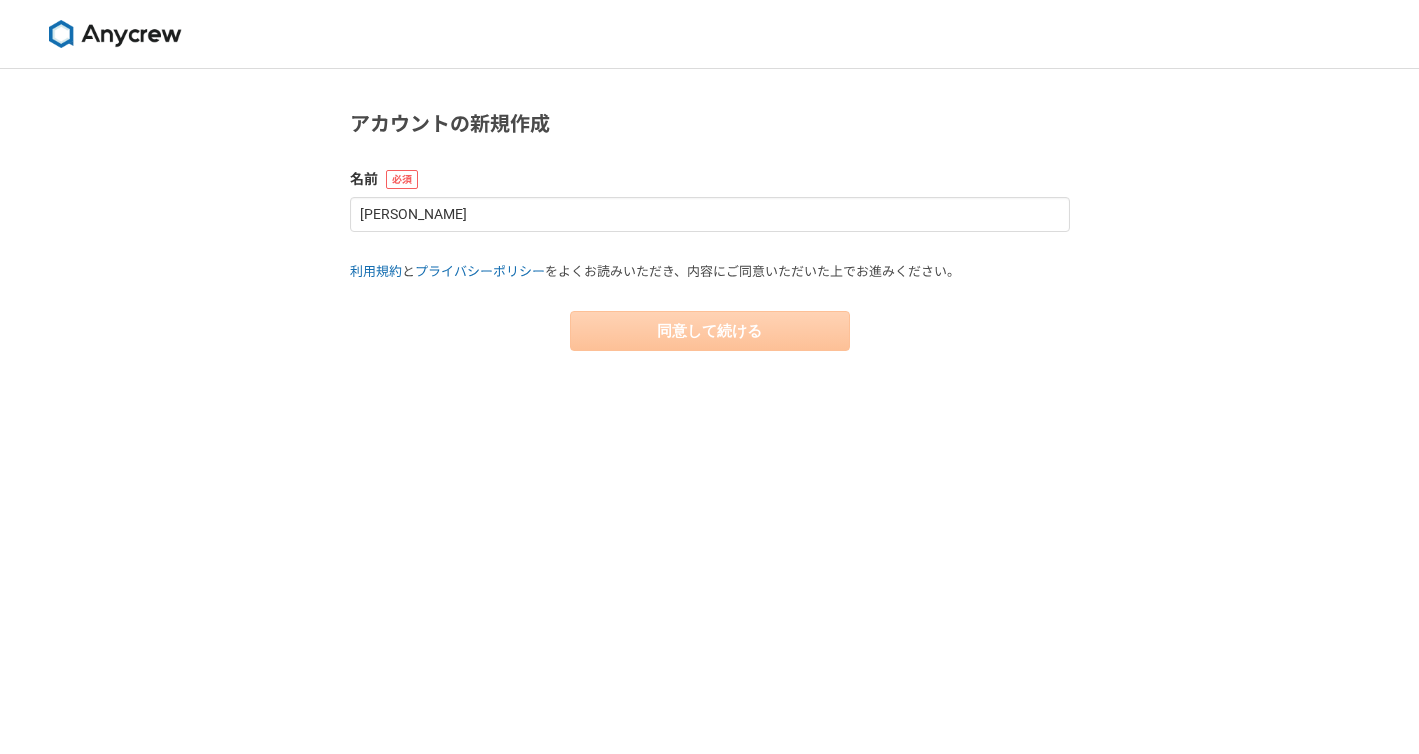 select on "13" 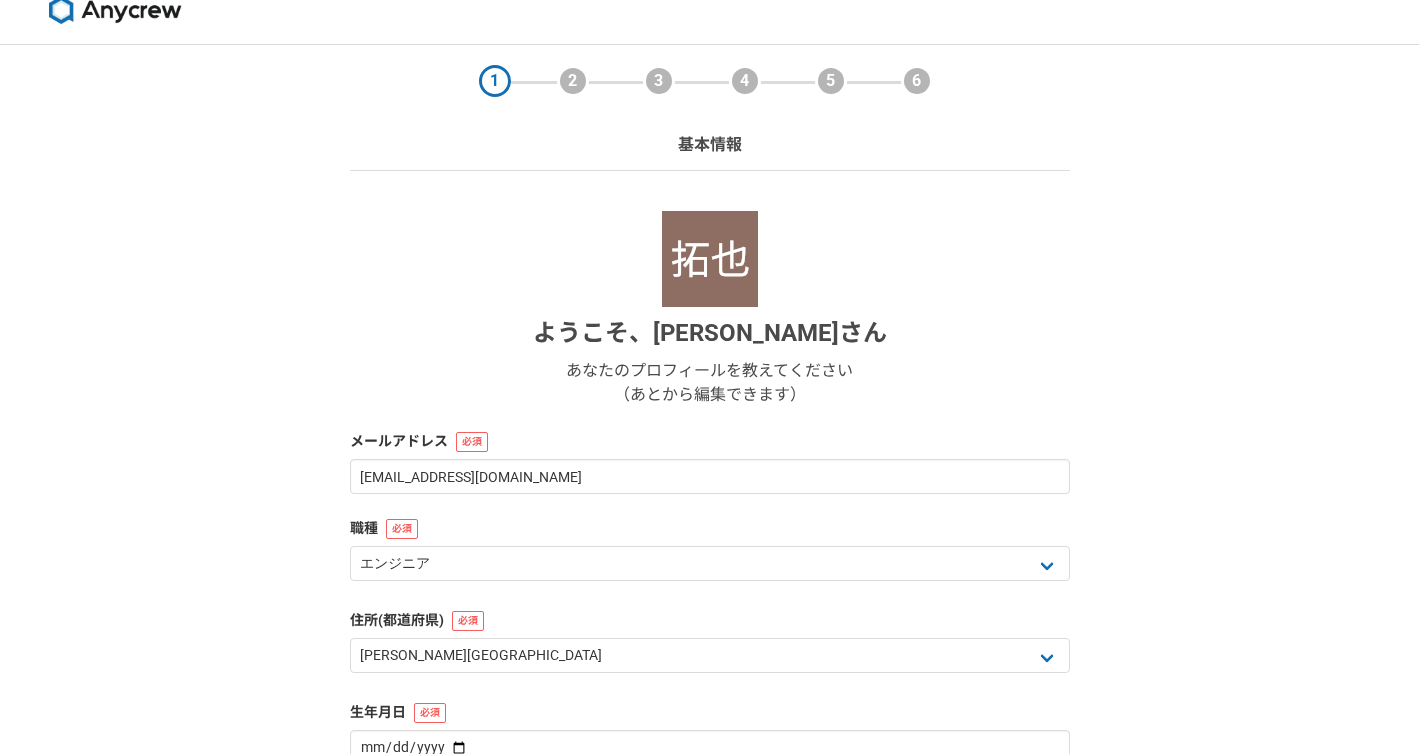scroll, scrollTop: 176, scrollLeft: 0, axis: vertical 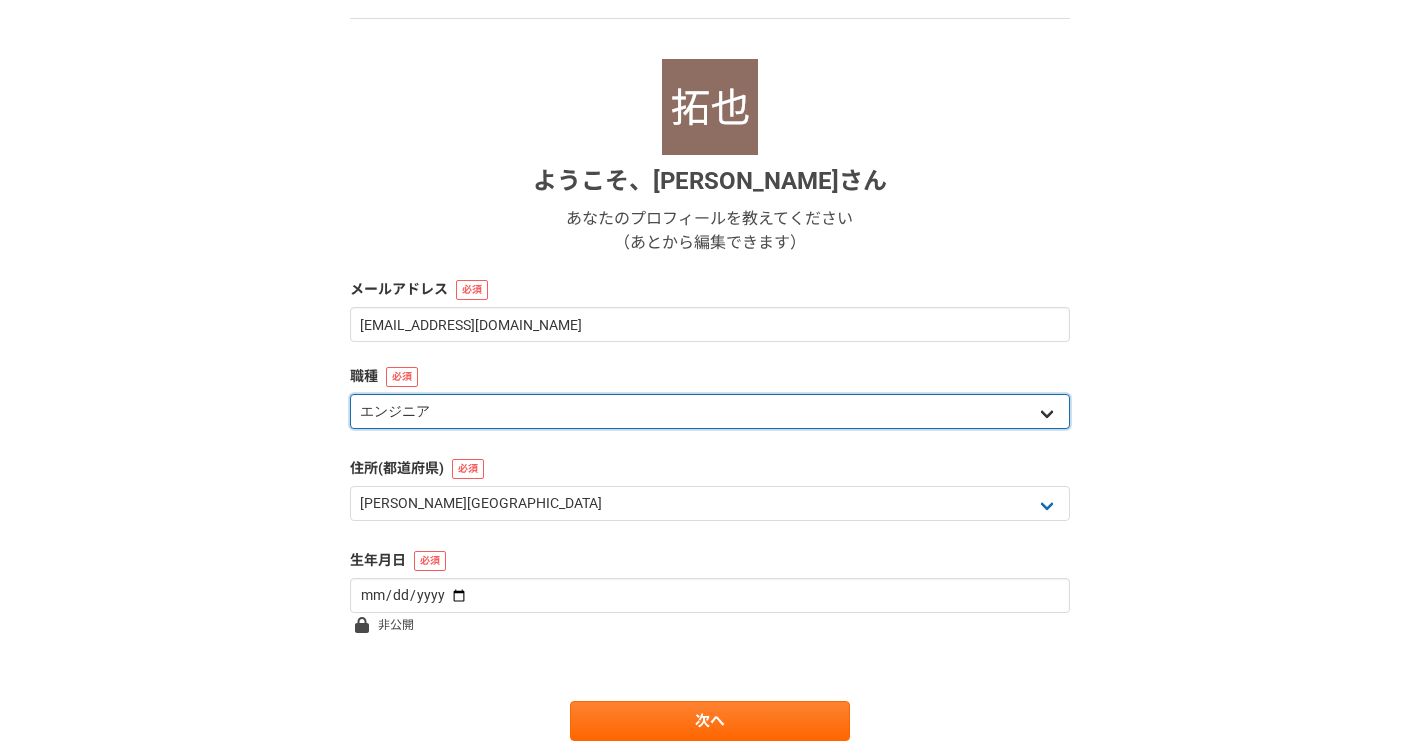 click on "エンジニア デザイナー ライター 営業 マーケティング 企画・事業開発 バックオフィス その他" at bounding box center [710, 411] 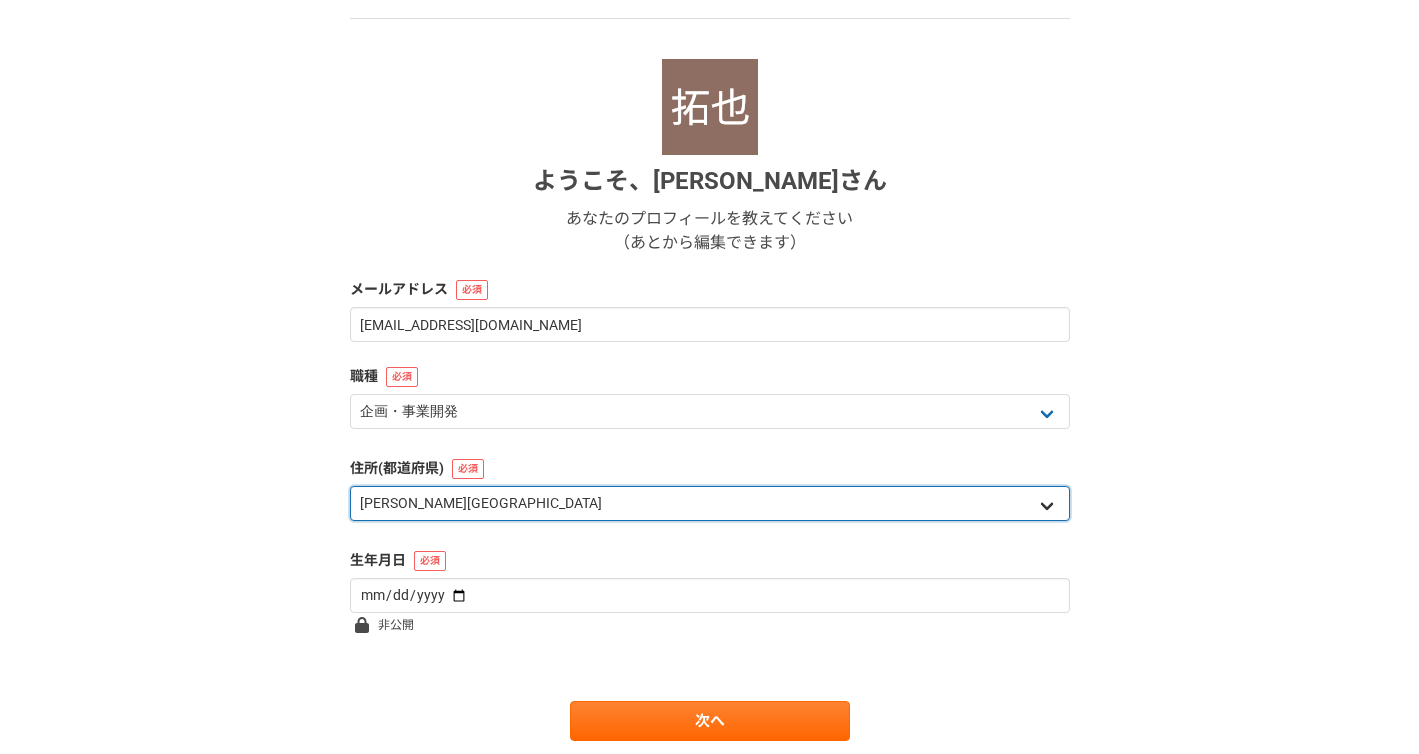 click on "北海道 青�[GEOGRAPHIC_DATA]�[GEOGRAPHIC_DATA]�[GEOGRAPHIC_DATA]�[GEOGRAPHIC_DATA]�[GEOGRAPHIC_DATA]�[GEOGRAPHIC_DATA]�[GEOGRAPHIC_DATA]�[GEOGRAPHIC_DATA]�[GEOGRAPHIC_DATA]�[GEOGRAPHIC_DATA]�[GEOGRAPHIC_DATA][PERSON_NAME][GEOGRAPHIC_DATA]�[GEOGRAPHIC_DATA]�[GEOGRAPHIC_DATA]�[GEOGRAPHIC_DATA]�[GEOGRAPHIC_DATA]�[GEOGRAPHIC_DATA]�[GEOGRAPHIC_DATA]�[GEOGRAPHIC_DATA]�[GEOGRAPHIC_DATA]�[GEOGRAPHIC_DATA]�[GEOGRAPHIC_DATA]�[GEOGRAPHIC_DATA]�[GEOGRAPHIC_DATA]�[GEOGRAPHIC_DATA]�[GEOGRAPHIC_DATA]�[GEOGRAPHIC_DATA]�[GEOGRAPHIC_DATA]�[GEOGRAPHIC_DATA]�[GEOGRAPHIC_DATA]�[GEOGRAPHIC_DATA]�[GEOGRAPHIC_DATA]�[GEOGRAPHIC_DATA]�[GEOGRAPHIC_DATA]�[GEOGRAPHIC_DATA]�[GEOGRAPHIC_DATA]�[GEOGRAPHIC_DATA]�[GEOGRAPHIC_DATA]�[GEOGRAPHIC_DATA]�[GEOGRAPHIC_DATA]�[GEOGRAPHIC_DATA]�[GEOGRAPHIC_DATA]�[GEOGRAPHIC_DATA]�[GEOGRAPHIC_DATA]�[GEOGRAPHIC_DATA]�[GEOGRAPHIC_DATA]外" at bounding box center (710, 503) 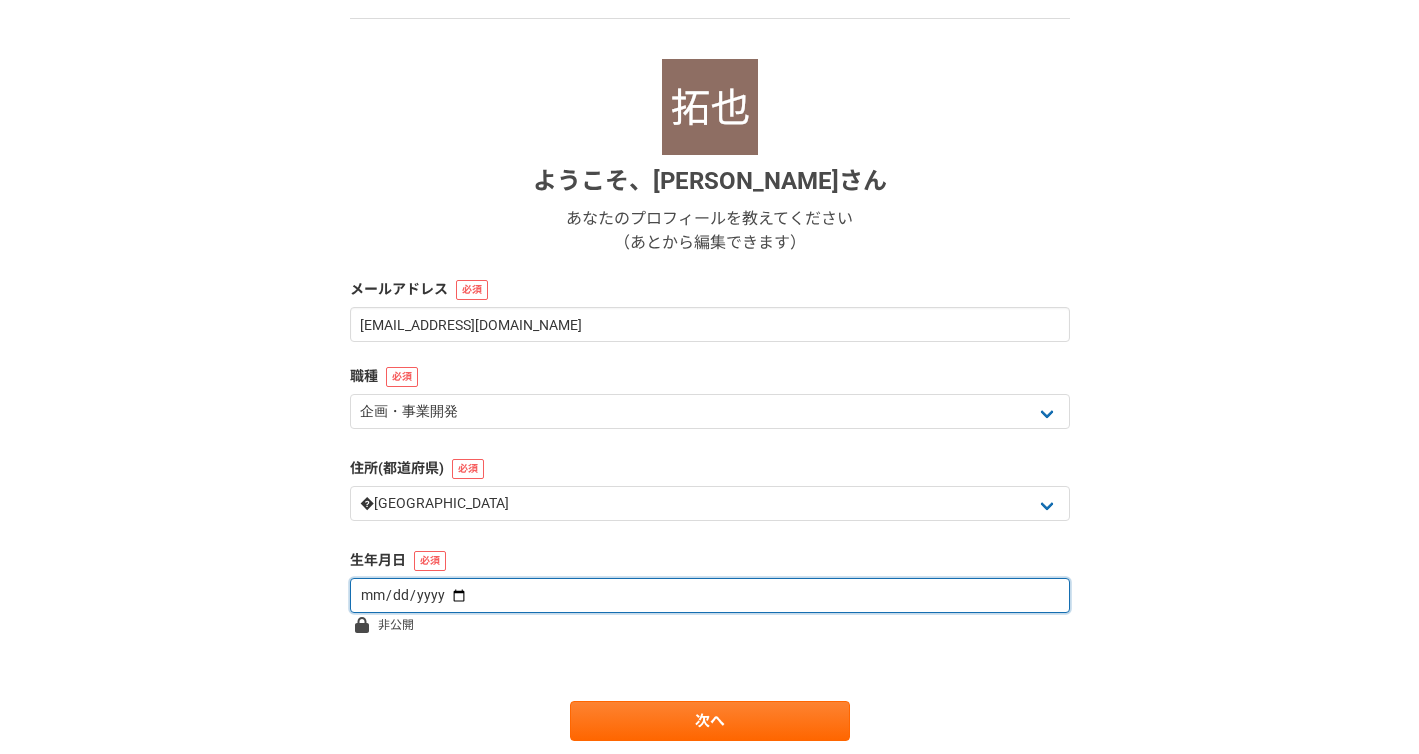 click at bounding box center [710, 595] 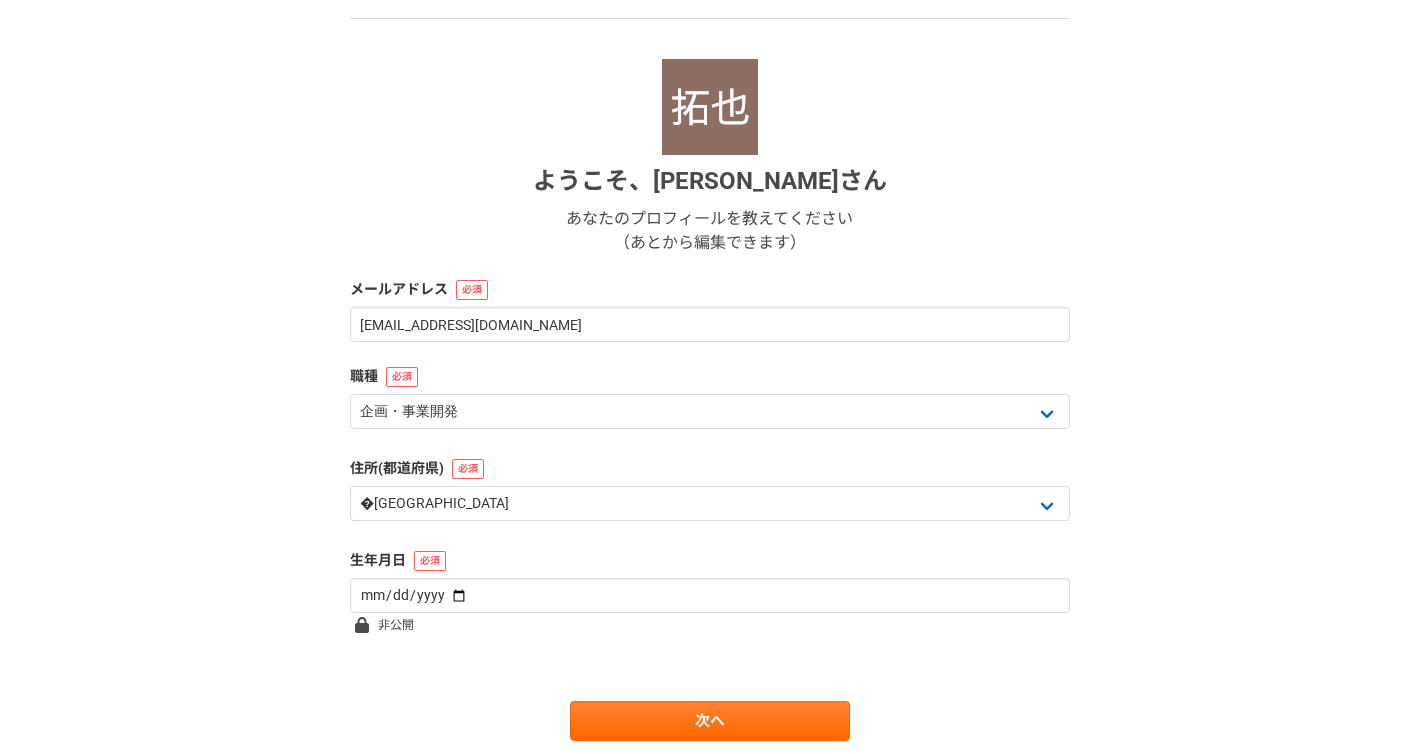 click on "ようこそ、 [PERSON_NAME] あなたのプロフィールを教えてください （あとから編集できます） メールアドレス [EMAIL_ADDRESS][DOMAIN_NAME] 職種 エンジニア デザイナー ライター 営業 マーケティング 企画・事業開発 バックオフィス その他 住所(都道府県) �[GEOGRAPHIC_DATA]�[GEOGRAPHIC_DATA]�[GEOGRAPHIC_DATA]�[GEOGRAPHIC_DATA]�[GEOGRAPHIC_DATA]�[GEOGRAPHIC_DATA]�[GEOGRAPHIC_DATA]�[GEOGRAPHIC_DATA]�[GEOGRAPHIC_DATA]�[GEOGRAPHIC_DATA]�[GEOGRAPHIC_DATA][PERSON_NAME][GEOGRAPHIC_DATA]�[GEOGRAPHIC_DATA]�[GEOGRAPHIC_DATA]�[GEOGRAPHIC_DATA]�[GEOGRAPHIC_DATA]�[GEOGRAPHIC_DATA]�[GEOGRAPHIC_DATA]�[GEOGRAPHIC_DATA]�[GEOGRAPHIC_DATA]�[GEOGRAPHIC_DATA]�[GEOGRAPHIC_DATA]�[GEOGRAPHIC_DATA]�[GEOGRAPHIC_DATA]�[GEOGRAPHIC_DATA]�[GEOGRAPHIC_DATA]�[GEOGRAPHIC_DATA]�[GEOGRAPHIC_DATA]�[GEOGRAPHIC_DATA]�[GEOGRAPHIC_DATA]�[GEOGRAPHIC_DATA]�[GEOGRAPHIC_DATA]�[GEOGRAPHIC_DATA]�[GEOGRAPHIC_DATA]�[GEOGRAPHIC_DATA]�[GEOGRAPHIC_DATA]�[GEOGRAPHIC_DATA]�[GEOGRAPHIC_DATA]�[GEOGRAPHIC_DATA]�[GEOGRAPHIC_DATA]�[GEOGRAPHIC_DATA]�[GEOGRAPHIC_DATA]�[GEOGRAPHIC_DATA]�[GEOGRAPHIC_DATA]�[GEOGRAPHIC_DATA]�[GEOGRAPHIC_DATA]��外 生年月�[DEMOGRAPHIC_DATA]�開 次へ" at bounding box center (710, 400) 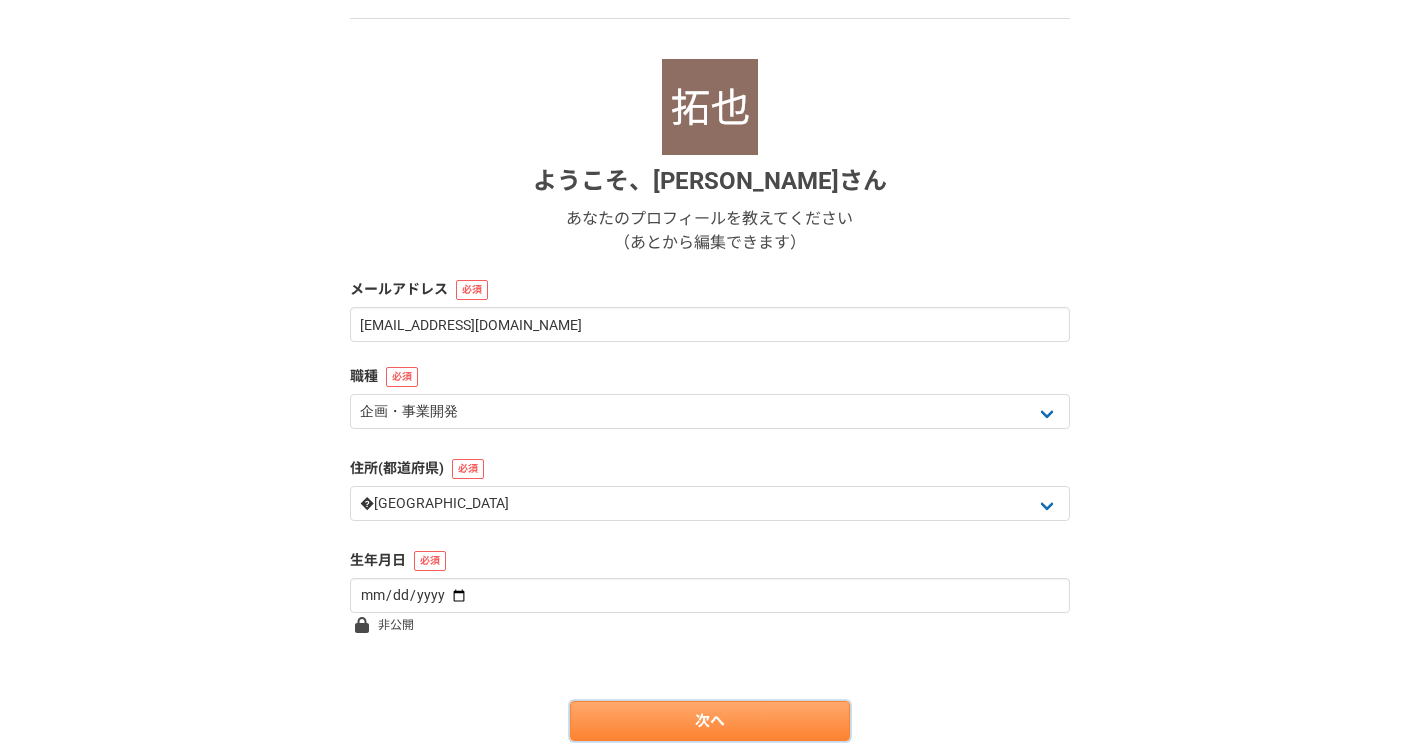 click on "次へ" at bounding box center (710, 721) 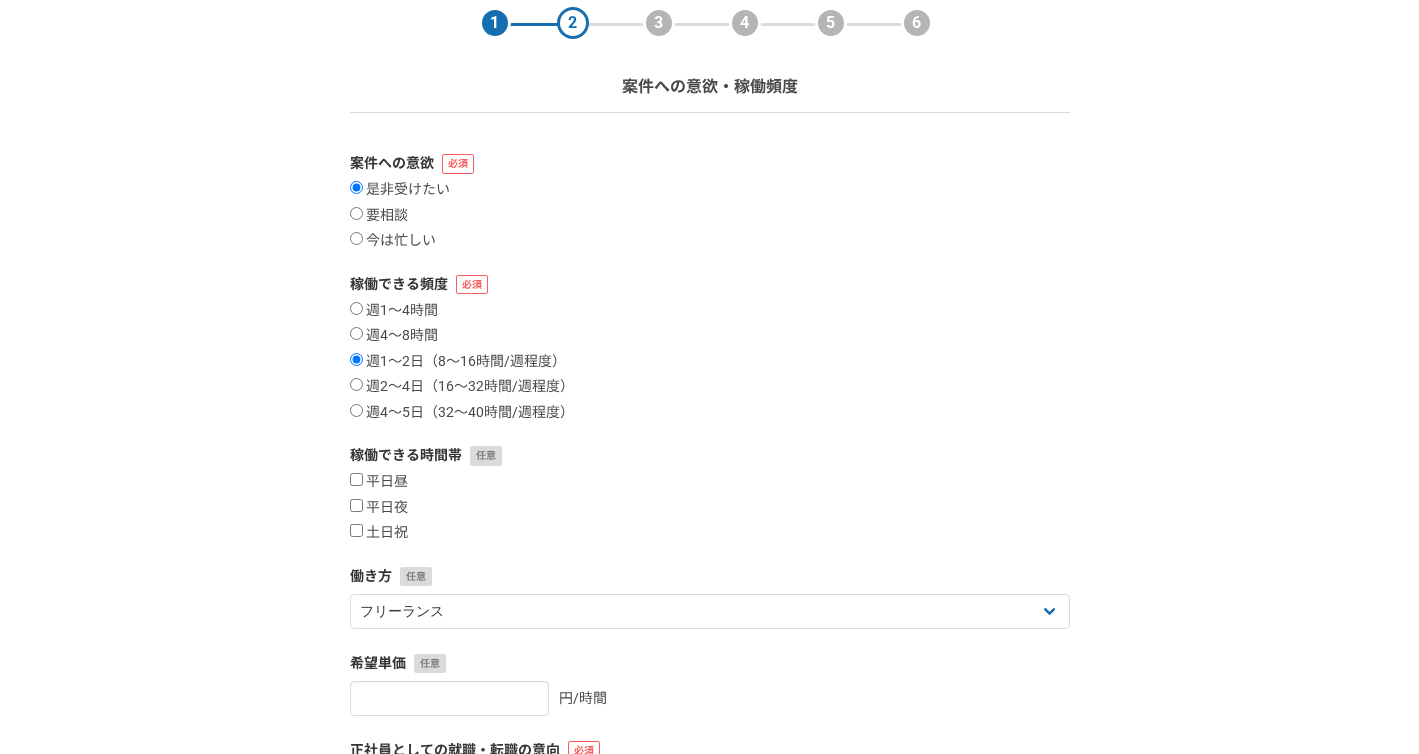 scroll, scrollTop: 266, scrollLeft: 0, axis: vertical 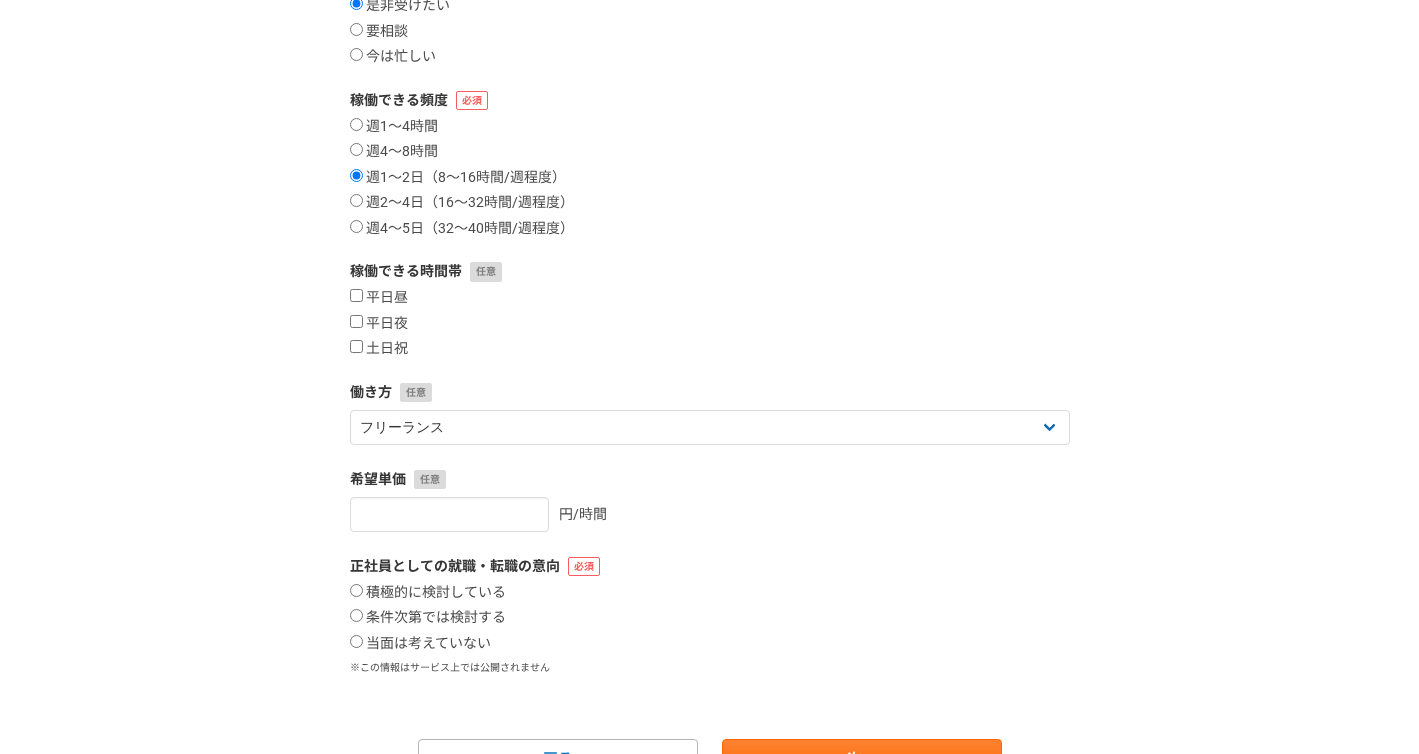 click on "平日昼" at bounding box center (356, 295) 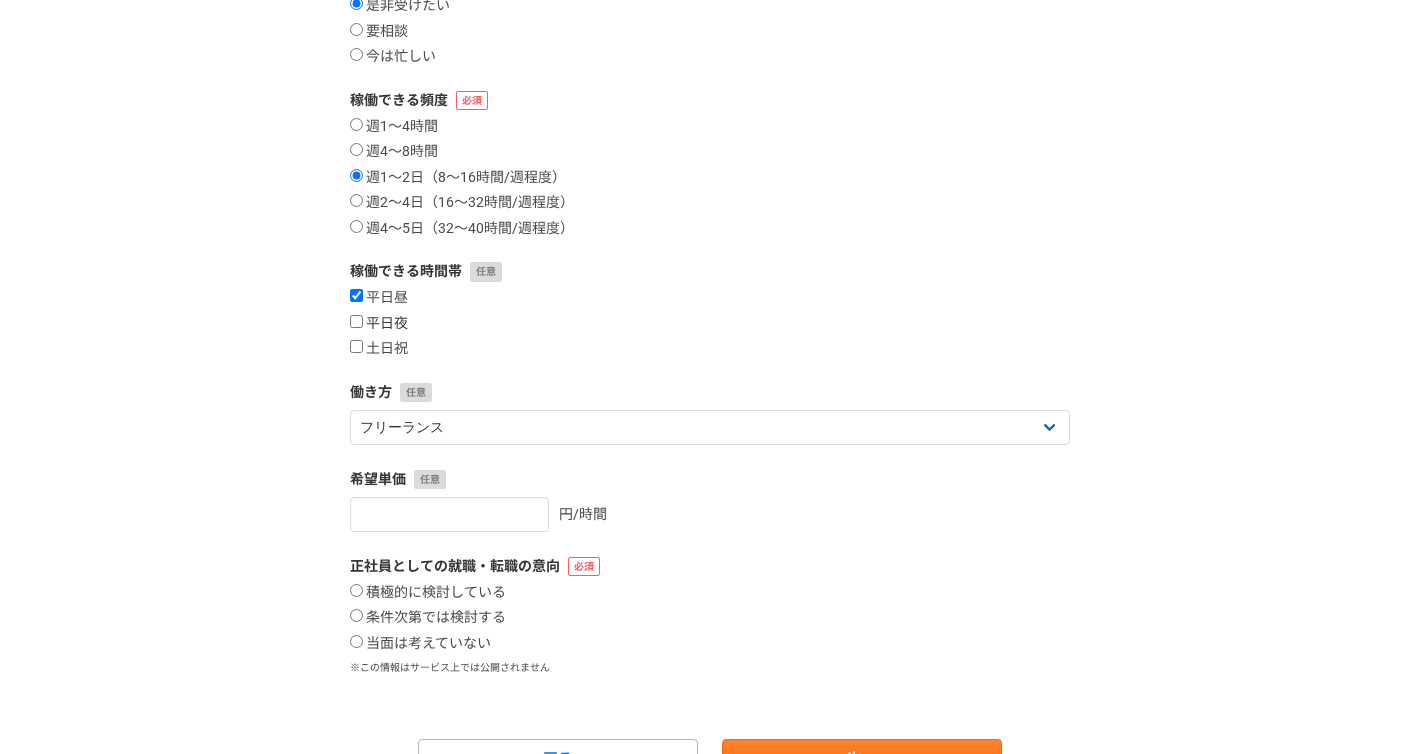 click on "平日夜" at bounding box center (356, 321) 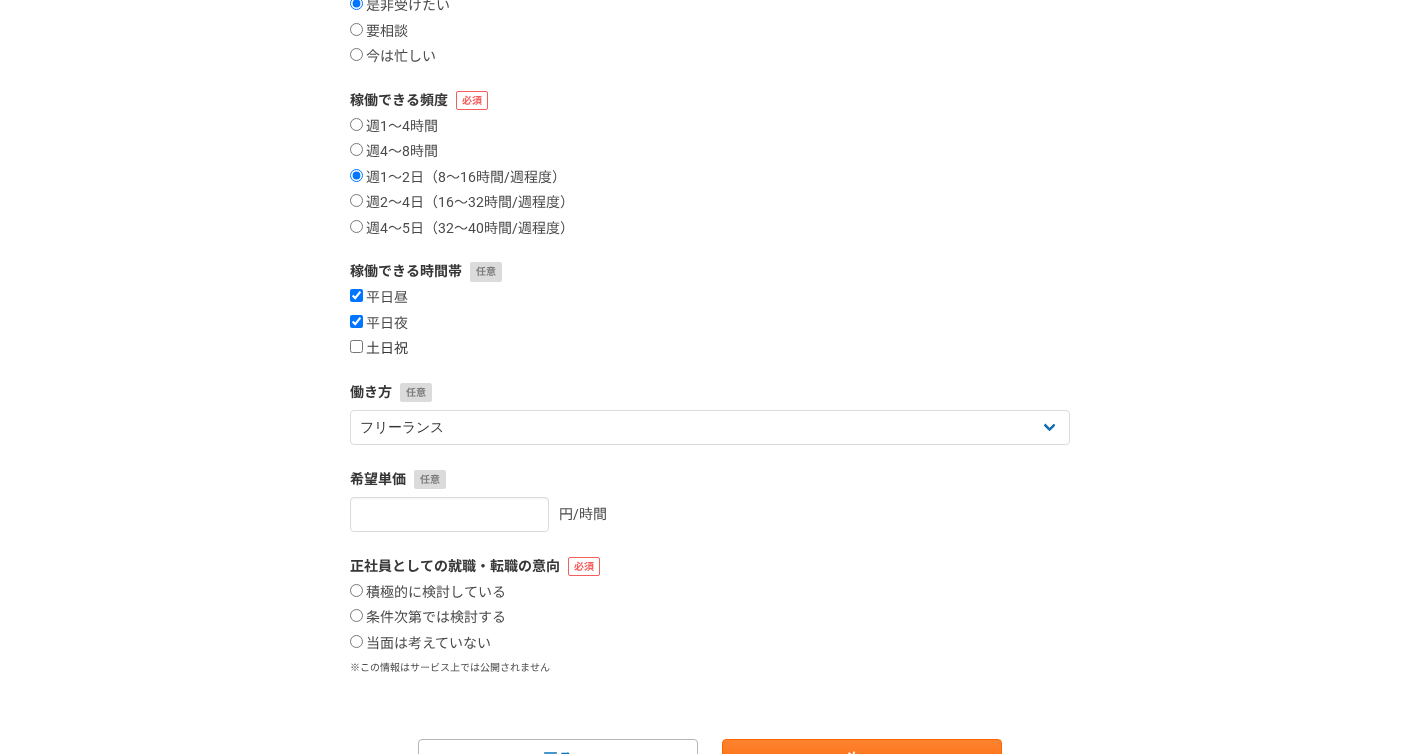 click on "土日祝" at bounding box center [379, 349] 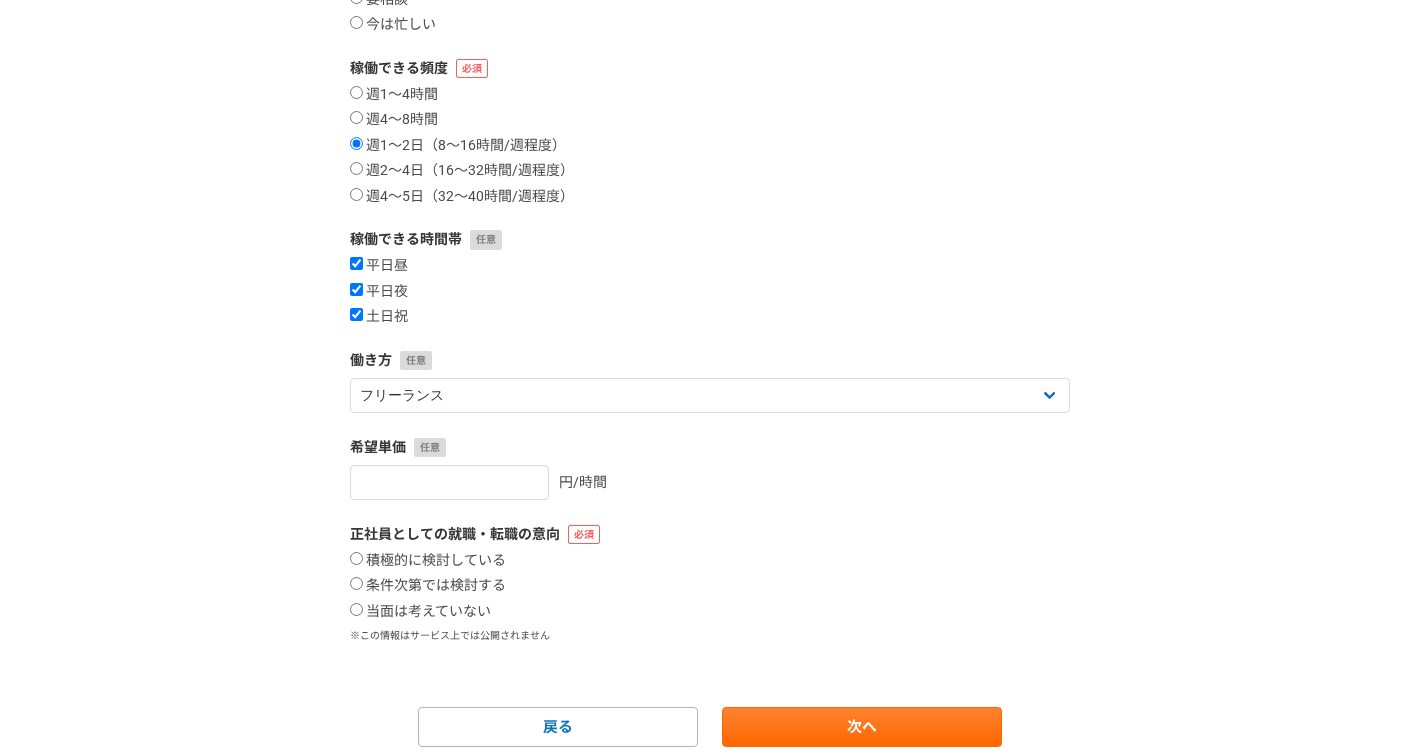 scroll, scrollTop: 302, scrollLeft: 0, axis: vertical 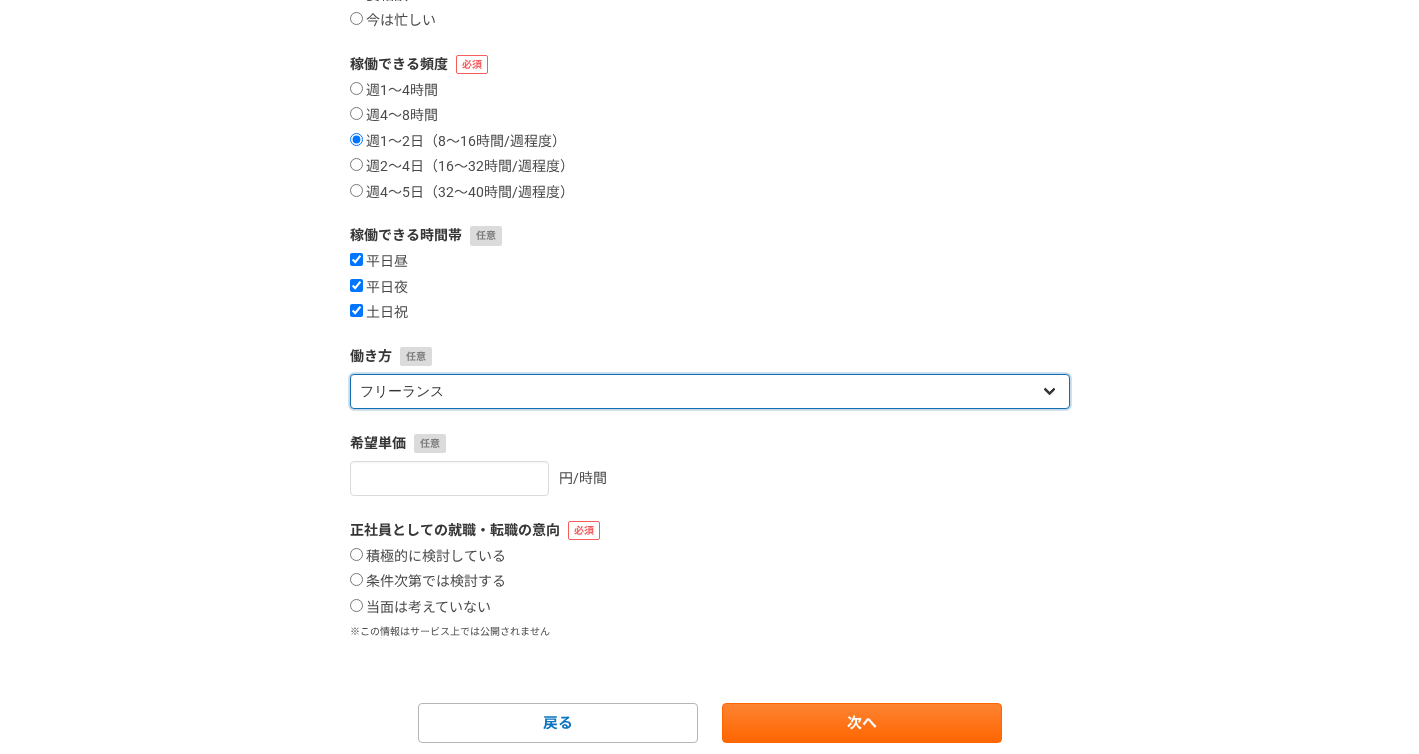 click on "フリーランス 副業 その他" at bounding box center (710, 391) 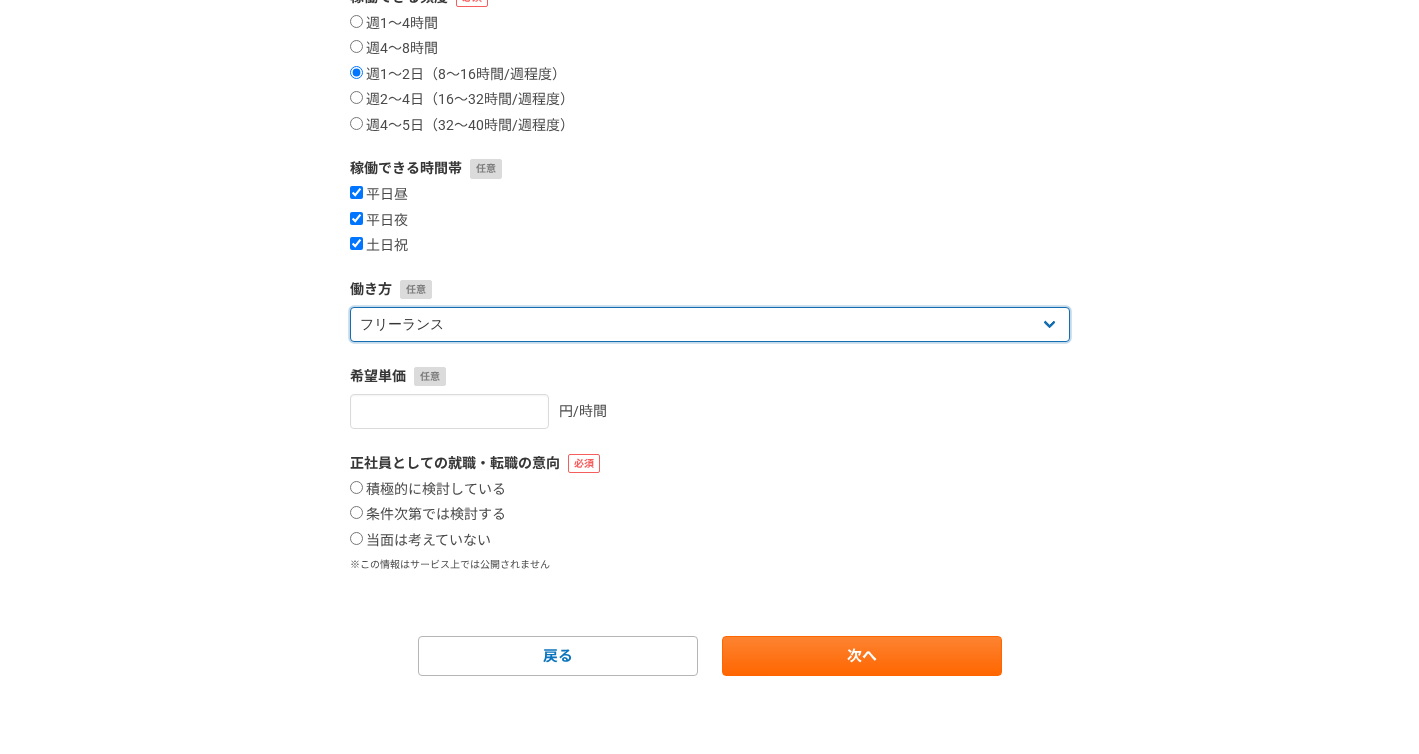 scroll, scrollTop: 371, scrollLeft: 0, axis: vertical 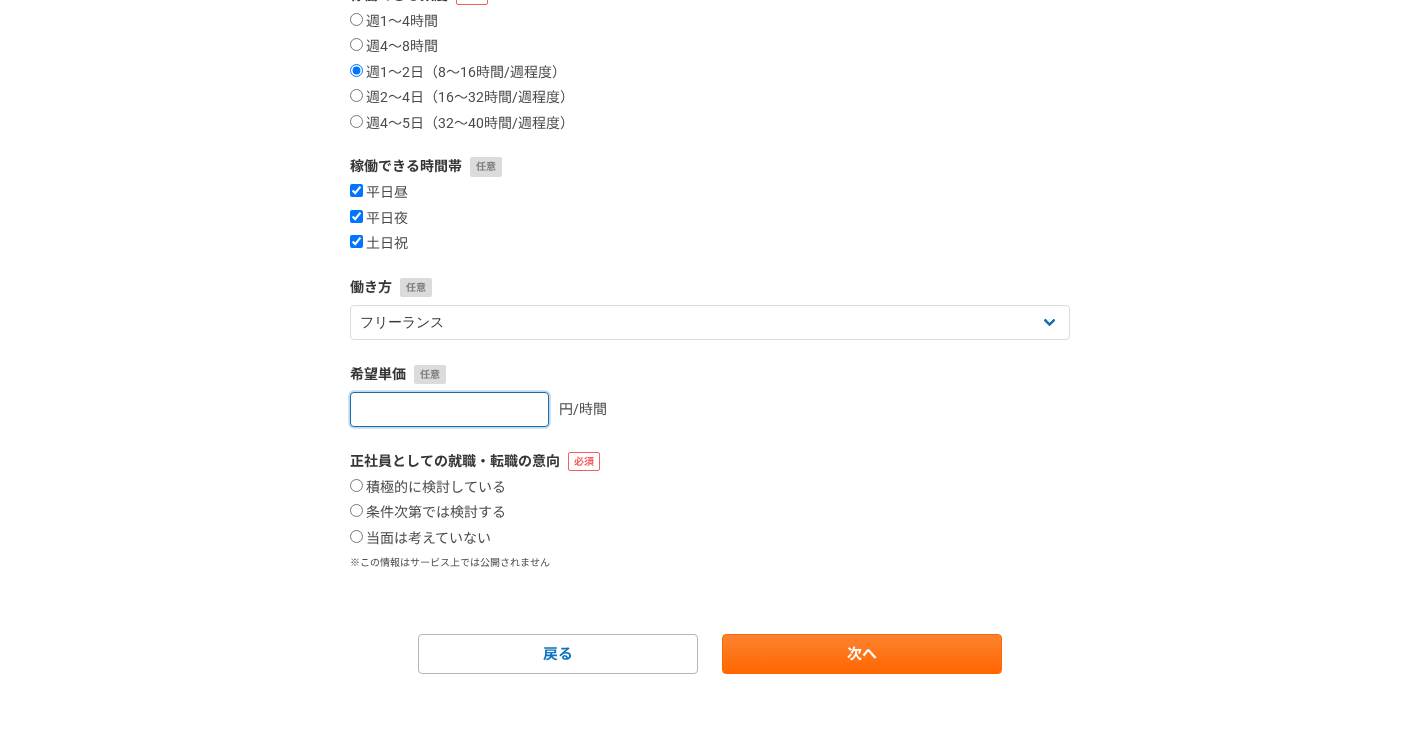 click at bounding box center [449, 409] 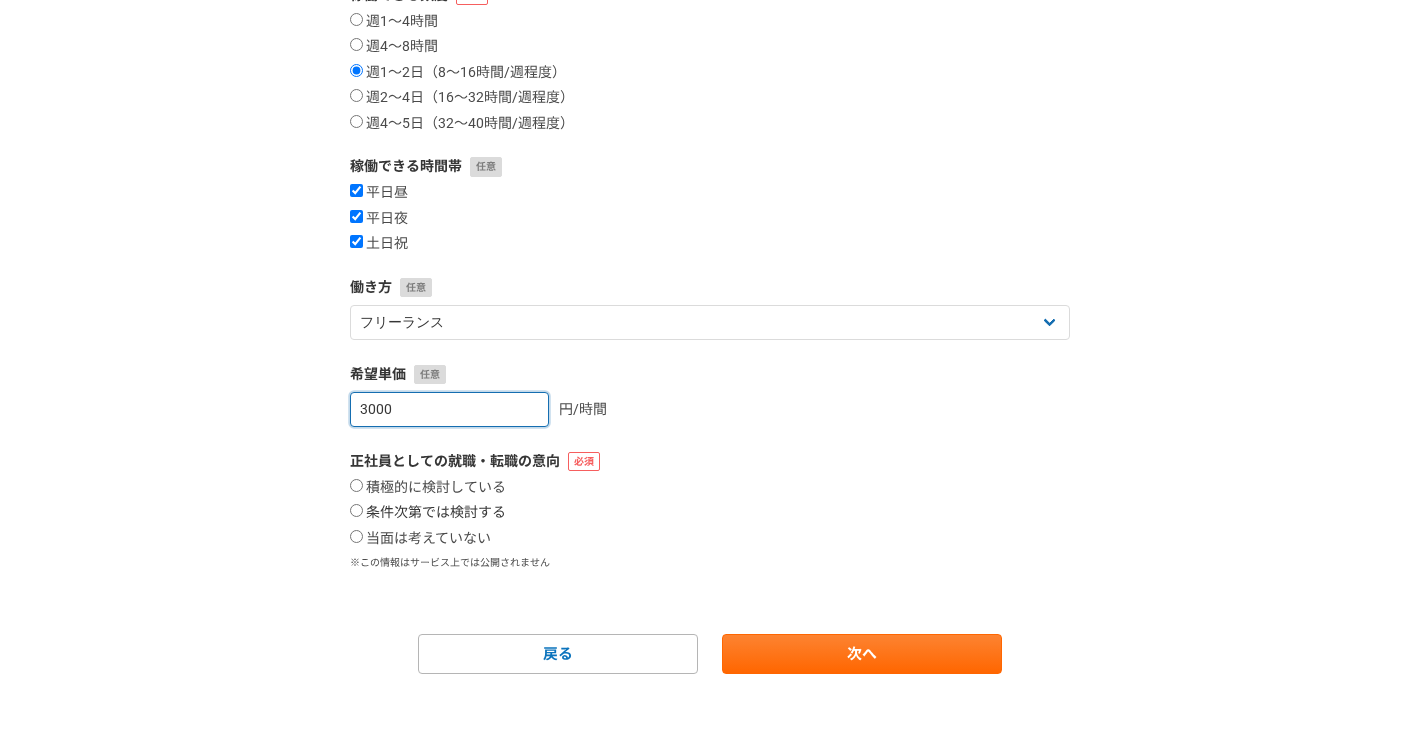 type on "3000" 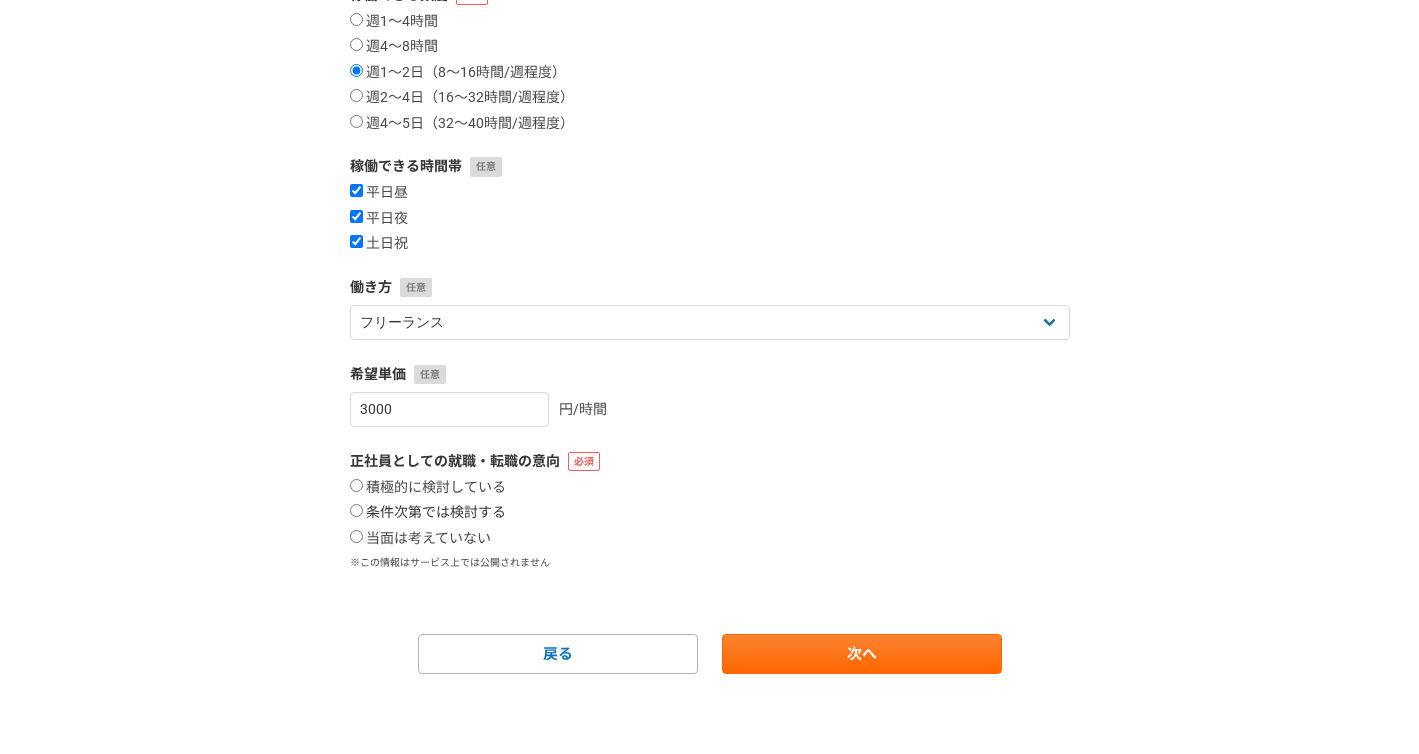 click on "条件次第では検討する" at bounding box center [428, 513] 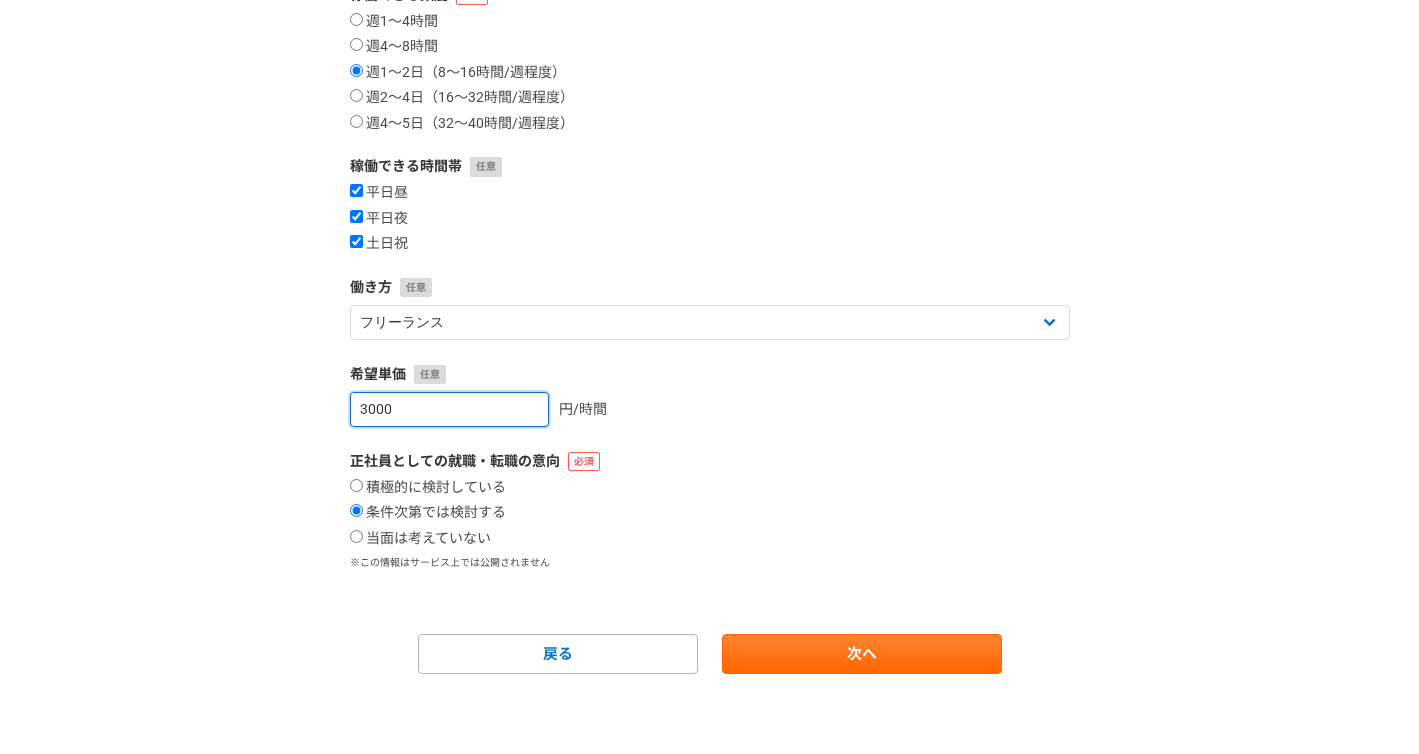 click on "3000" at bounding box center (449, 409) 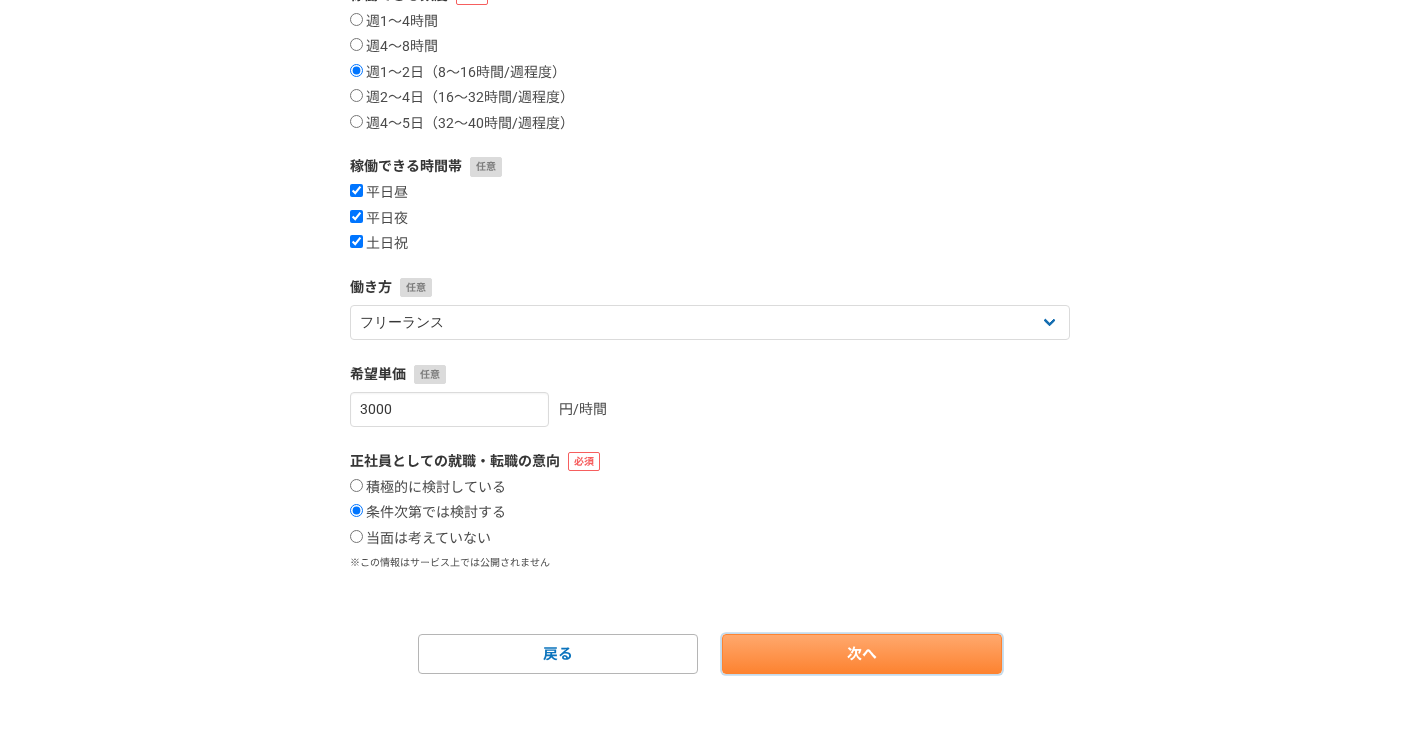 click on "次へ" at bounding box center (862, 654) 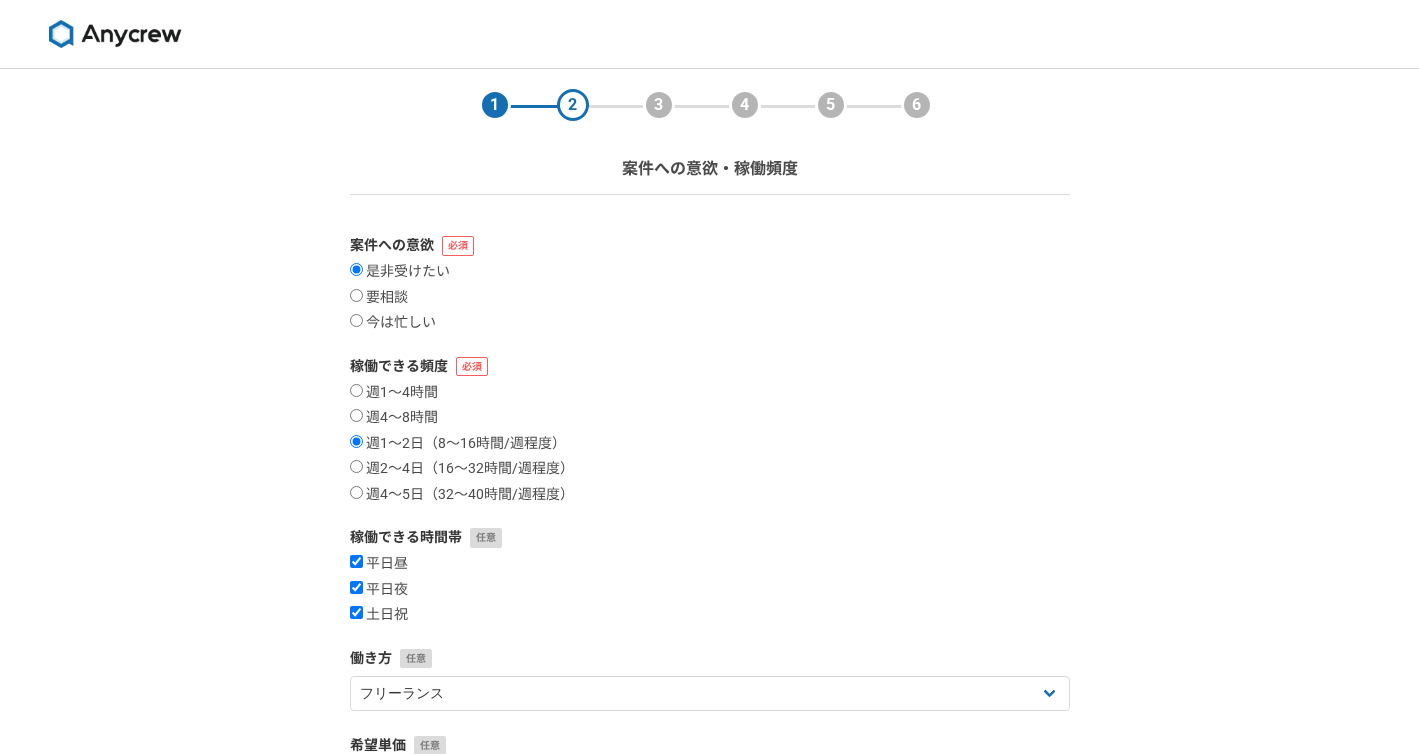 select 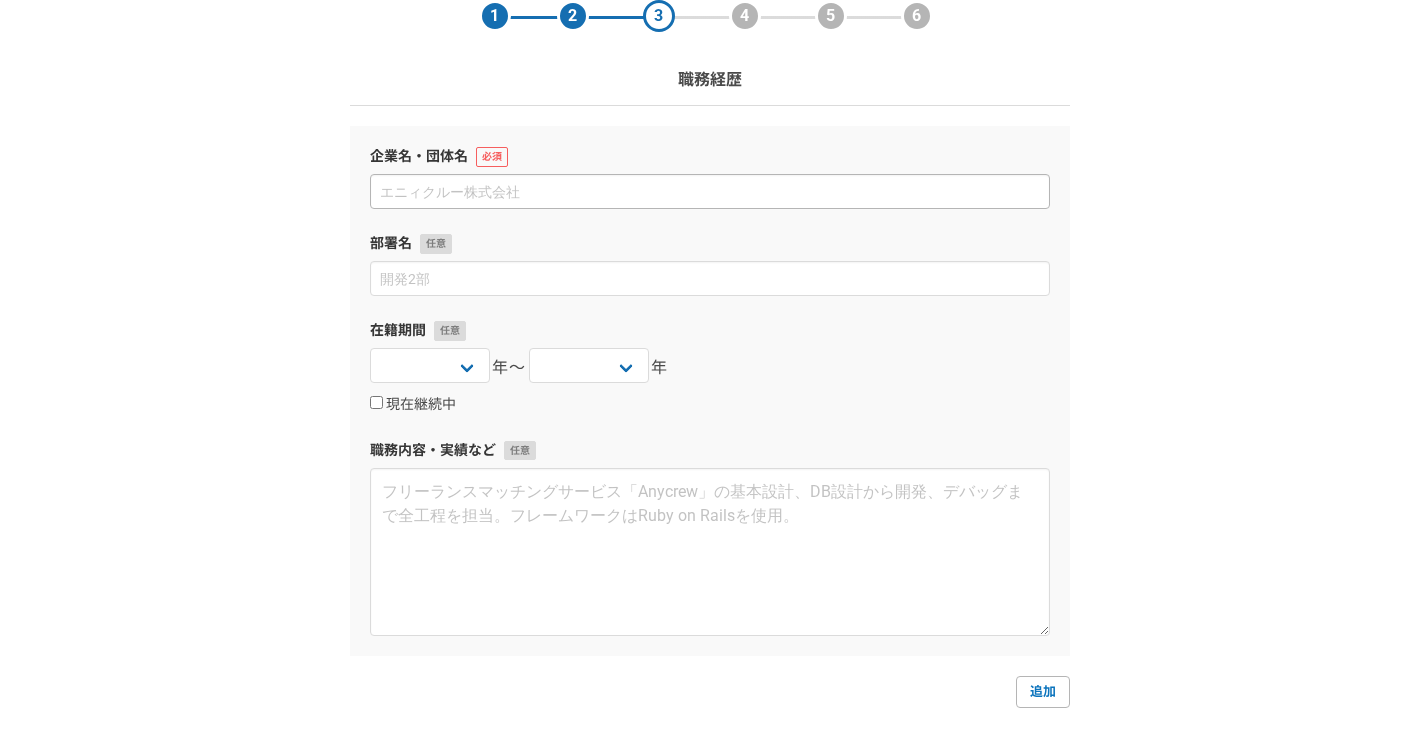 scroll, scrollTop: 95, scrollLeft: 0, axis: vertical 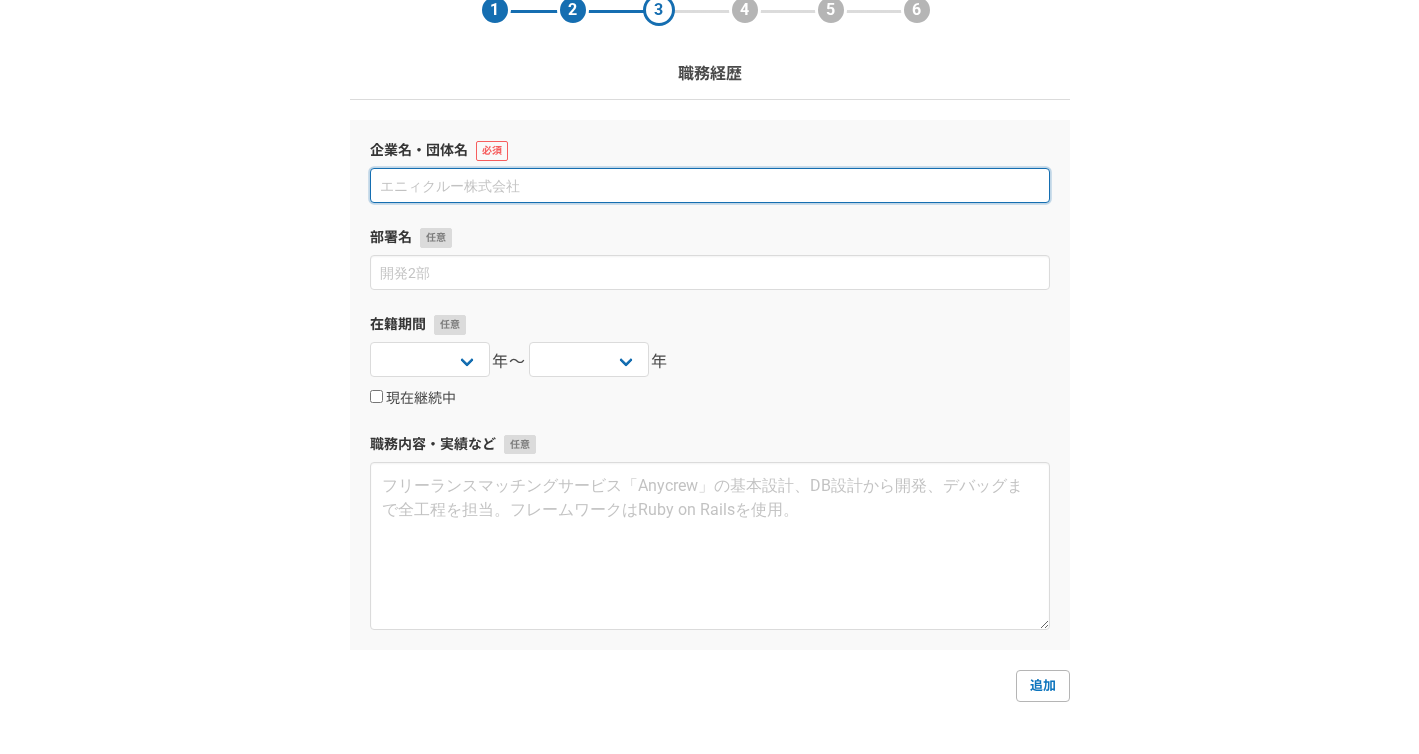 click at bounding box center (710, 185) 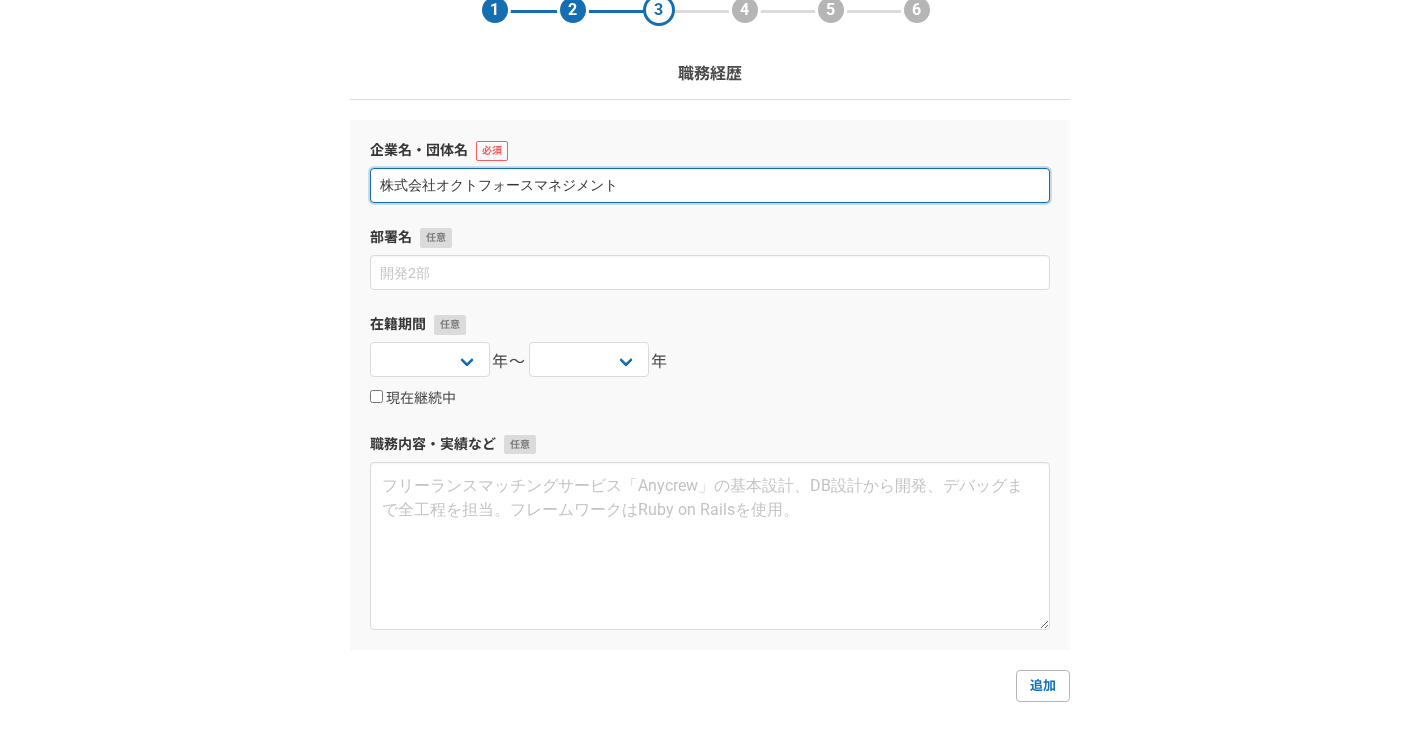 type on "株式会社オクトフォースマネジメント" 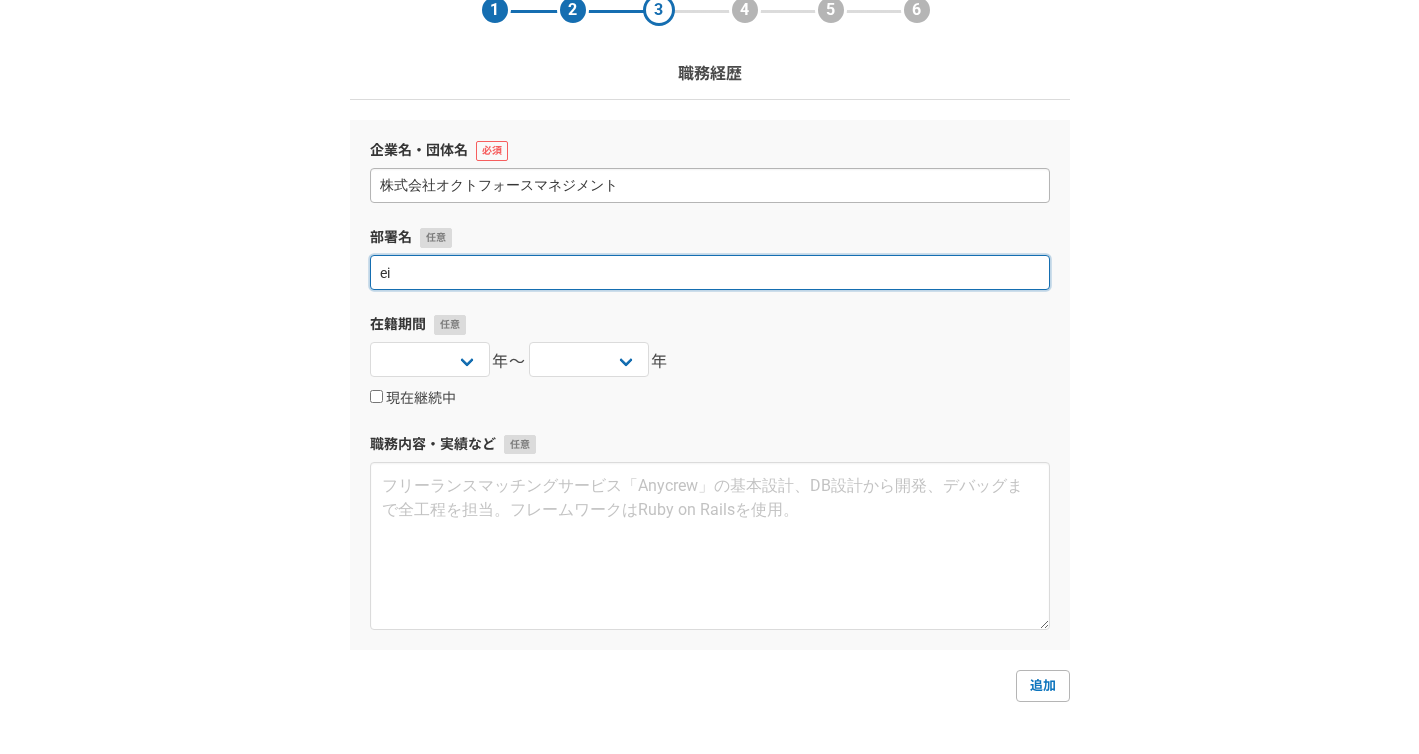 type on "e" 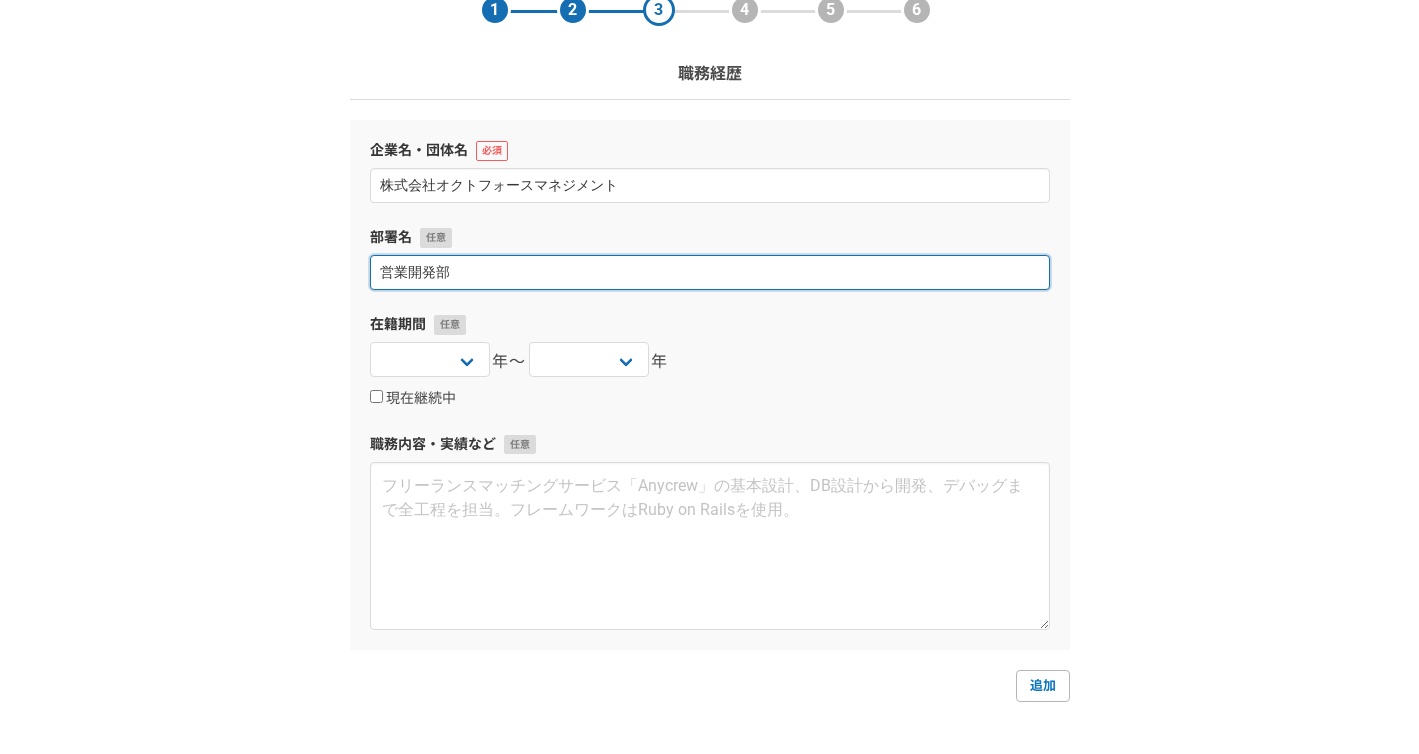 type on "営業開発部" 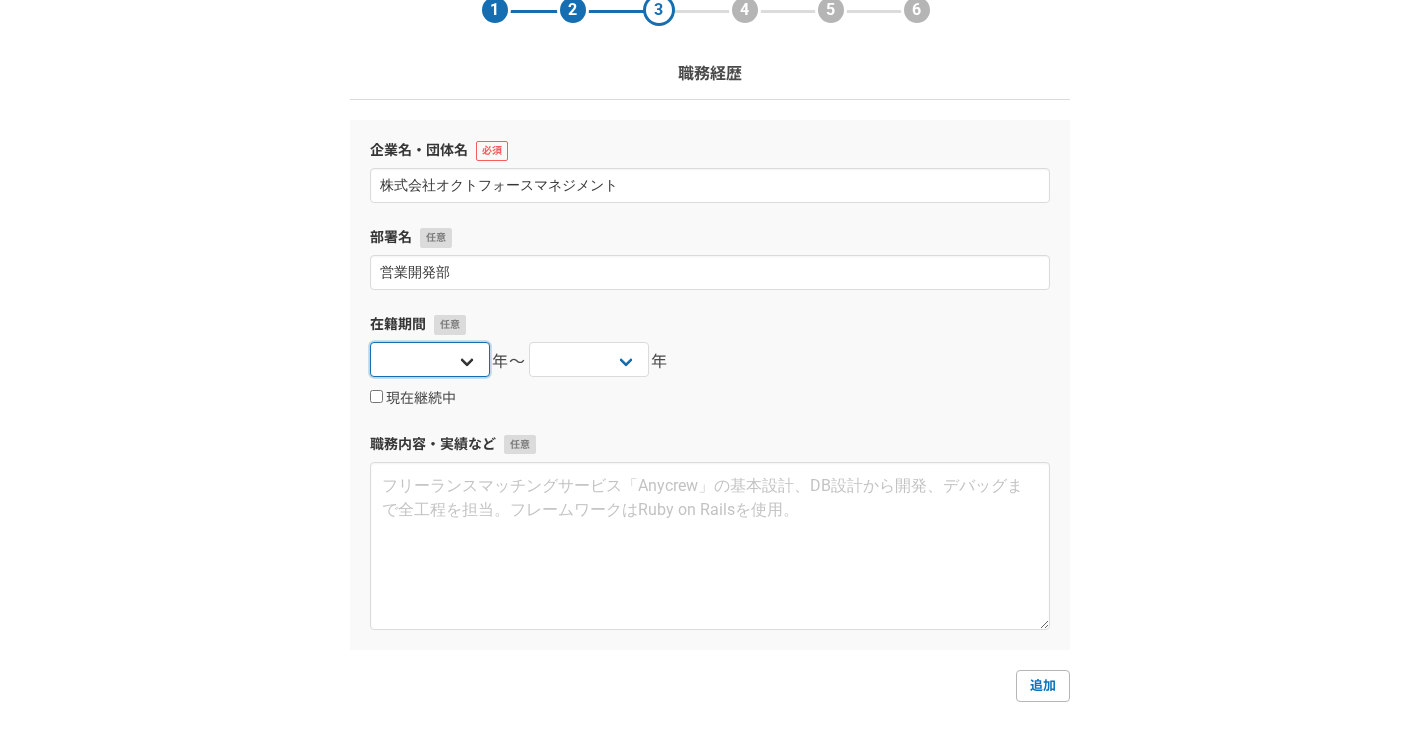 click on "2025 2024 2023 2022 2021 2020 2019 2018 2017 2016 2015 2014 2013 2012 2011 2010 2009 2008 2007 2006 2005 2004 2003 2002 2001 2000 1999 1998 1997 1996 1995 1994 1993 1992 1991 1990 1989 1988 1987 1986 1985 1984 1983 1982 1981 1980 1979 1978 1977 1976" at bounding box center [430, 359] 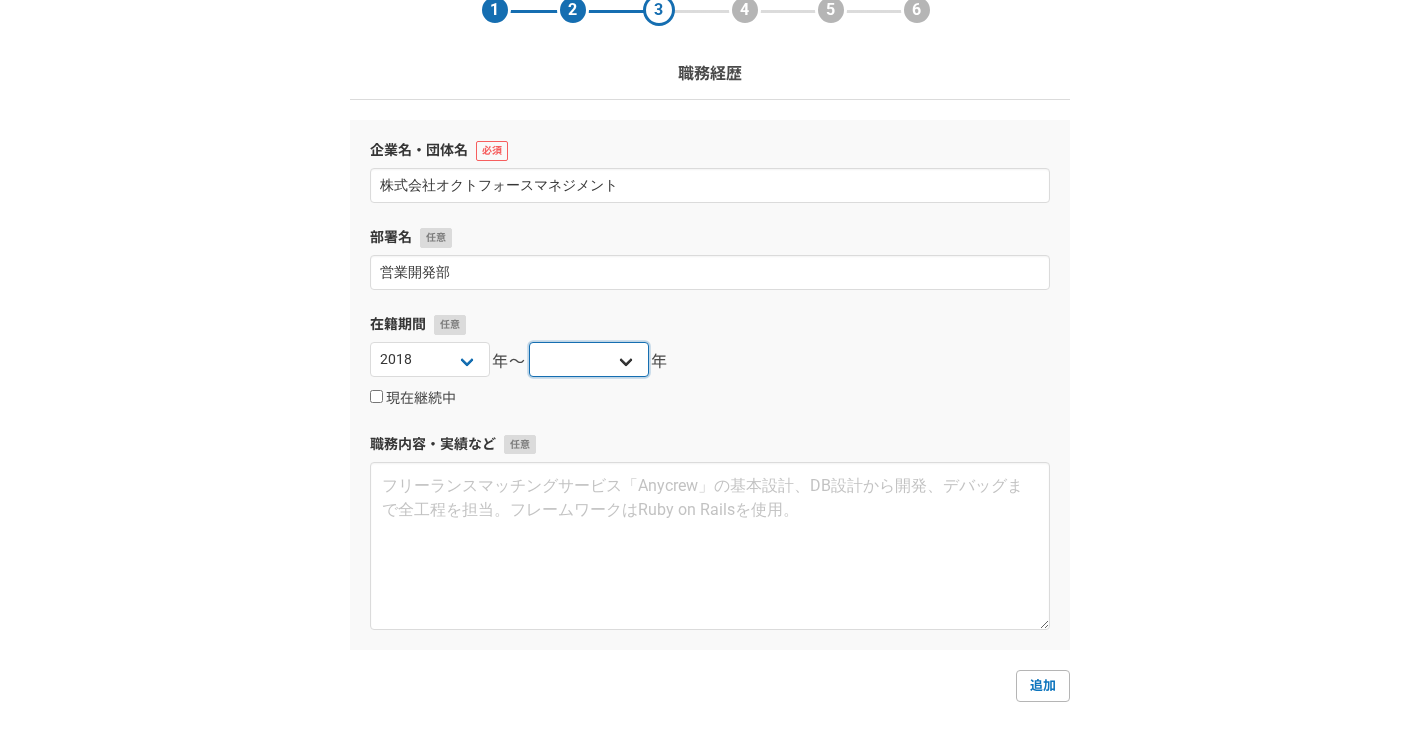 click on "2025 2024 2023 2022 2021 2020 2019 2018 2017 2016 2015 2014 2013 2012 2011 2010 2009 2008 2007 2006 2005 2004 2003 2002 2001 2000 1999 1998 1997 1996 1995 1994 1993 1992 1991 1990 1989 1988 1987 1986 1985 1984 1983 1982 1981 1980 1979 1978 1977 1976" at bounding box center [589, 359] 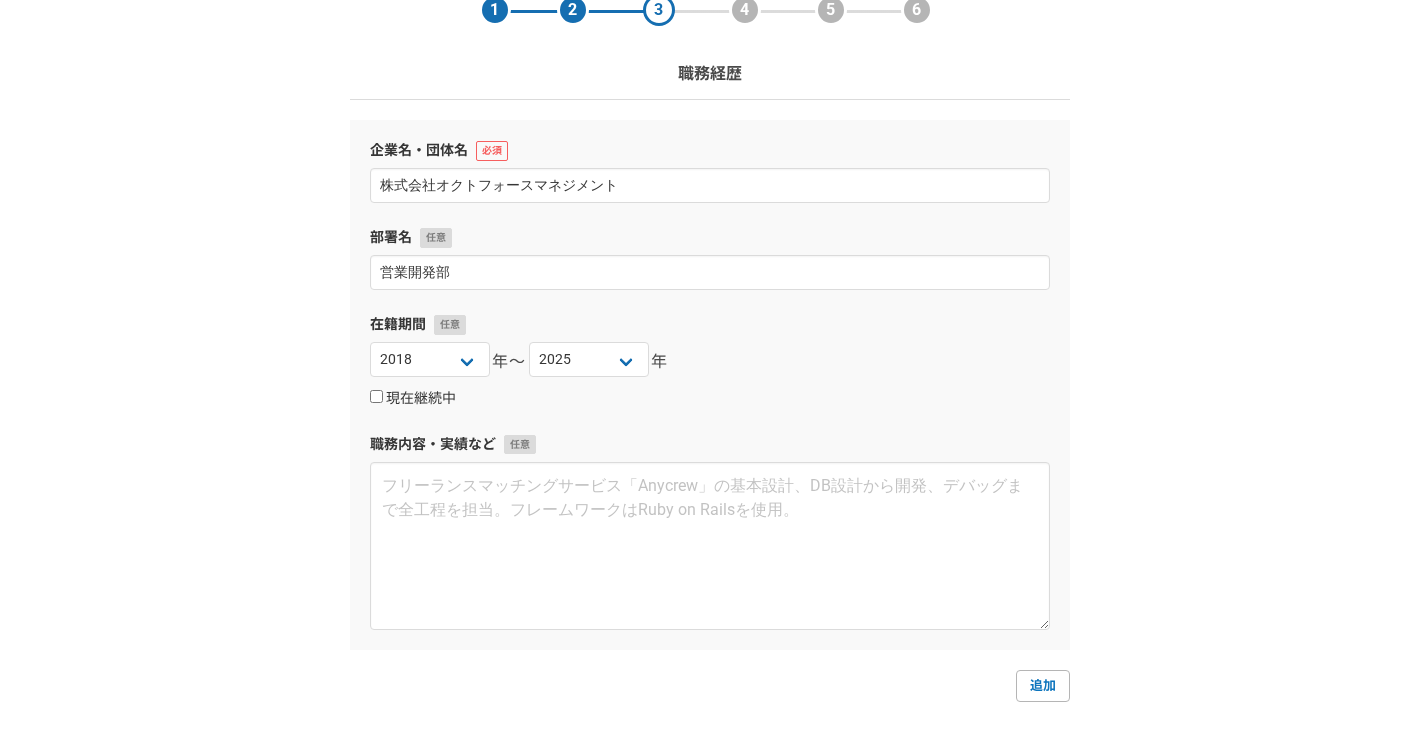 click on "現在継続中" at bounding box center (413, 399) 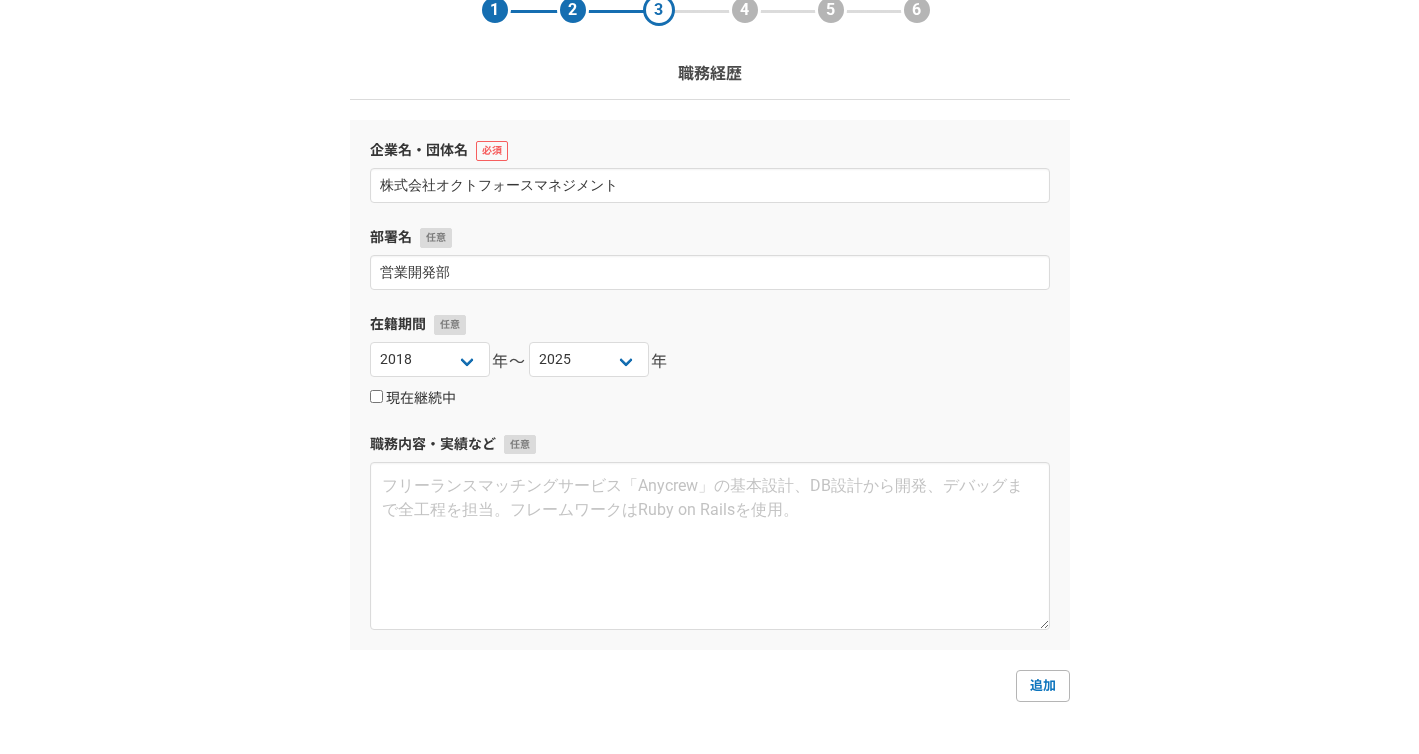 checkbox on "true" 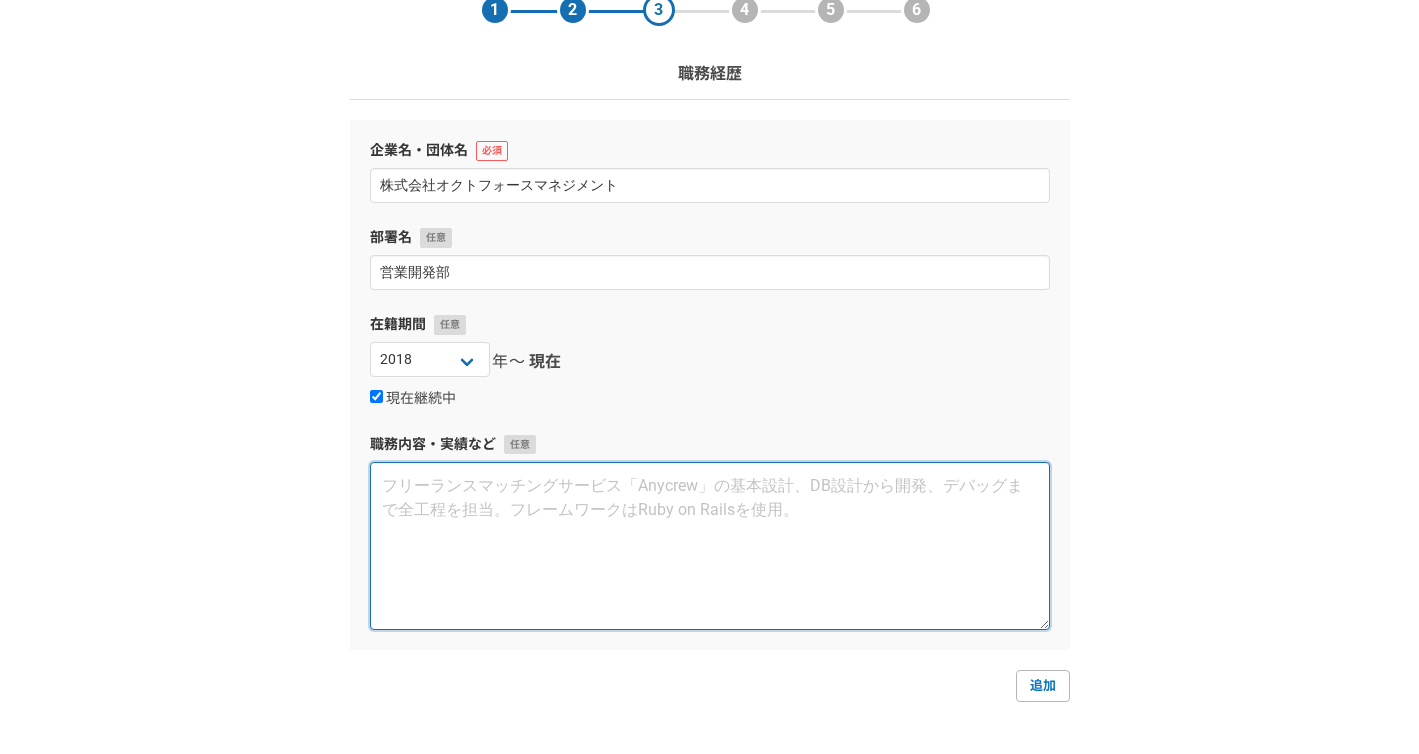 click at bounding box center [710, 546] 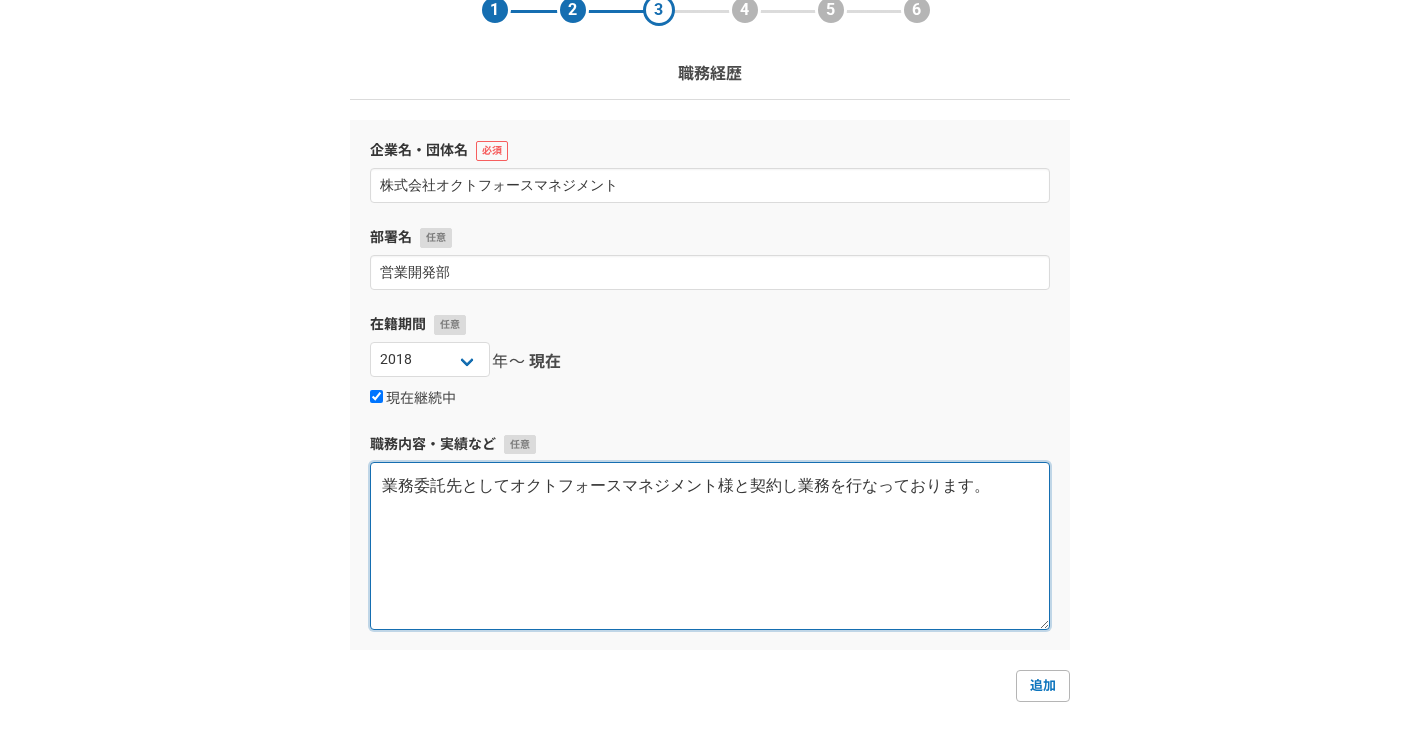 paste on "営業職からスタートし、飲食・食品加工・建設業界など多様な業界でマネジメントを経験してきました。
現在は親会社の執行役員として、事業投資や工場運営など幅広く携わっております。」" 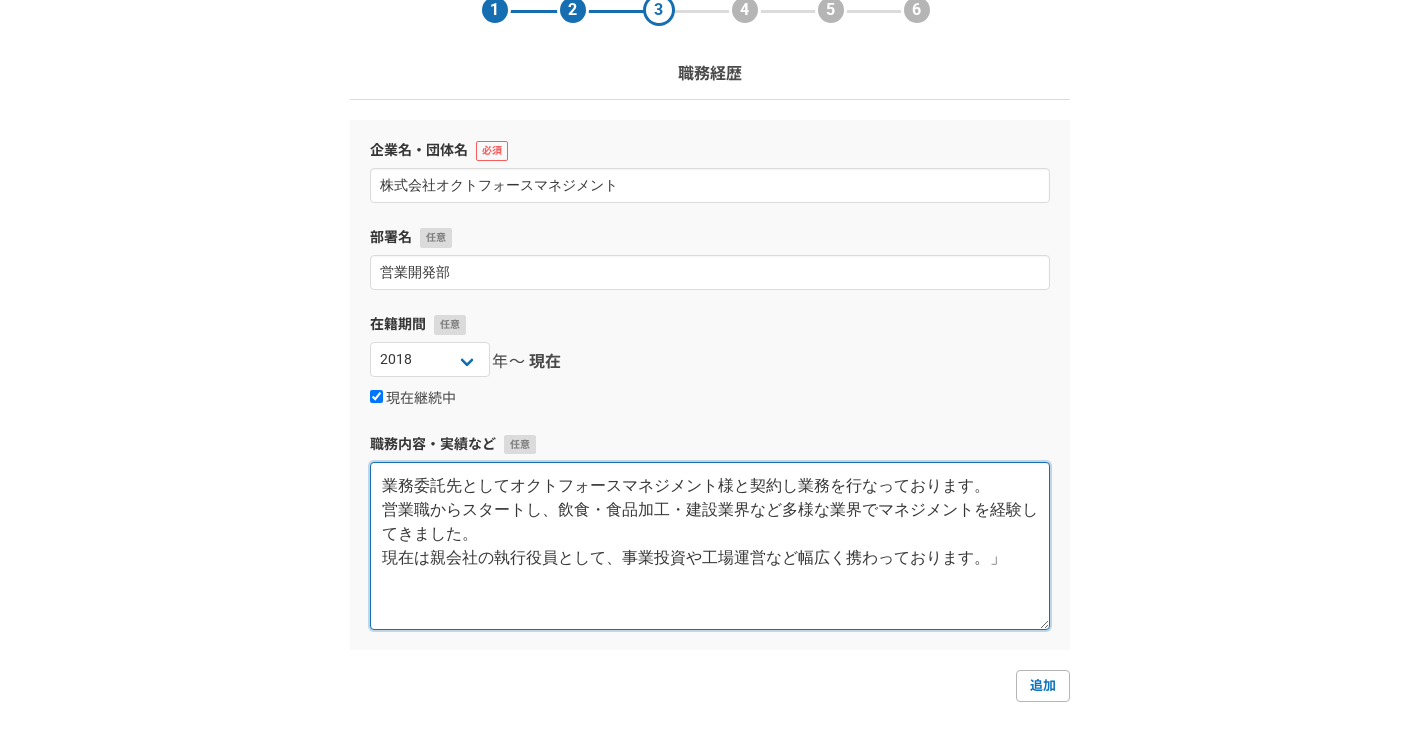 drag, startPoint x: 1017, startPoint y: 578, endPoint x: 1010, endPoint y: 570, distance: 10.630146 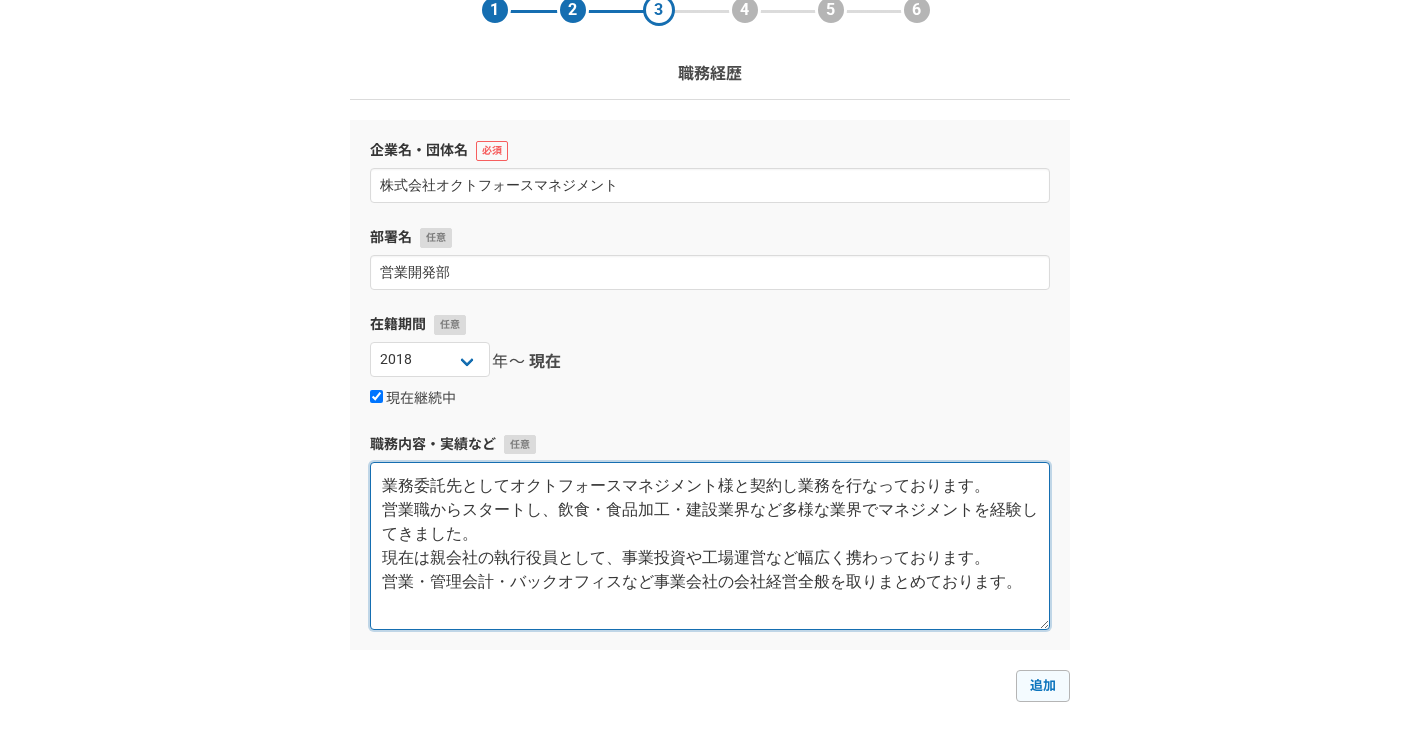type on "業務委託先としてオクトフォースマネジメント様と契約し業務を行なっております。
営業職からスタートし、飲食・食品加工・建設業界など多様な業界でマネジメントを経験してきました。
現在は親会社の執行役員として、事業投資や工場運営など幅広く携わっております。
営業・管理会計・バックオフィスなど事業会社の会社経営全般を取りまとめております。" 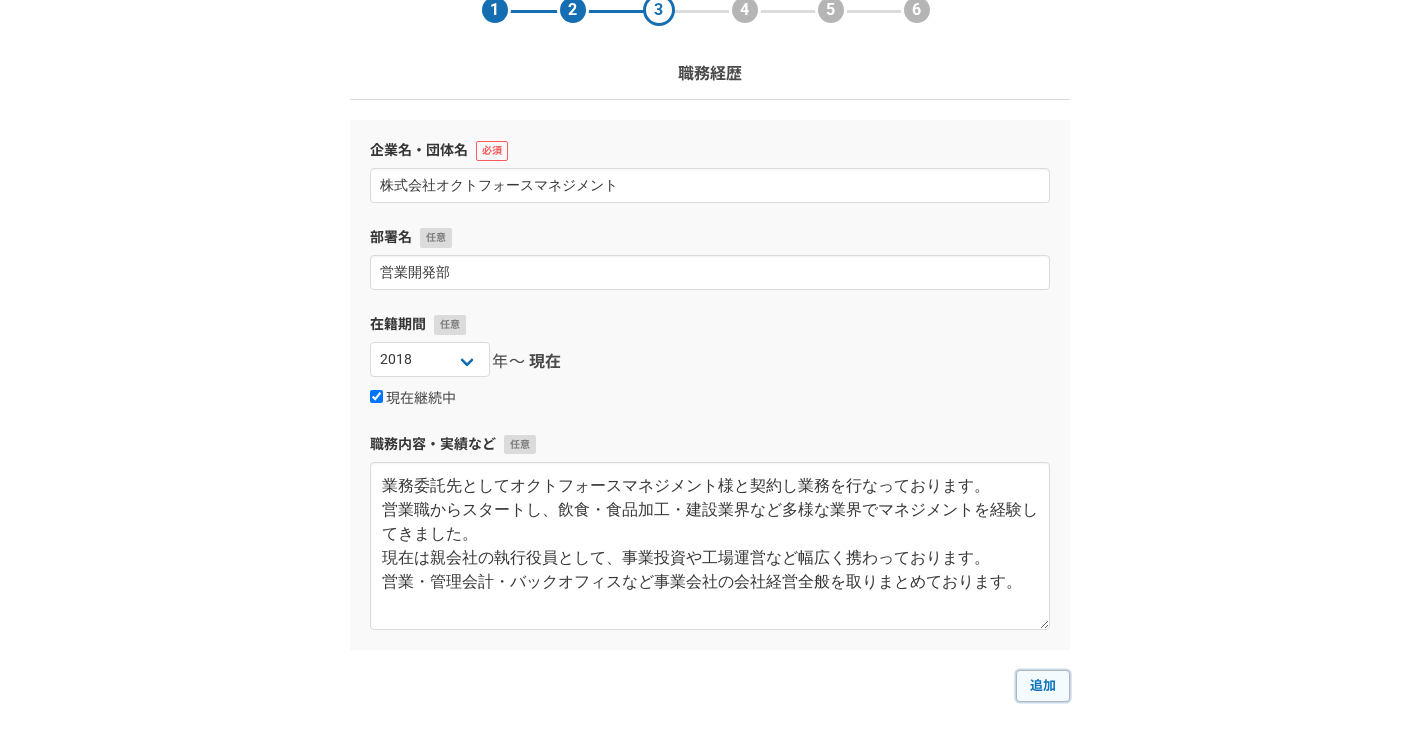 click on "追加" at bounding box center (1043, 686) 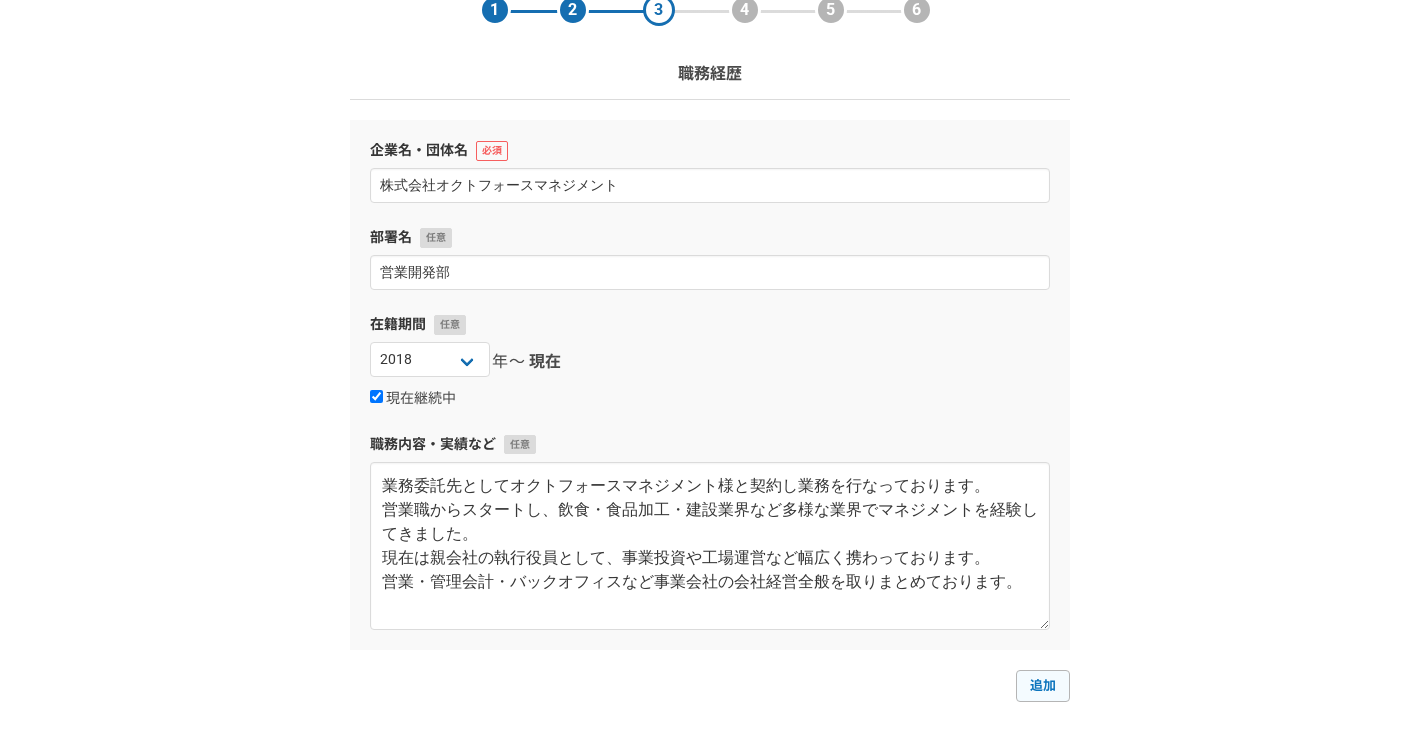 select 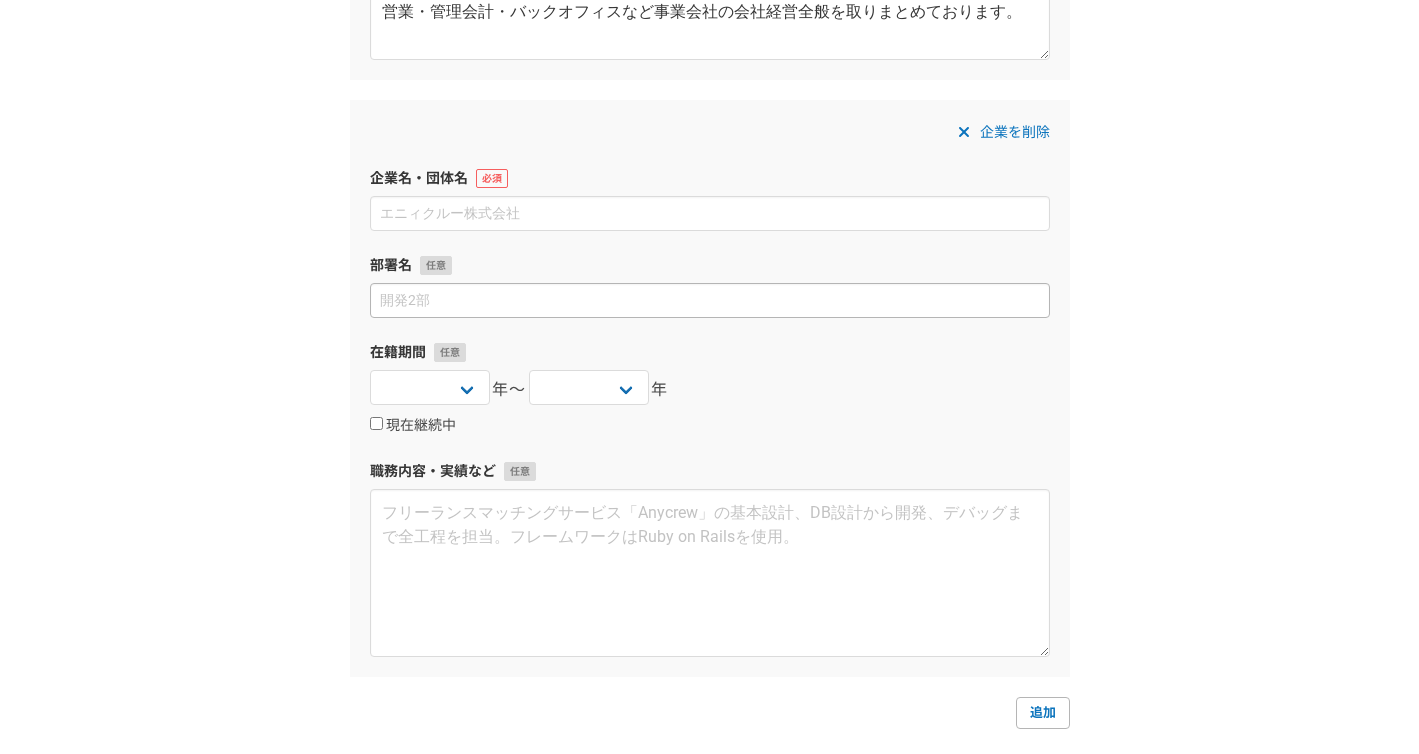 scroll, scrollTop: 664, scrollLeft: 0, axis: vertical 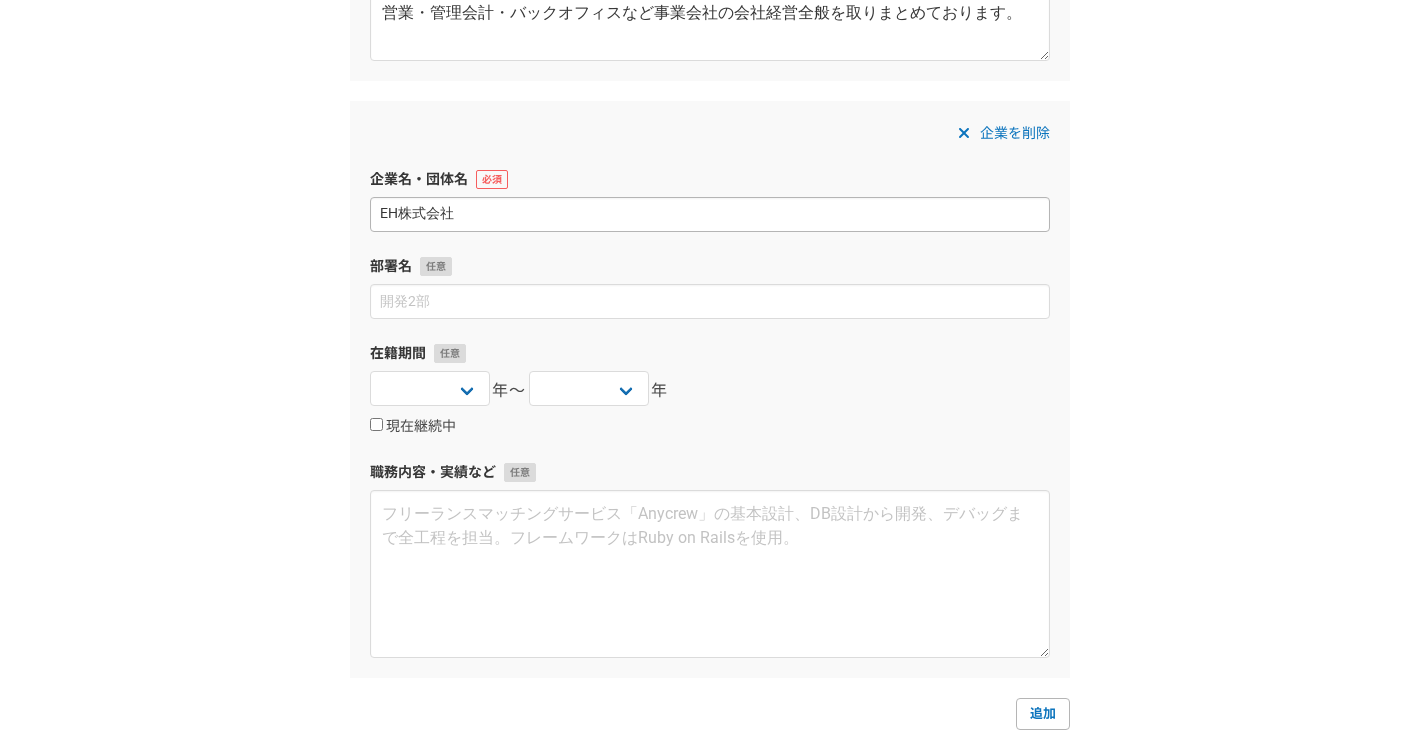 type on "EH株式会社" 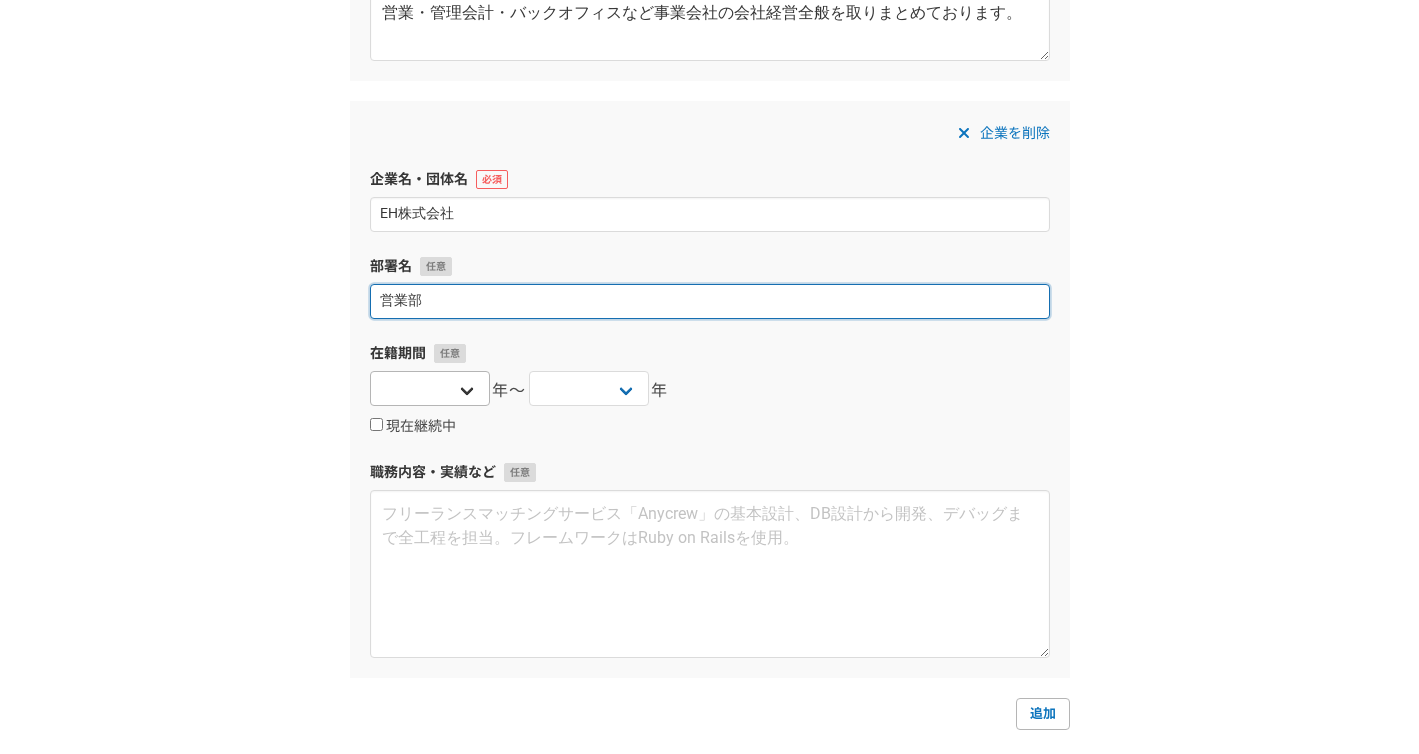 type on "営業部" 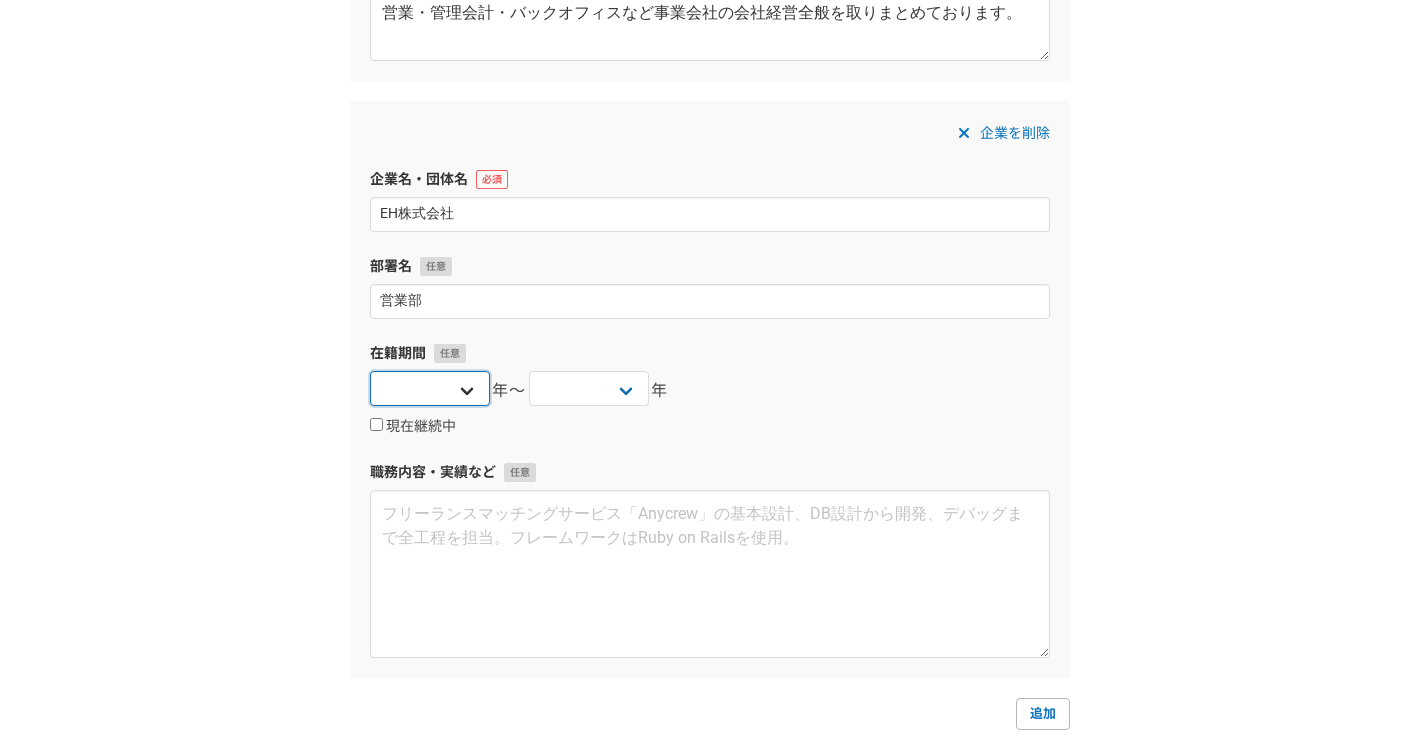 click on "2025 2024 2023 2022 2021 2020 2019 2018 2017 2016 2015 2014 2013 2012 2011 2010 2009 2008 2007 2006 2005 2004 2003 2002 2001 2000 1999 1998 1997 1996 1995 1994 1993 1992 1991 1990 1989 1988 1987 1986 1985 1984 1983 1982 1981 1980 1979 1978 1977 1976" at bounding box center [430, 388] 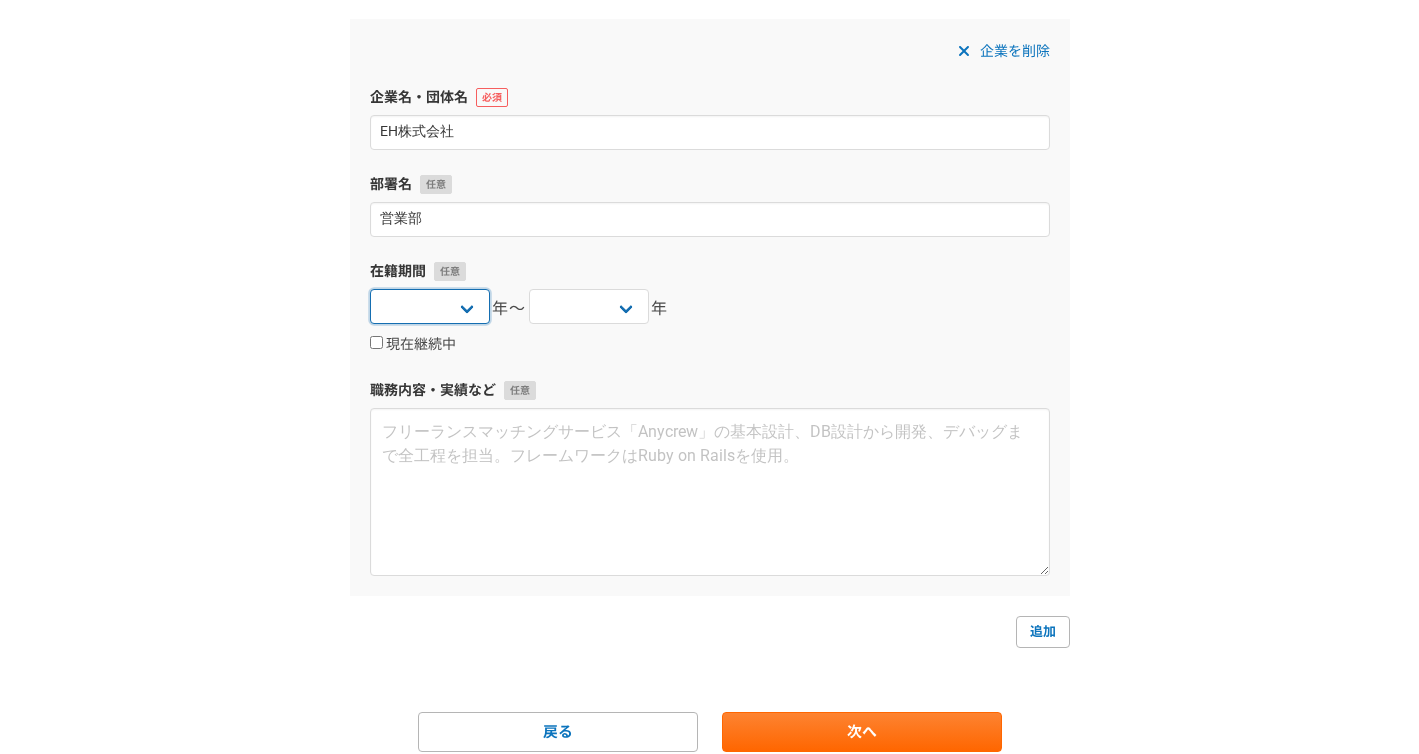 scroll, scrollTop: 824, scrollLeft: 0, axis: vertical 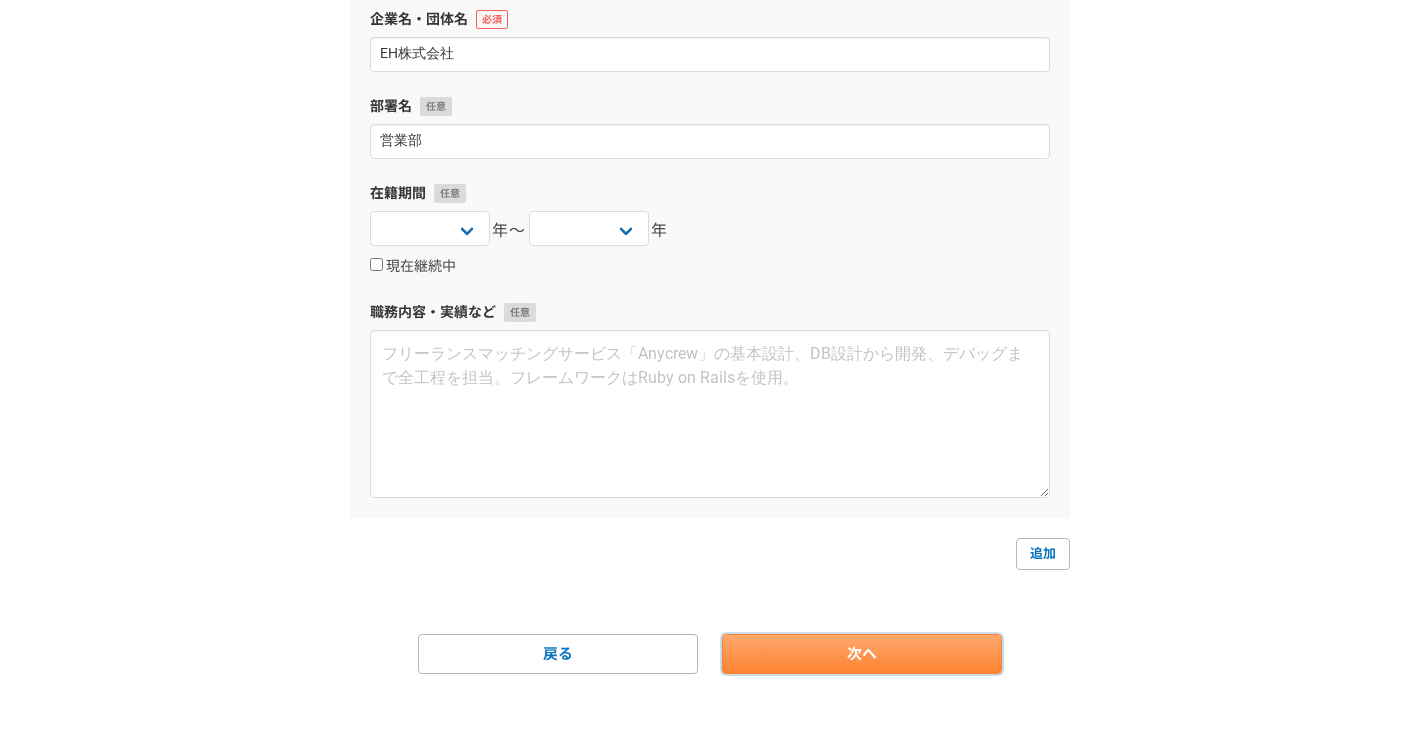 click on "次へ" at bounding box center (862, 654) 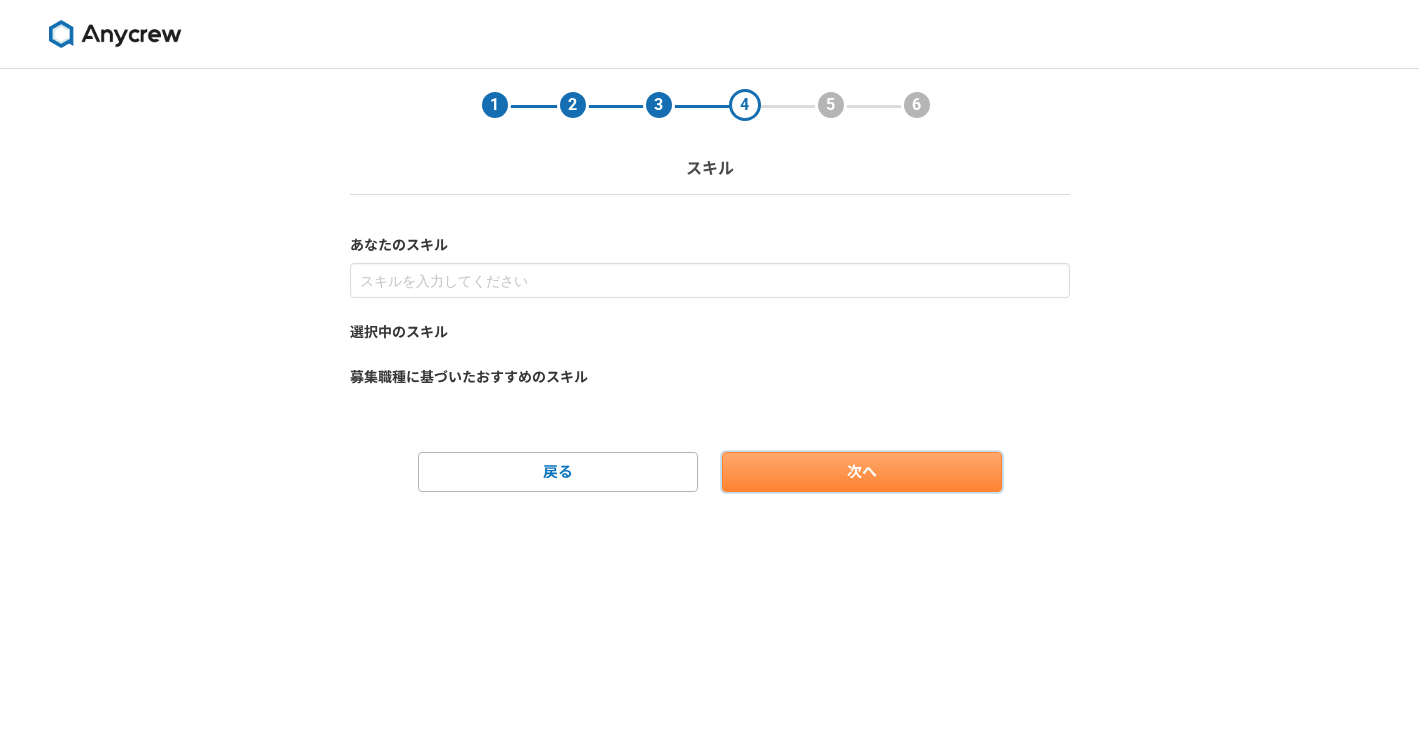 scroll, scrollTop: 0, scrollLeft: 0, axis: both 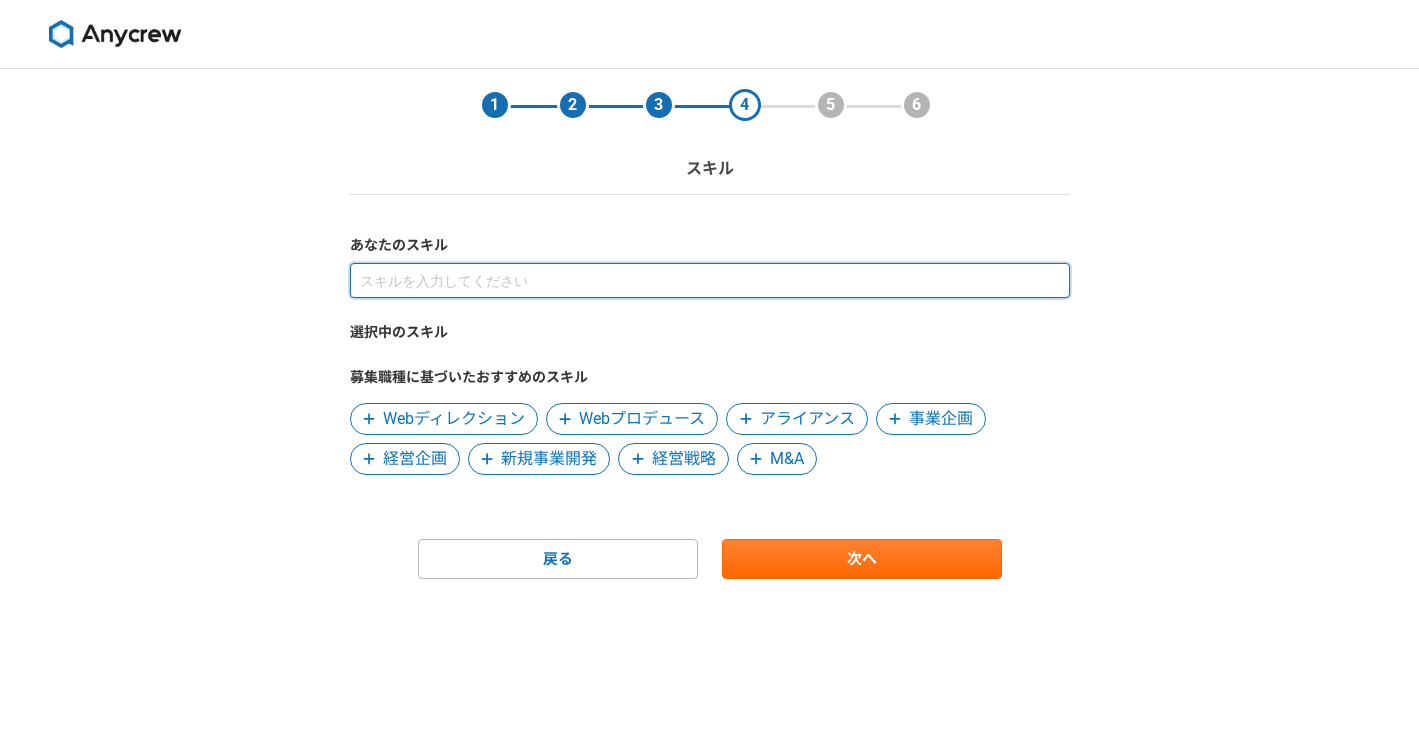 click at bounding box center [710, 280] 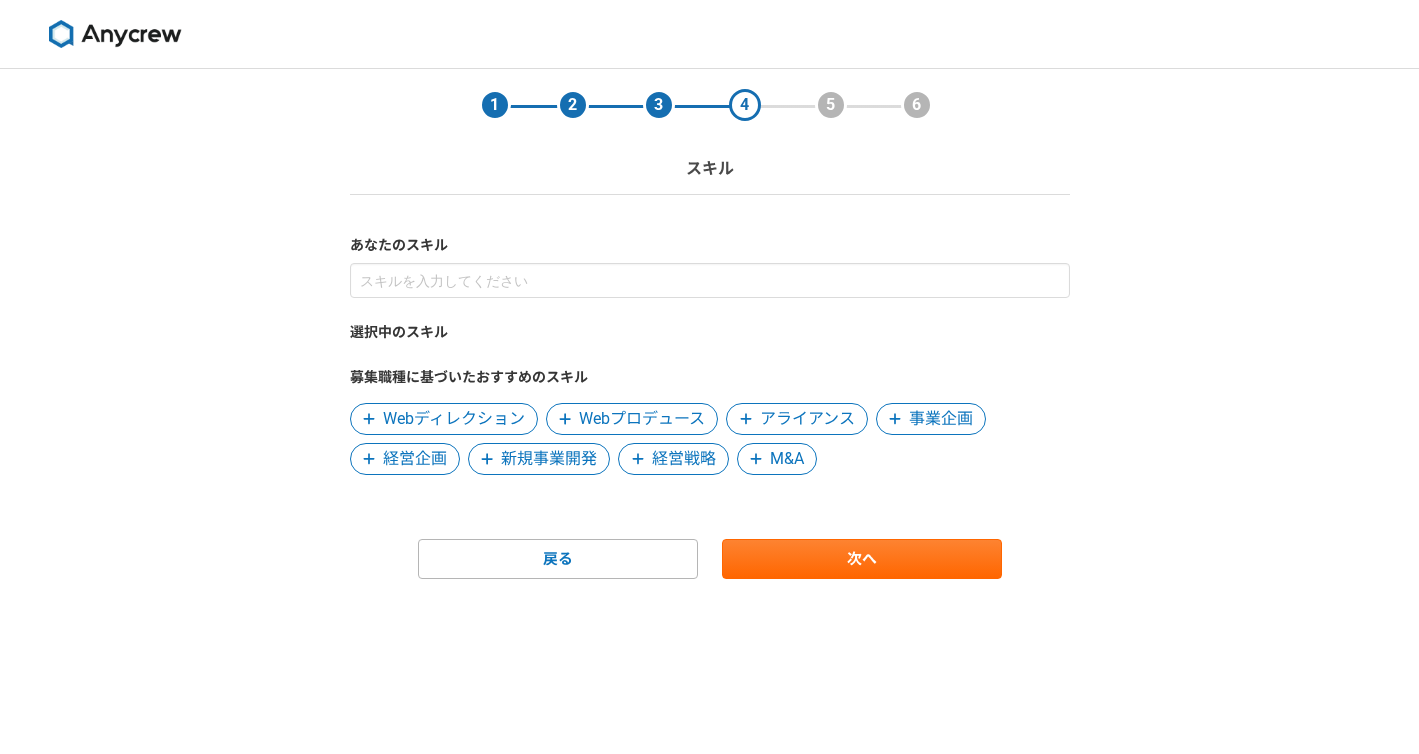click on "経営戦略" at bounding box center (684, 459) 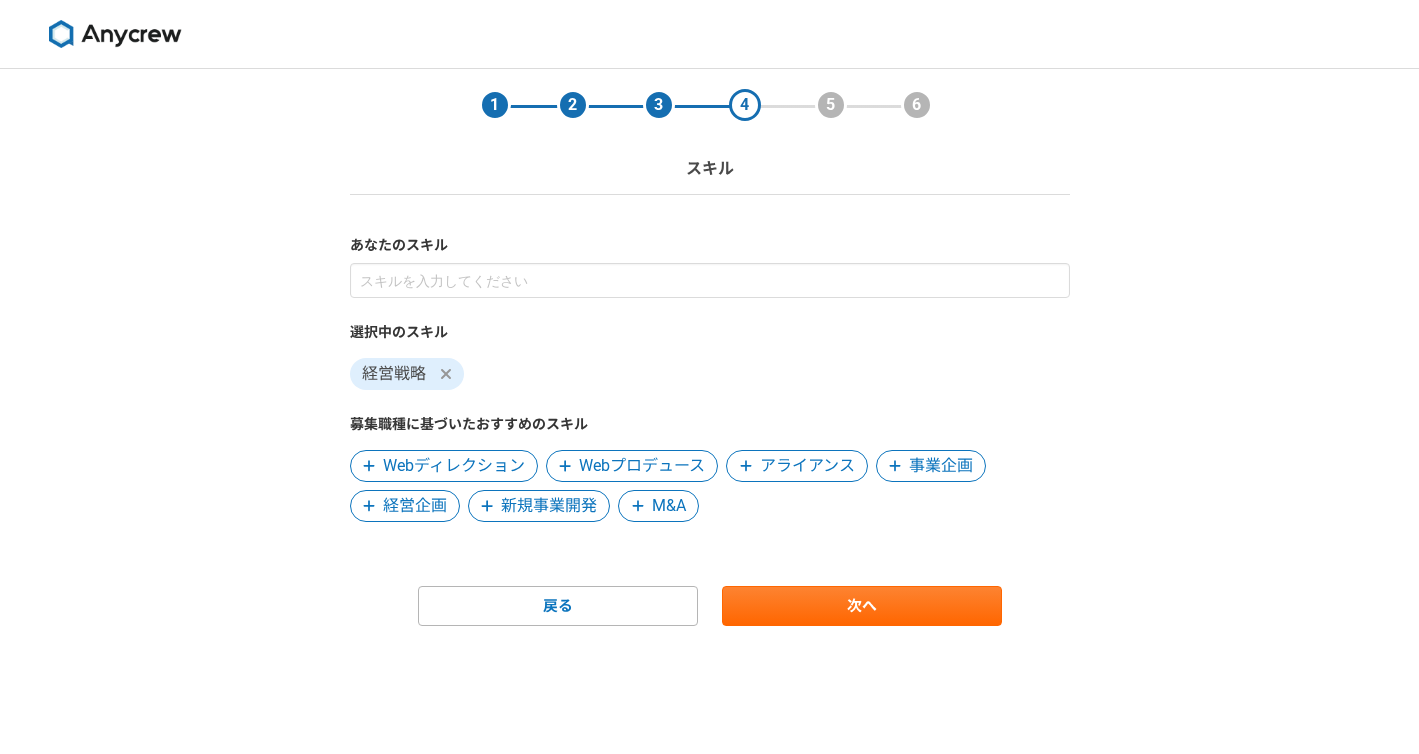 click on "新規事業開発" at bounding box center (549, 506) 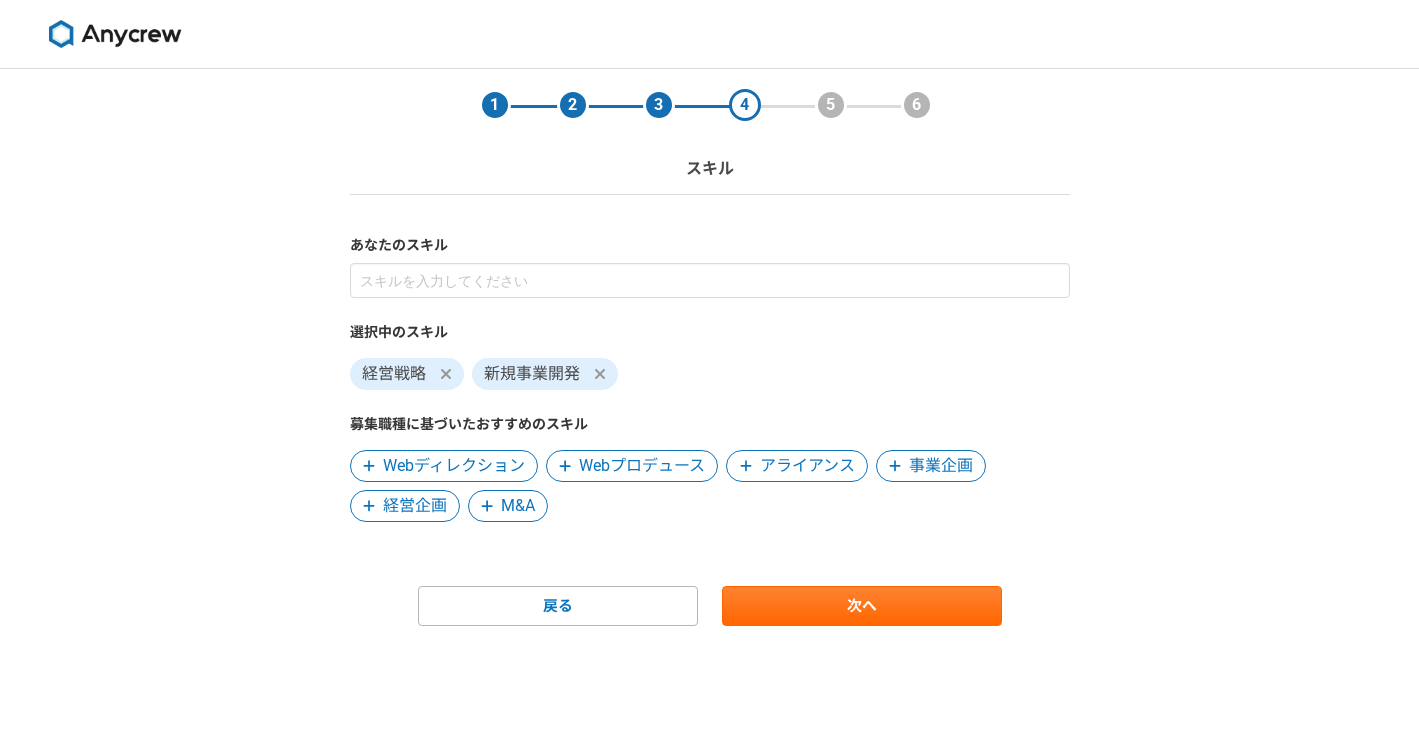 click on "経営企画" at bounding box center (415, 506) 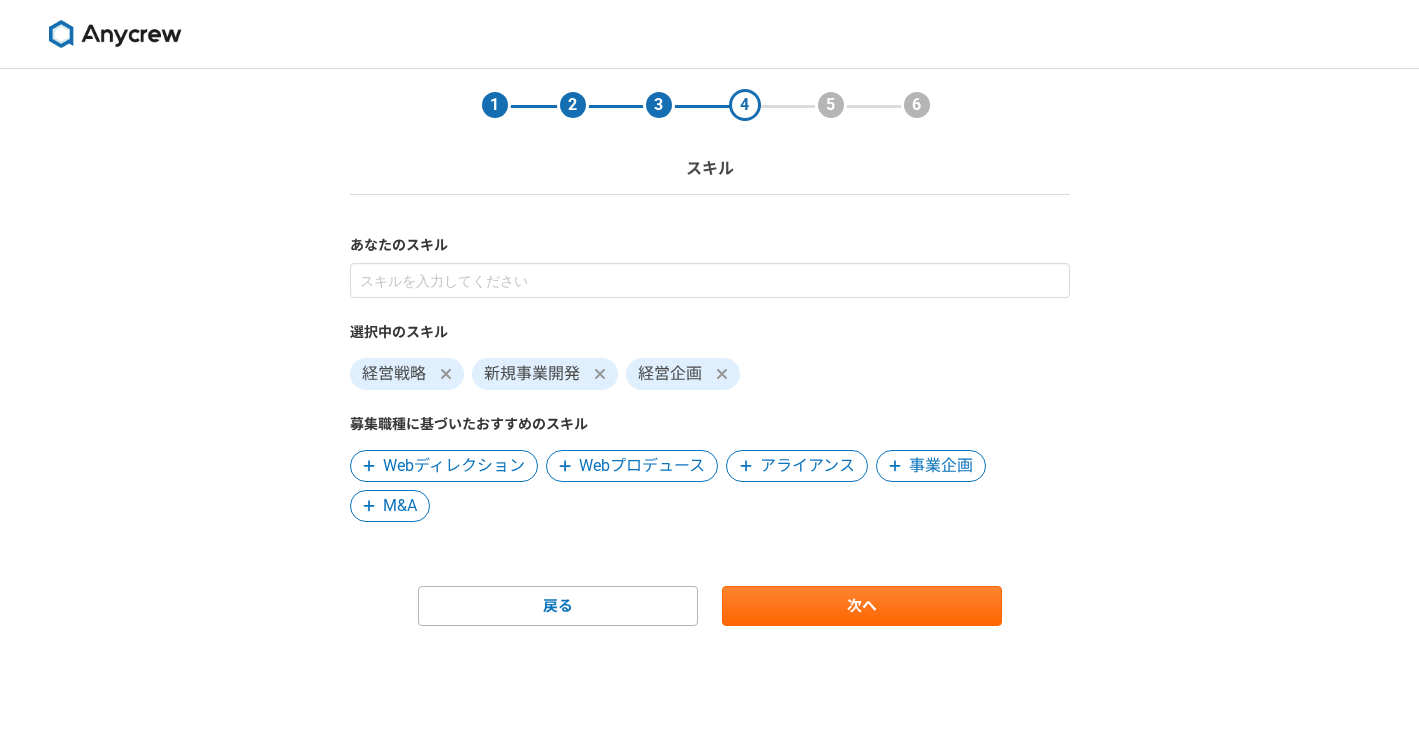 drag, startPoint x: 924, startPoint y: 464, endPoint x: 914, endPoint y: 460, distance: 10.770329 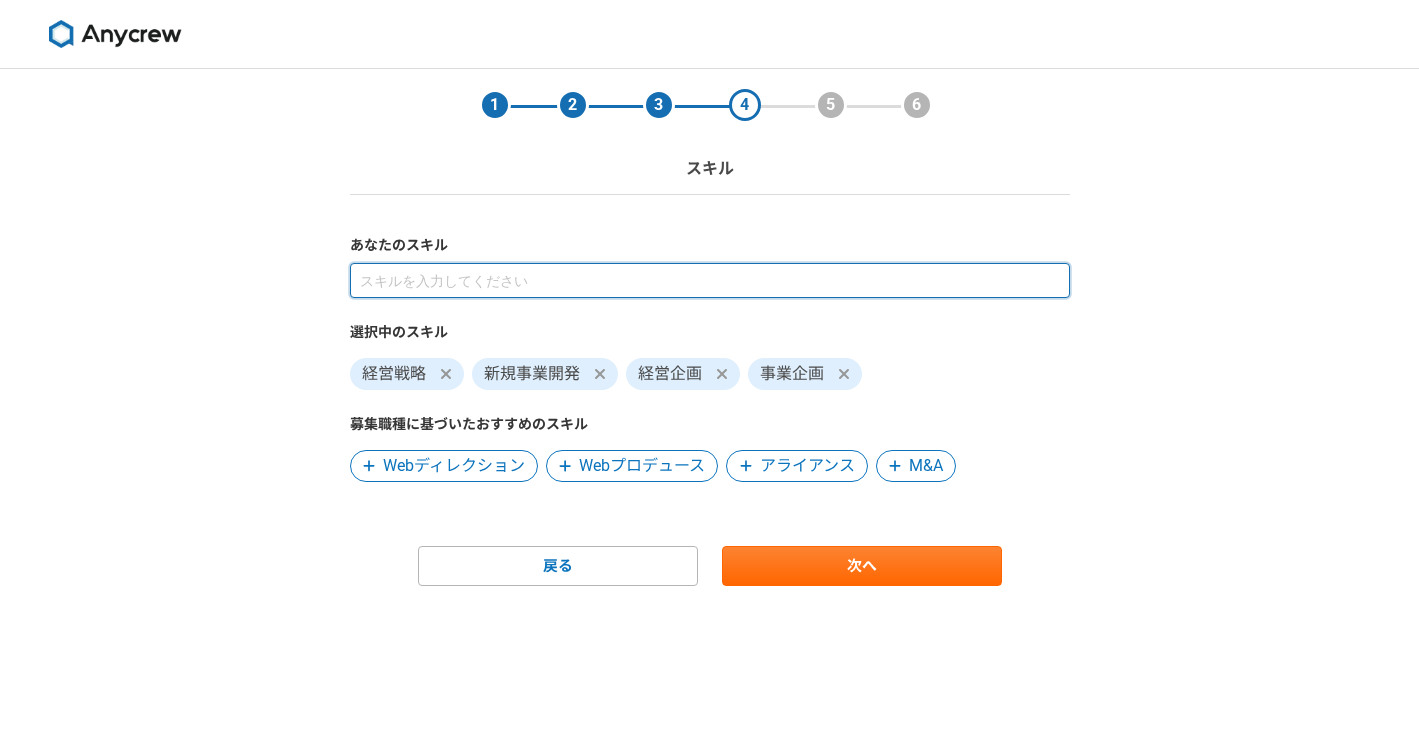 click at bounding box center [710, 280] 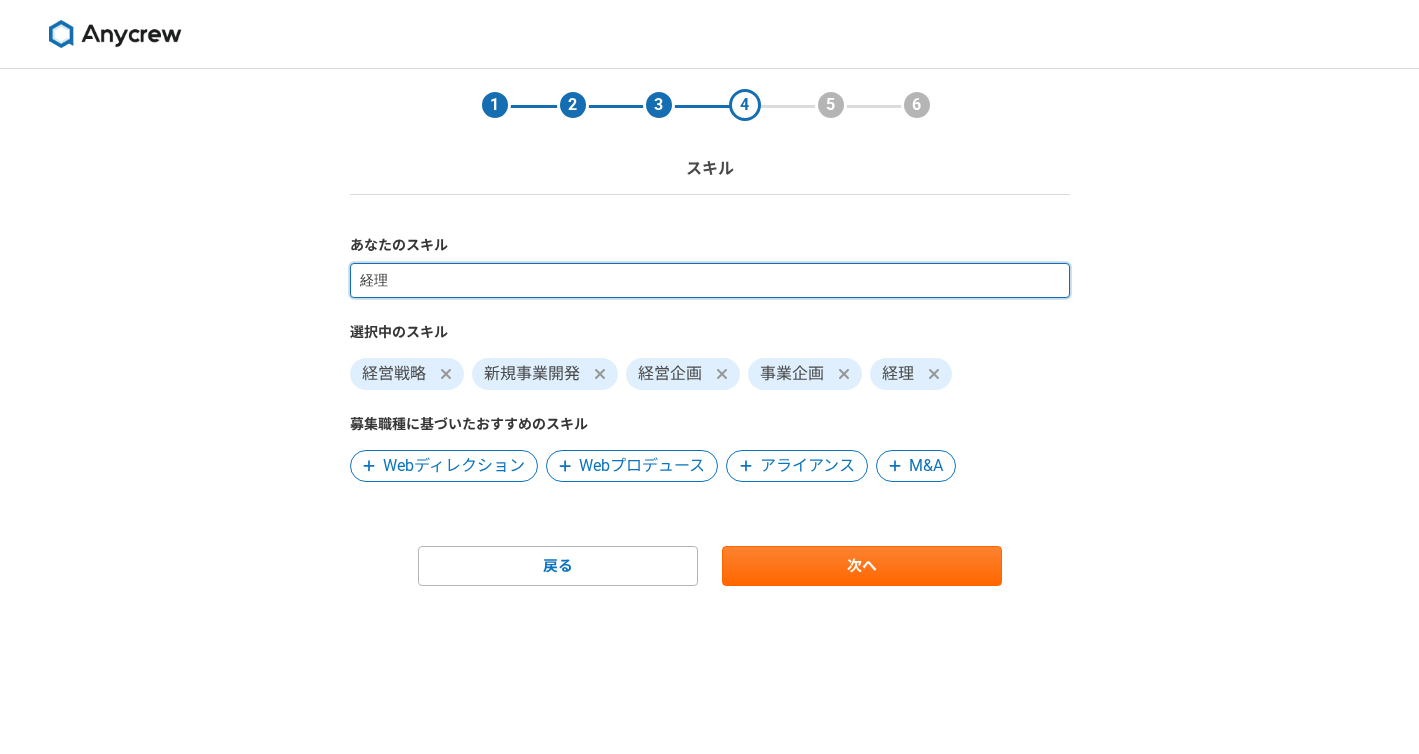 type on "経" 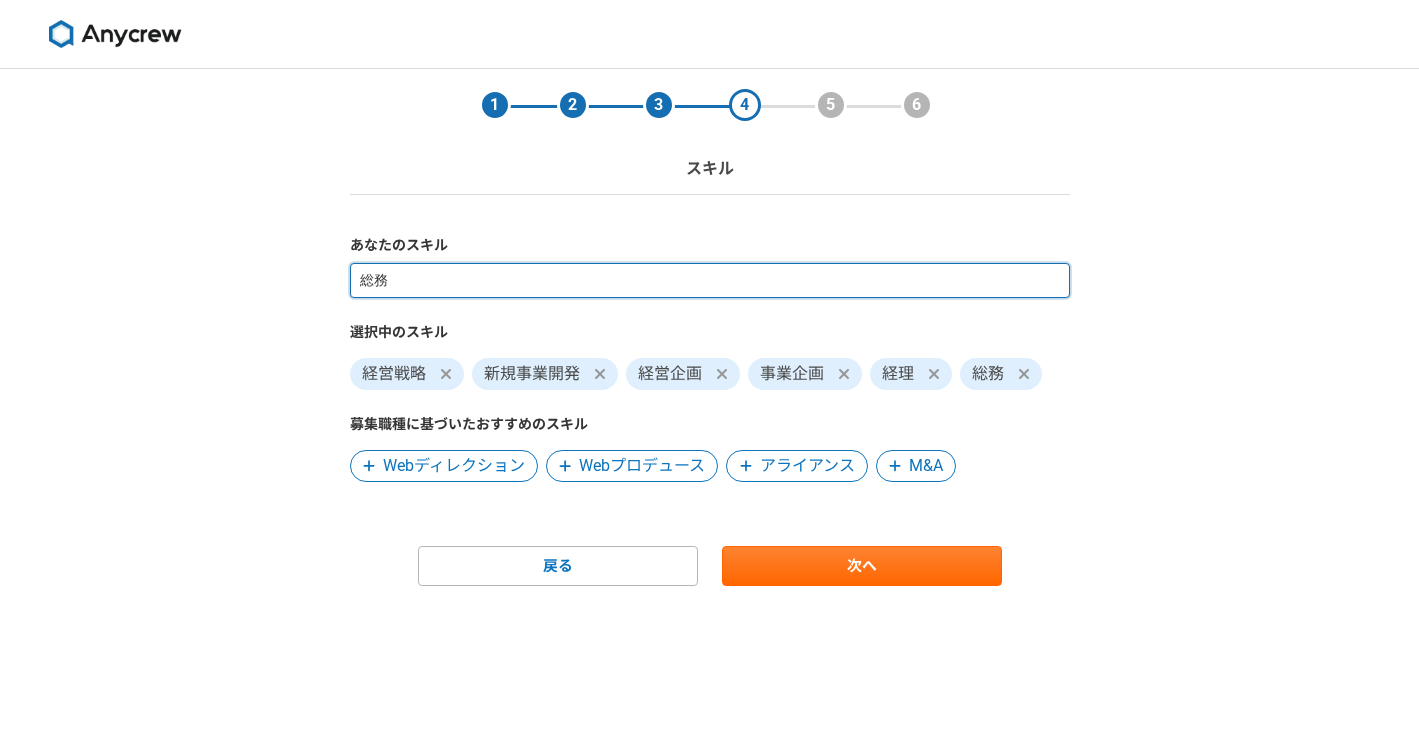 type on "総" 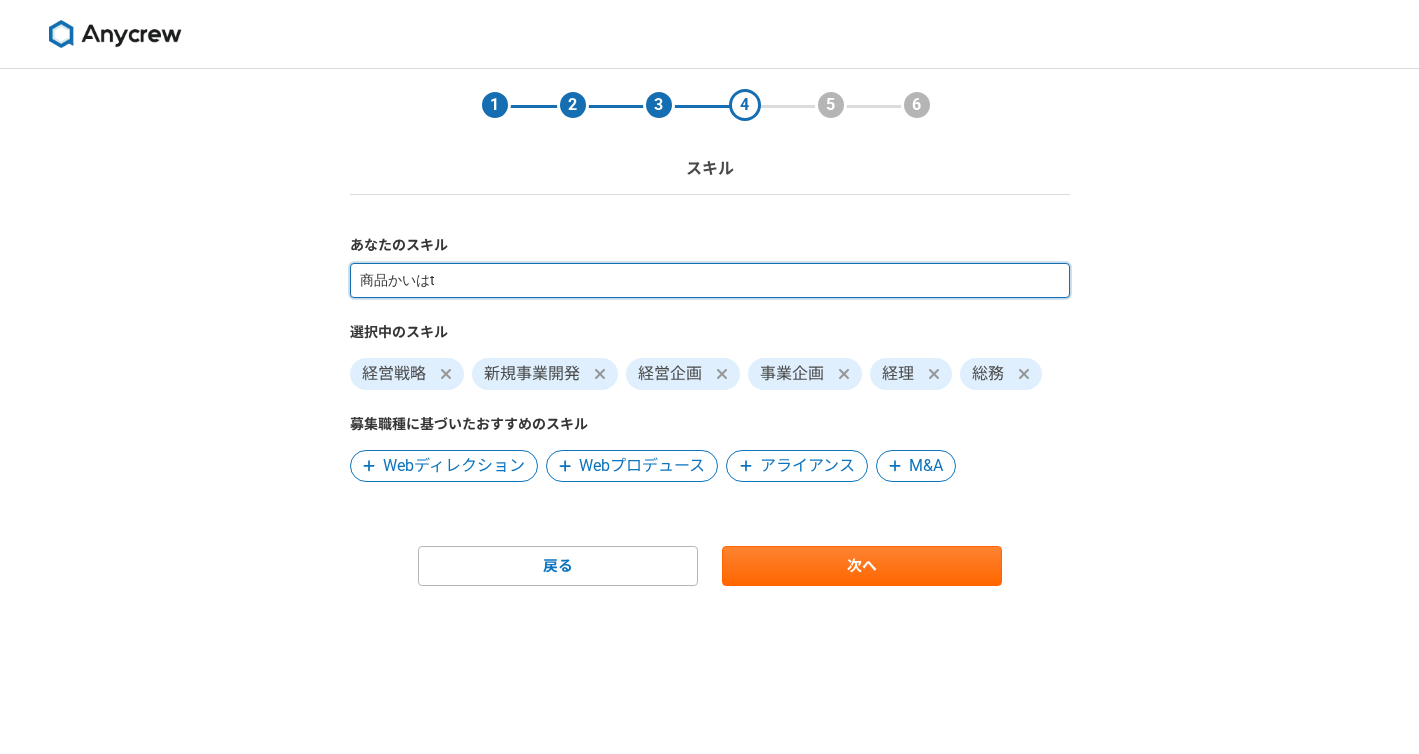 type on "商品開発" 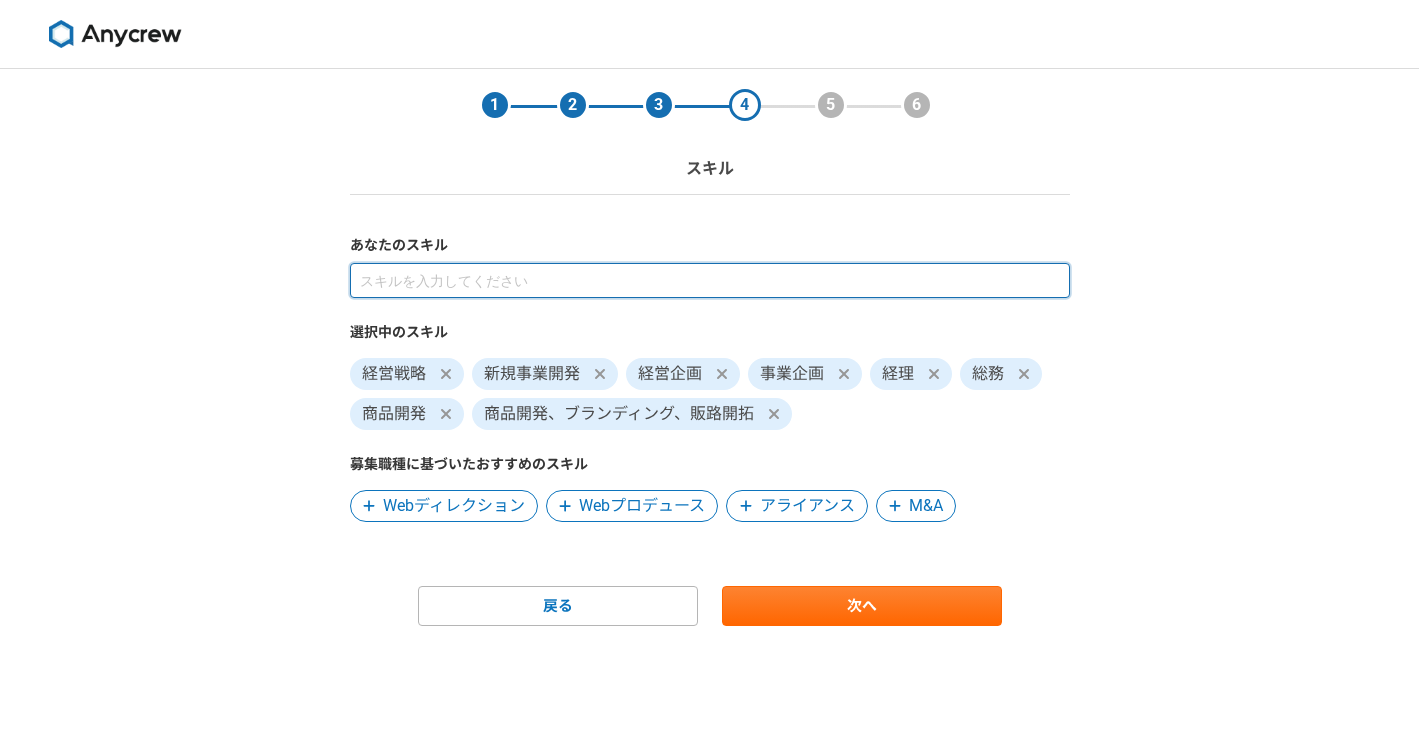 click at bounding box center [710, 280] 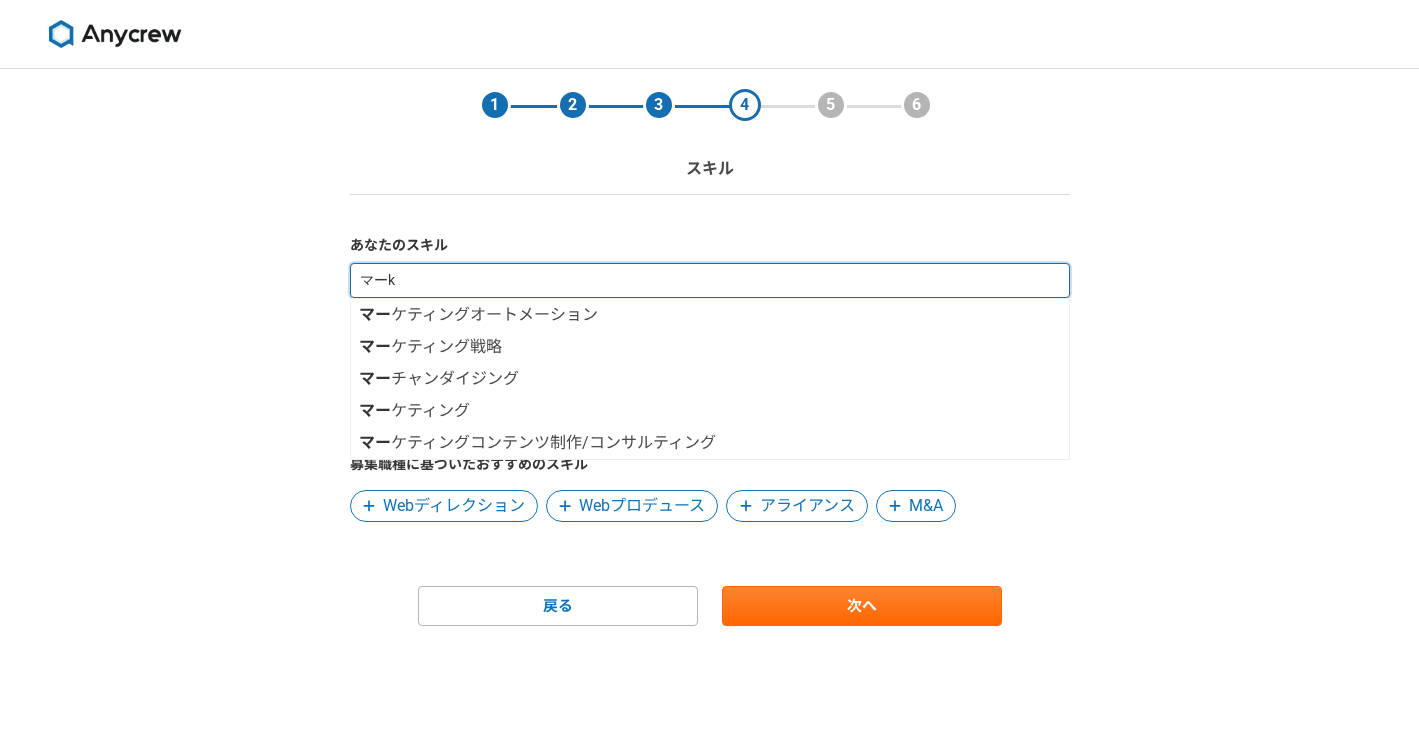 type on "マーケ" 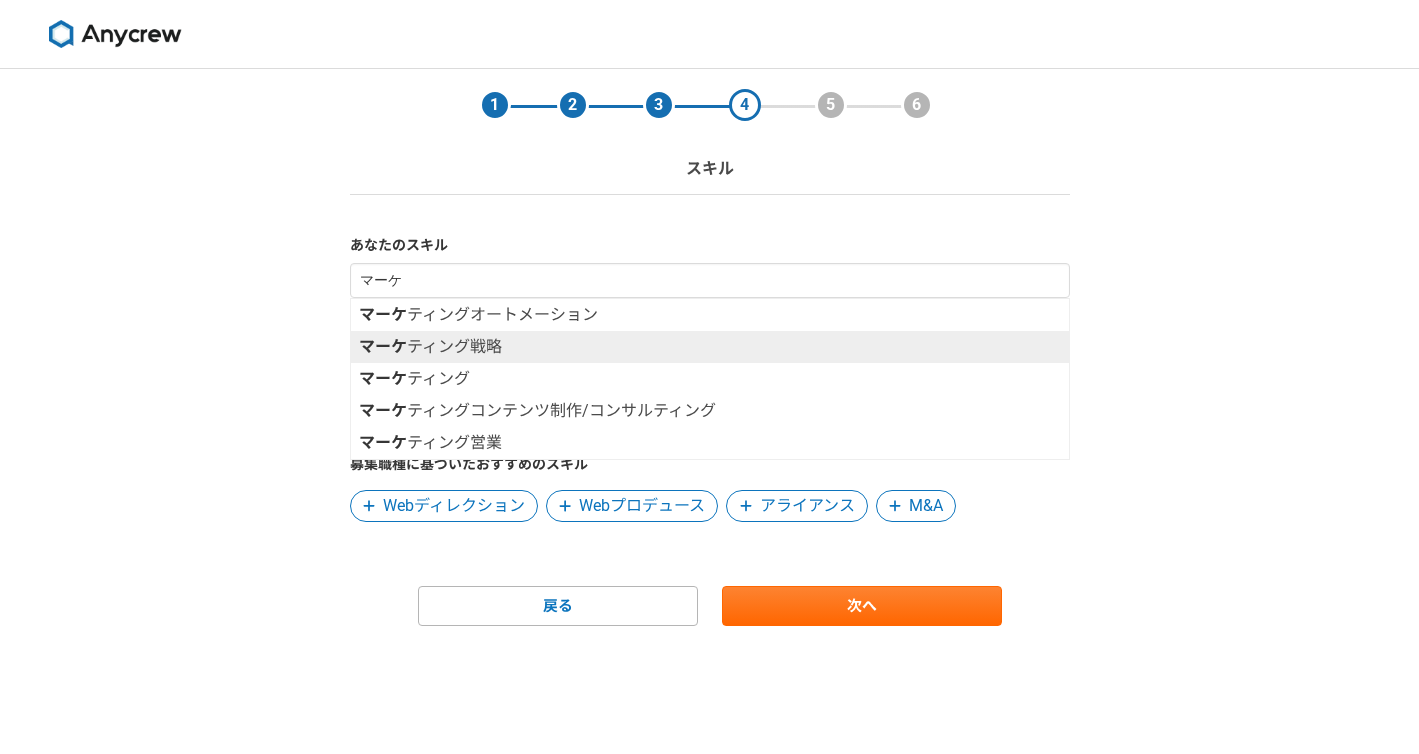 type 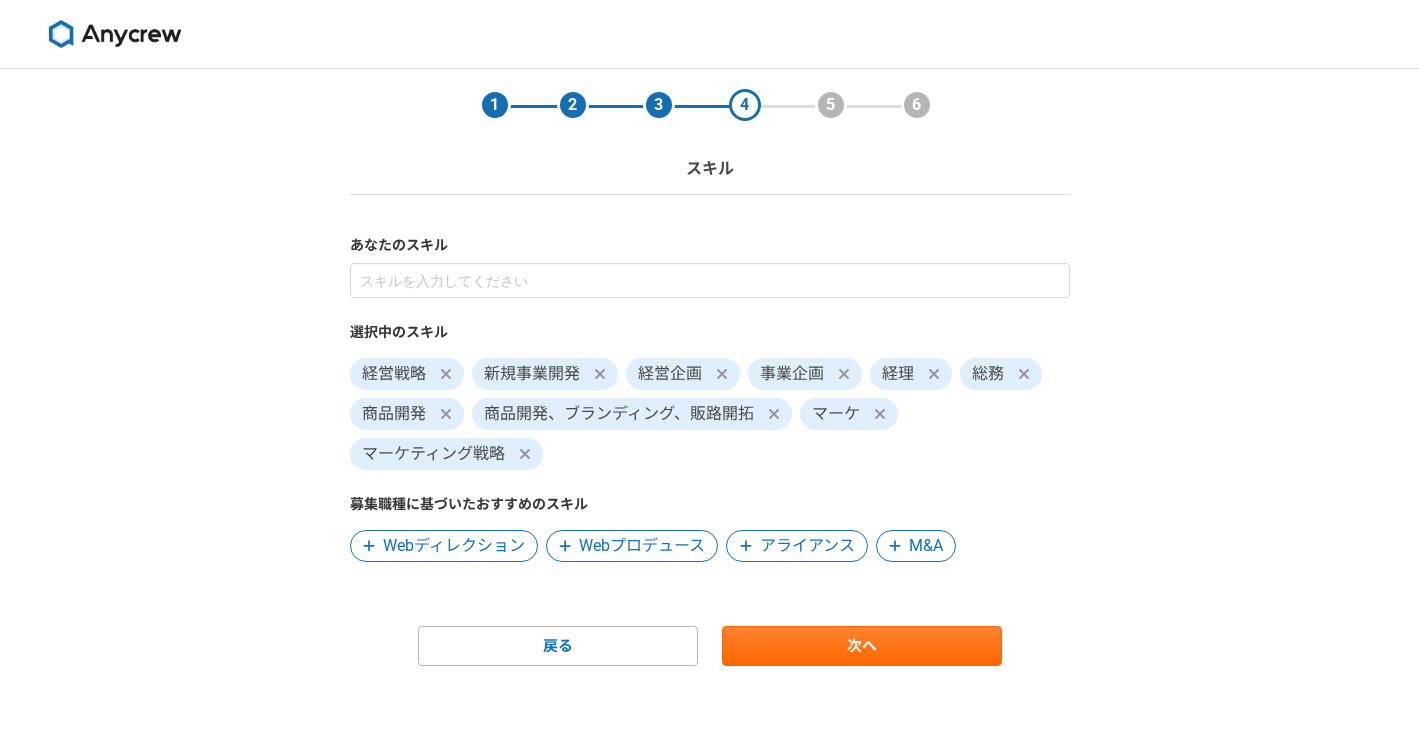click on "アライアンス" at bounding box center (807, 546) 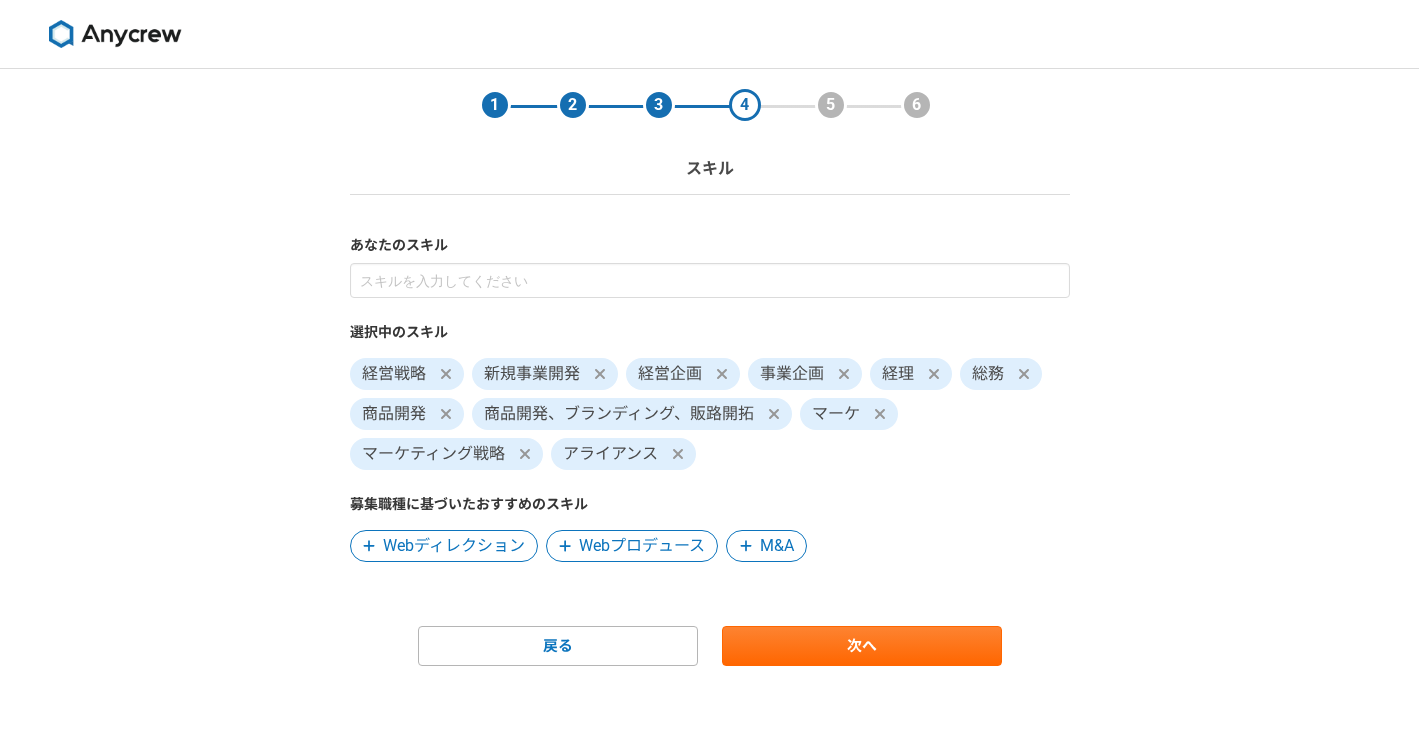 click on "M&A" at bounding box center [766, 546] 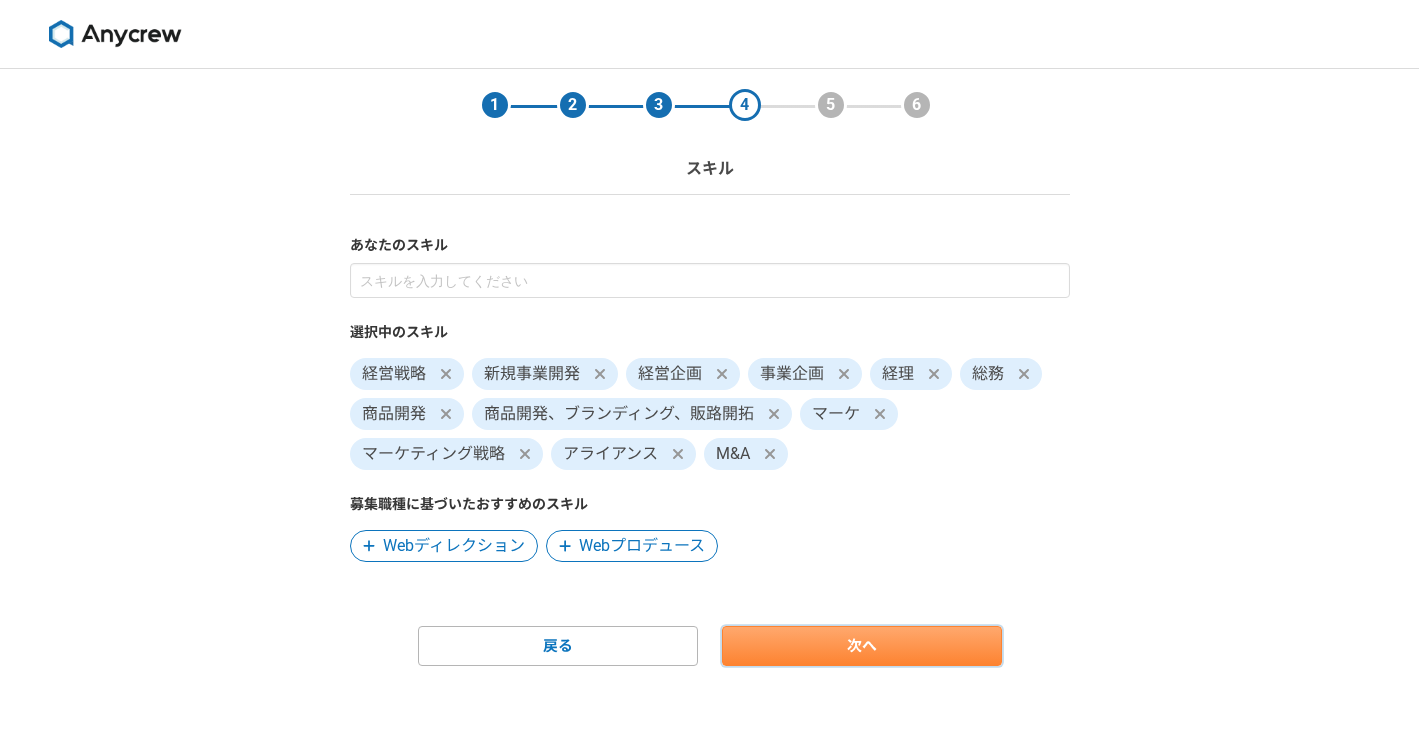 click on "次へ" at bounding box center (862, 646) 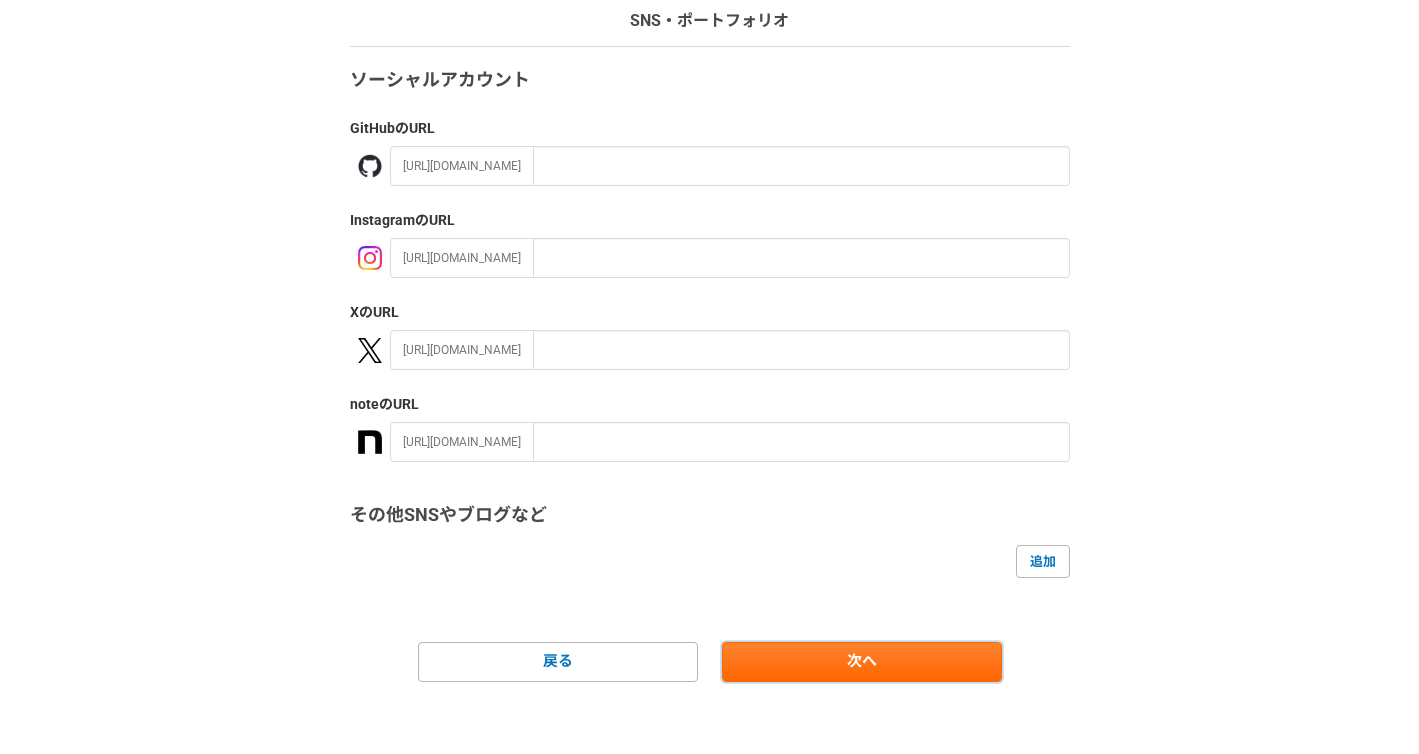 scroll, scrollTop: 155, scrollLeft: 0, axis: vertical 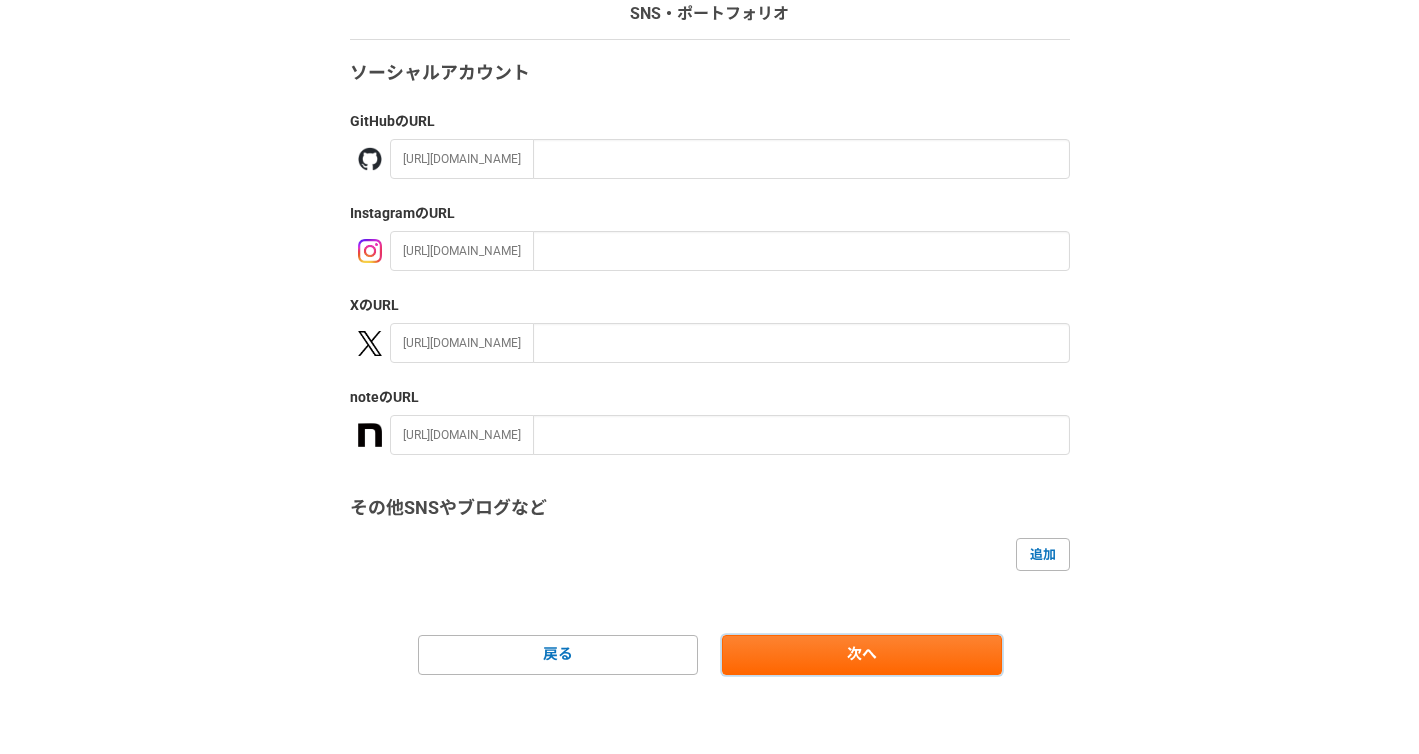 click on "次へ" at bounding box center [862, 655] 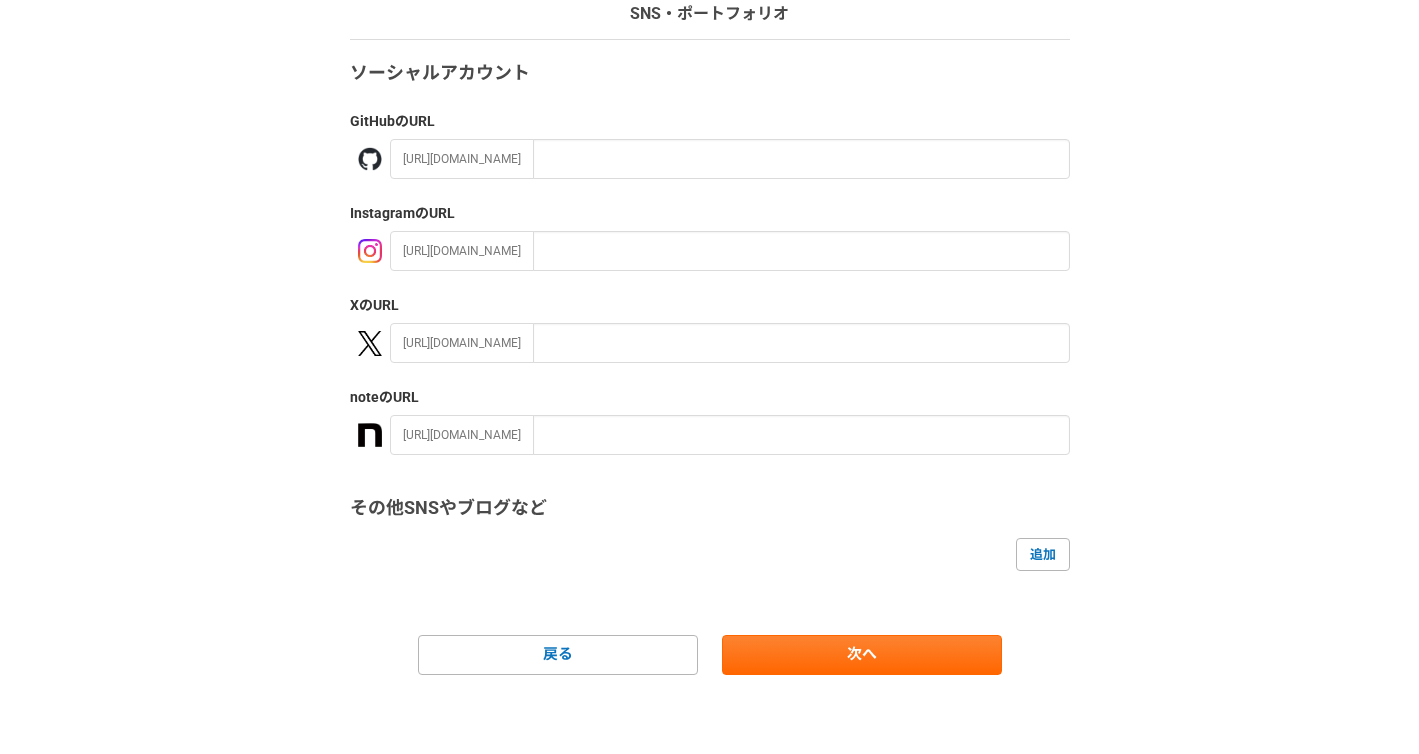 scroll, scrollTop: 0, scrollLeft: 0, axis: both 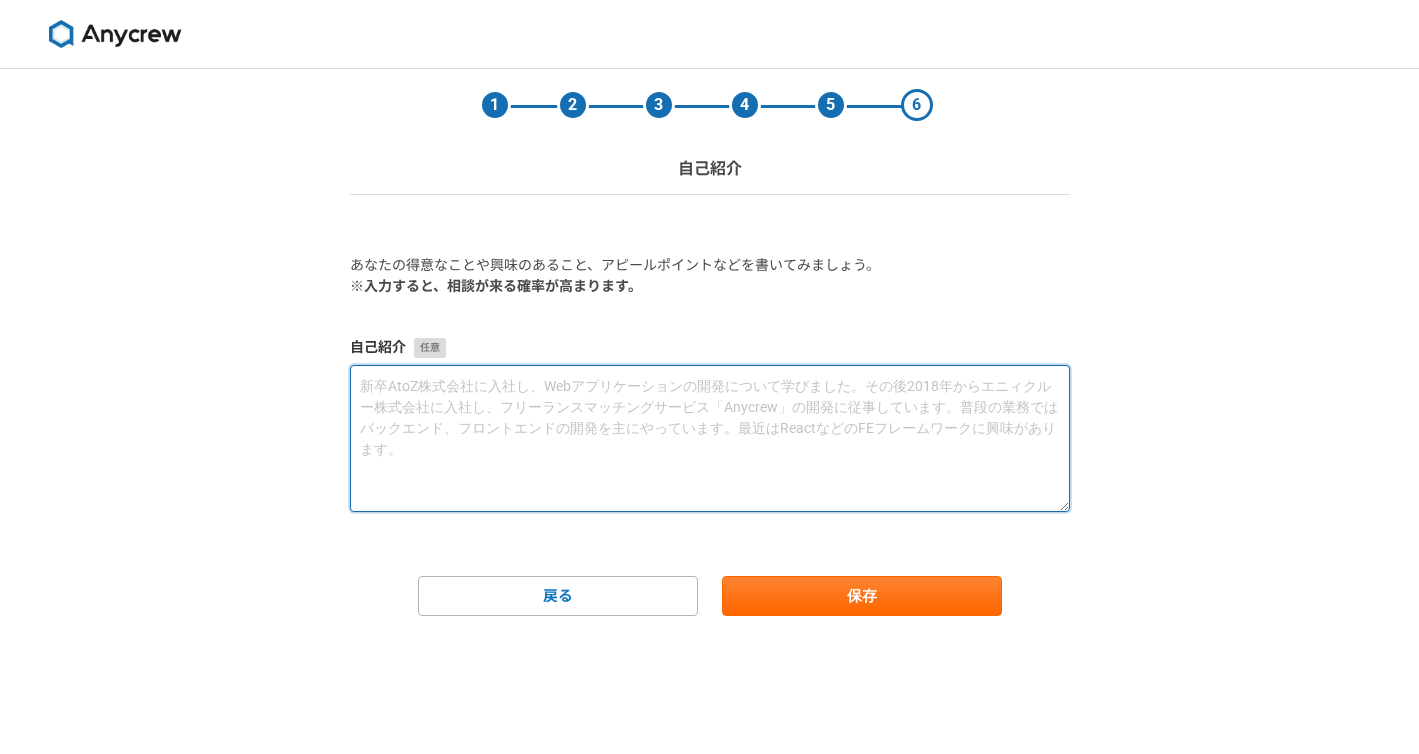 click at bounding box center [710, 438] 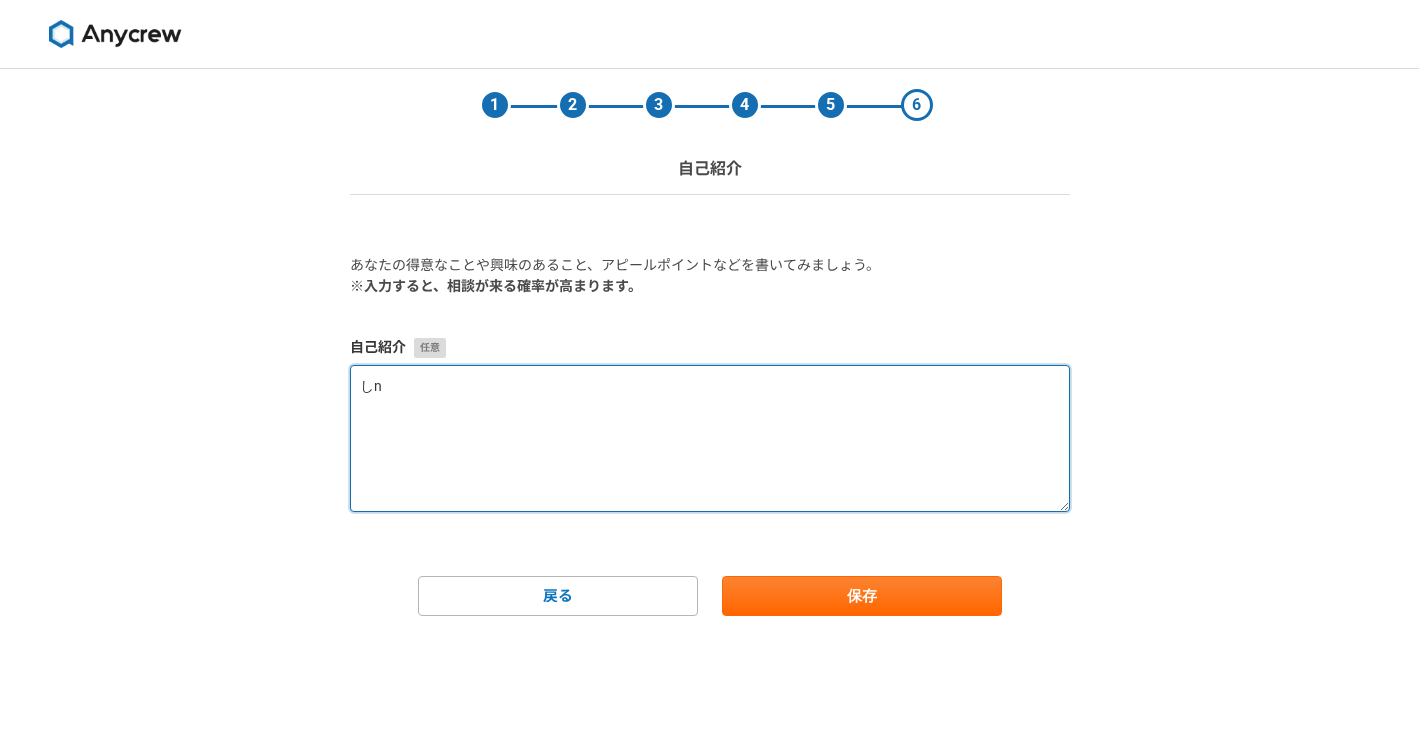 type on "し" 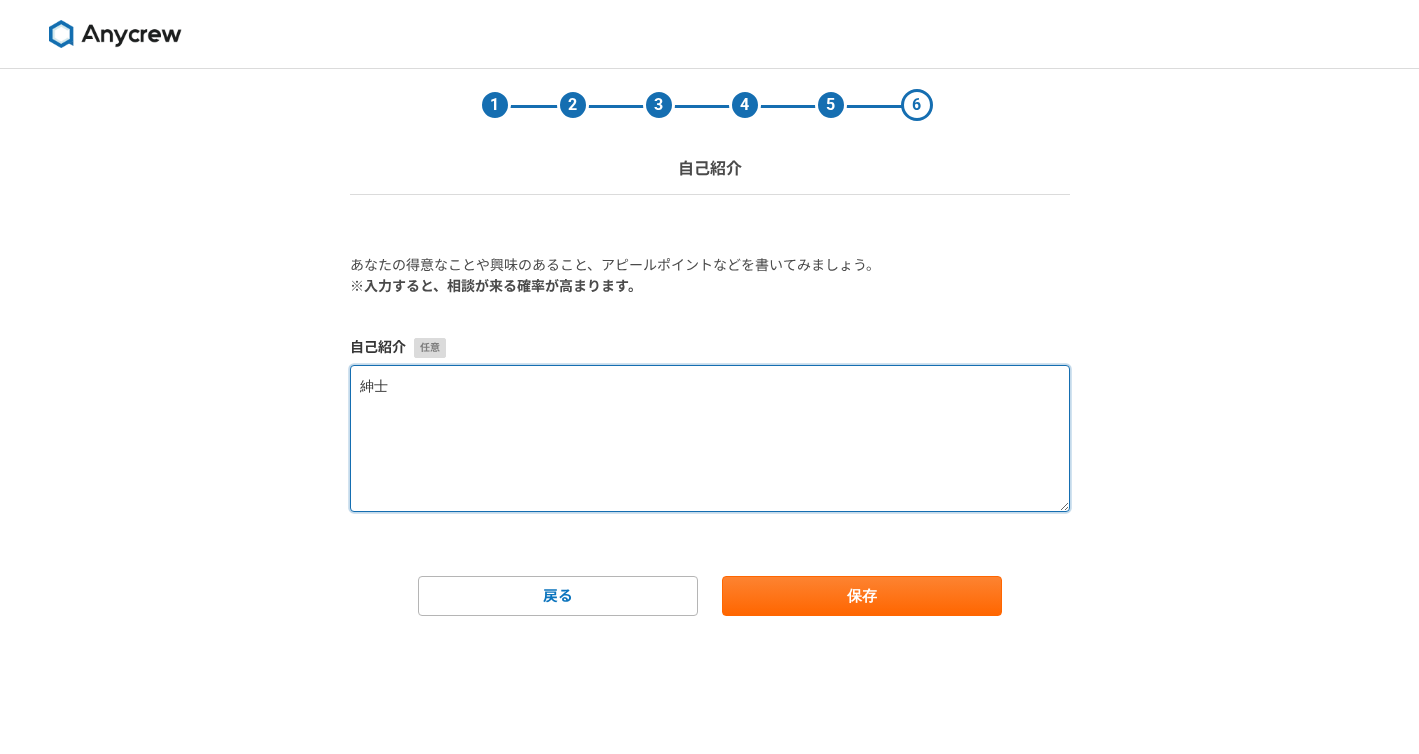 type on "[PERSON_NAME]" 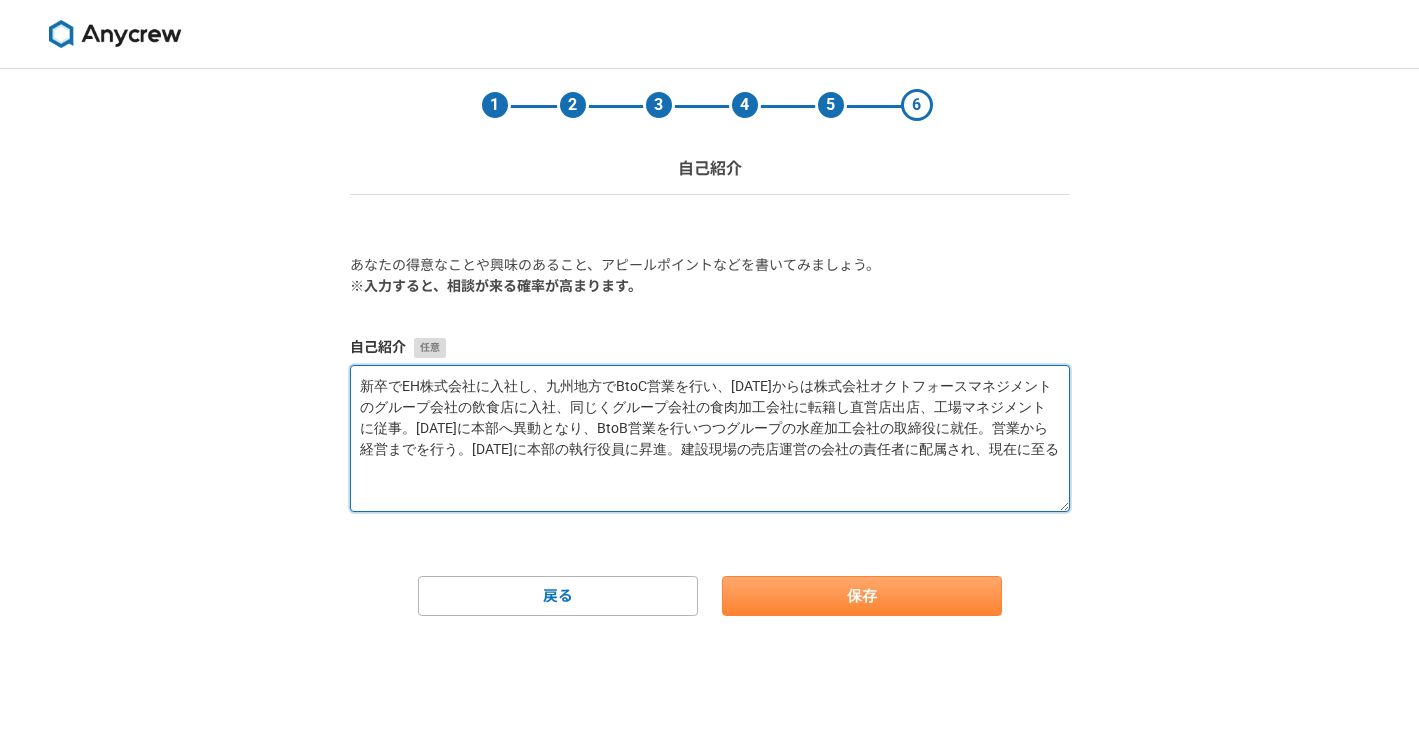 type on "新卒でEH株式会社に入社し、九州地方でBtoC営業を行い、[DATE]からは株式会社オクトフォースマネジメントのグループ会社の飲食店に入社、同じくグループ会社の食肉加工会社に転籍し直営店出店、工場マネジメントに従事。[DATE]に本部へ異動となり、BtoB営業を行いつつグループの水産加工会社の取締役に就任。営業から経営までを行う。[DATE]に本部の執行役員に昇進。建設現場の売店運営の会社の責任者に配属され、現在に至る" 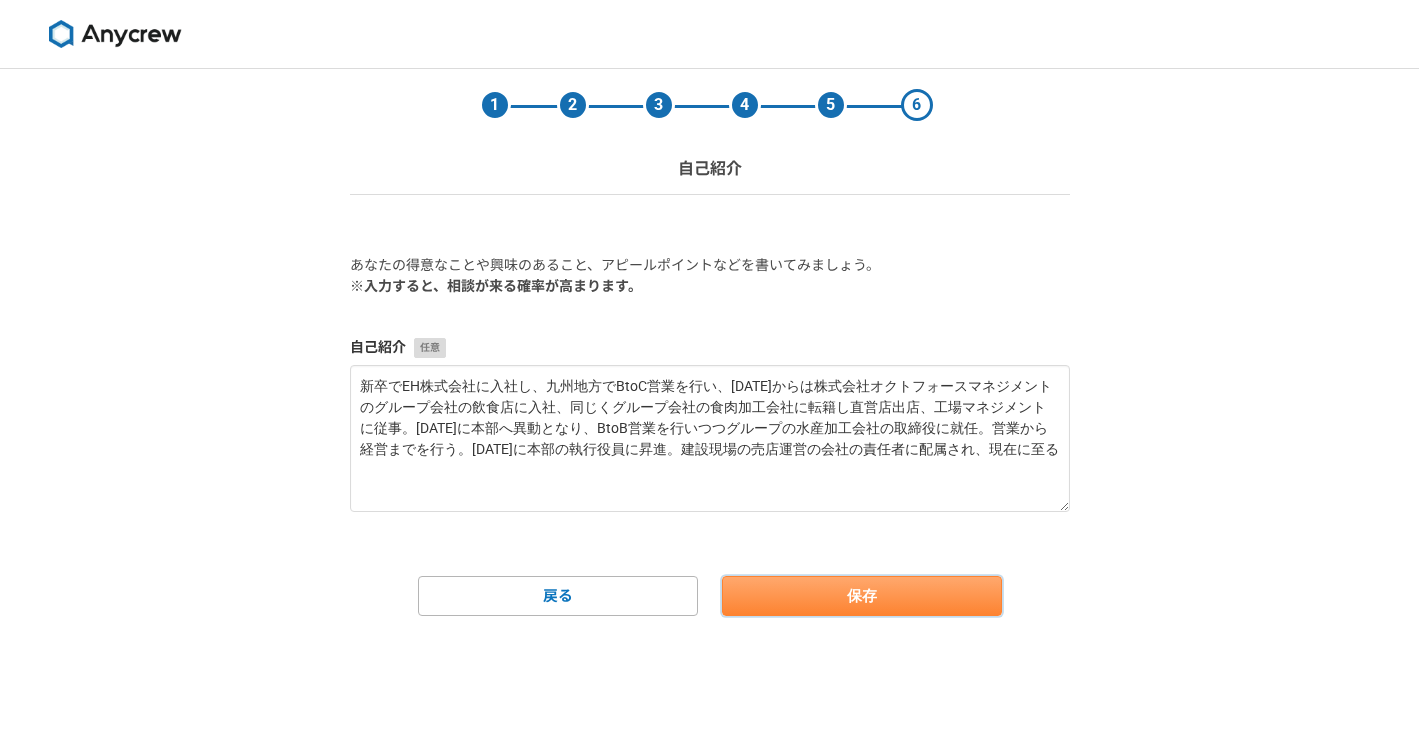 click on "保存" at bounding box center (862, 596) 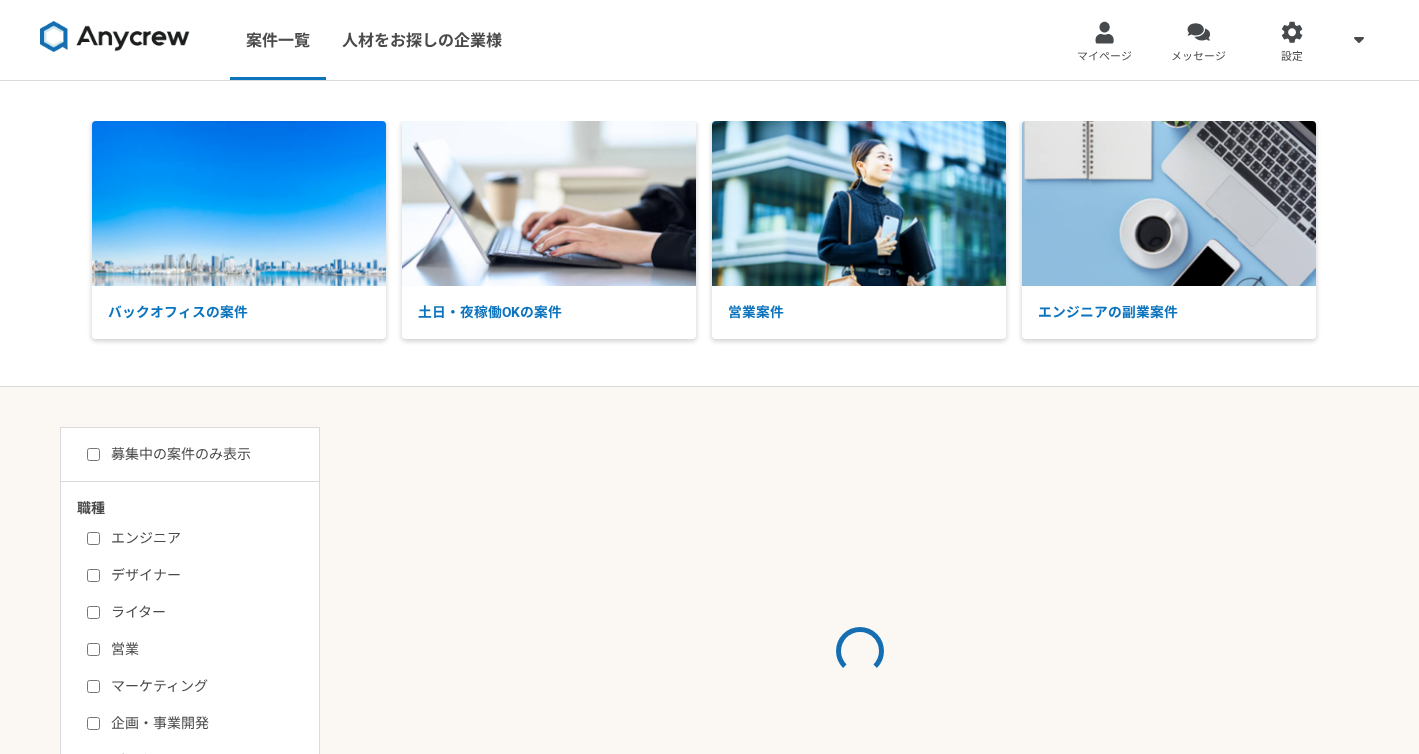 scroll, scrollTop: 0, scrollLeft: 0, axis: both 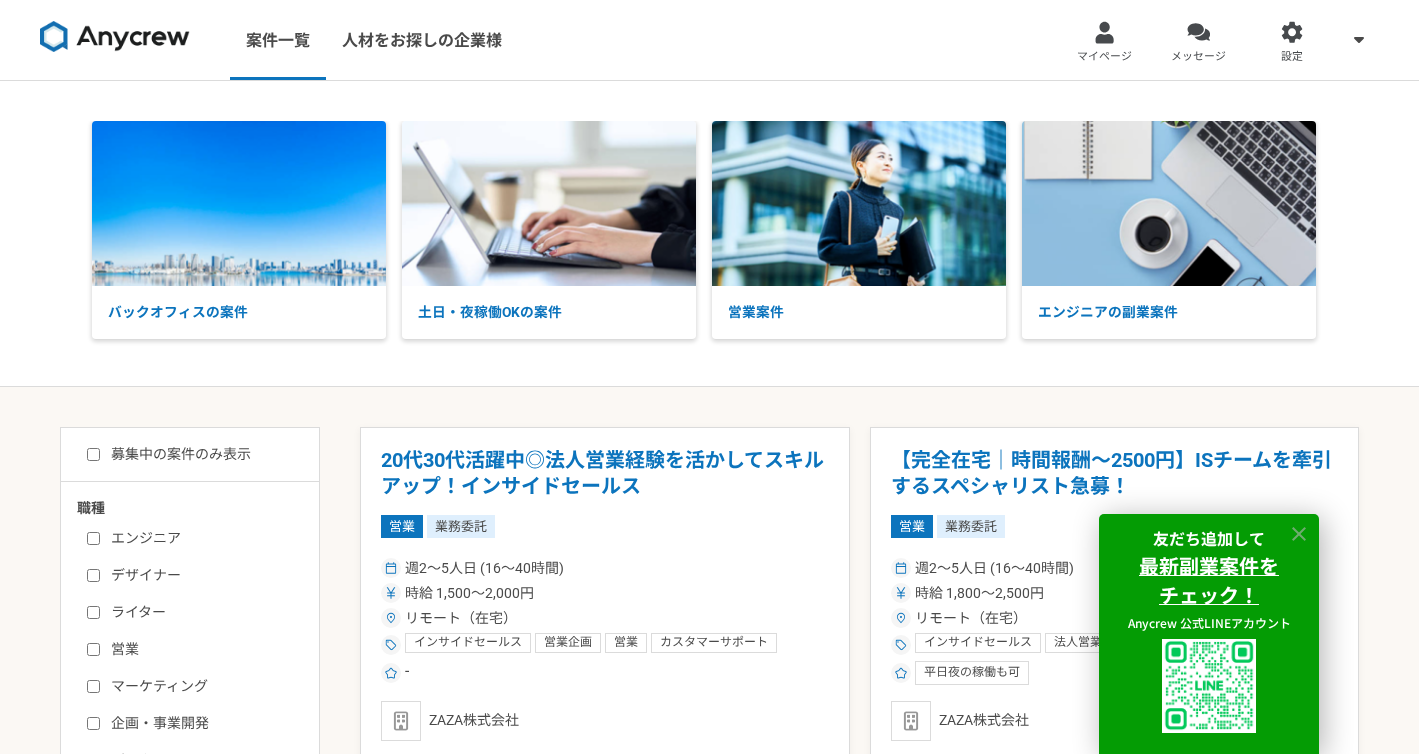 click 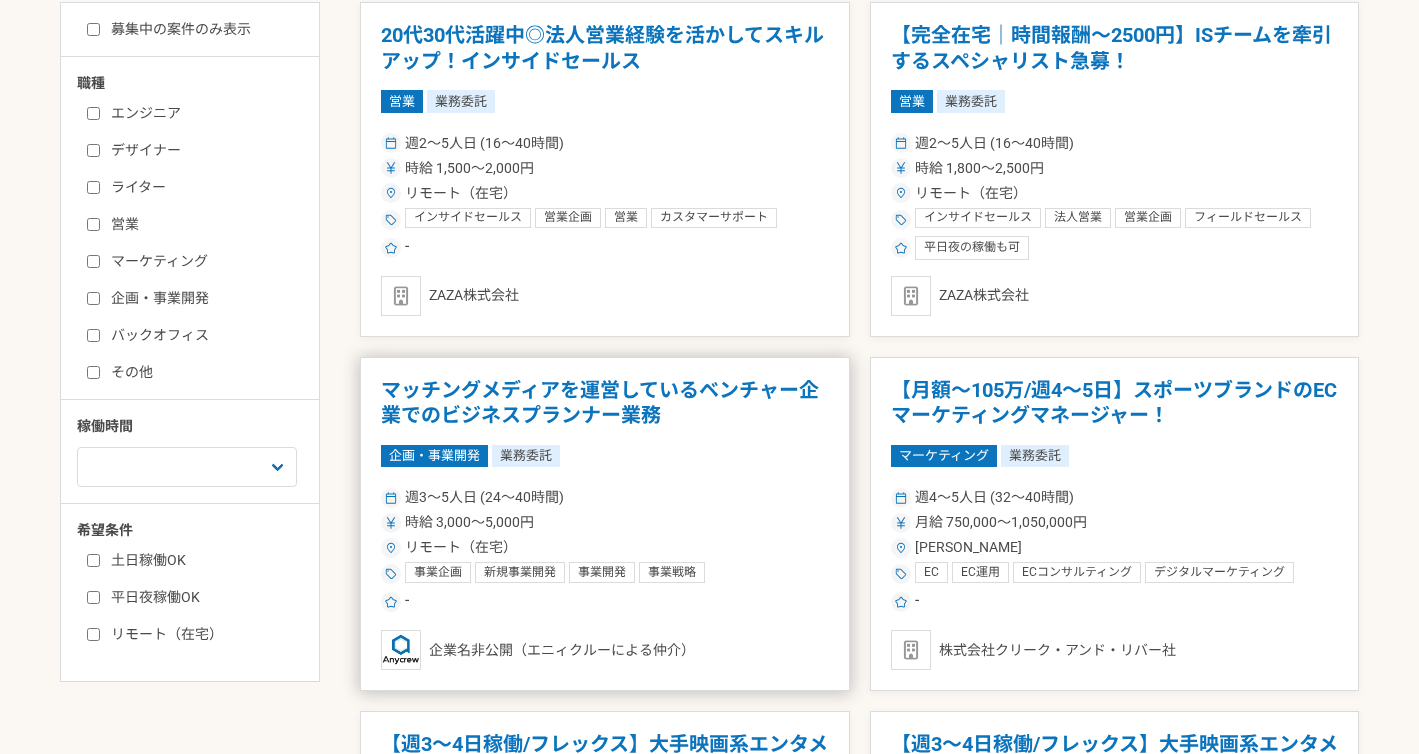 scroll, scrollTop: 428, scrollLeft: 0, axis: vertical 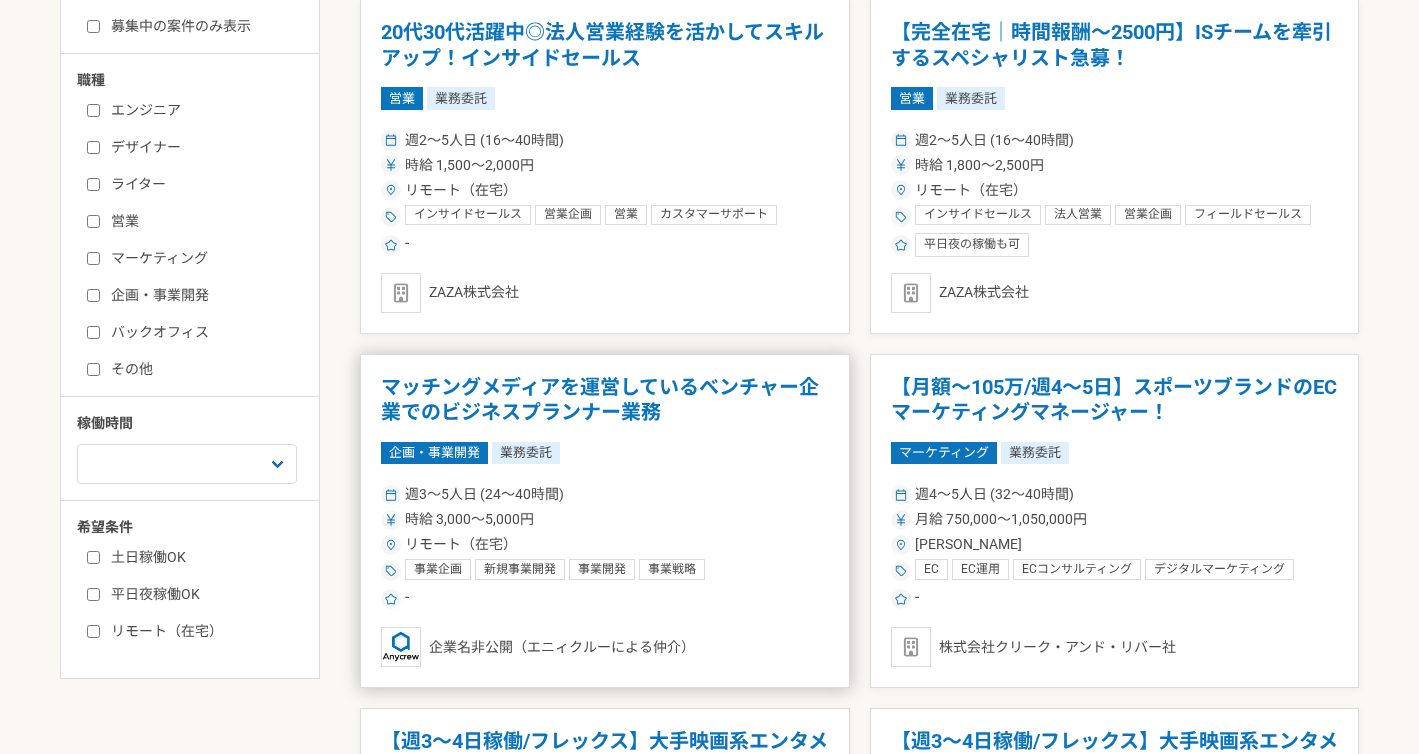 click on "マッチングメディアを運営しているベンチャー企業でのビジネスプランナー業務" at bounding box center (605, 400) 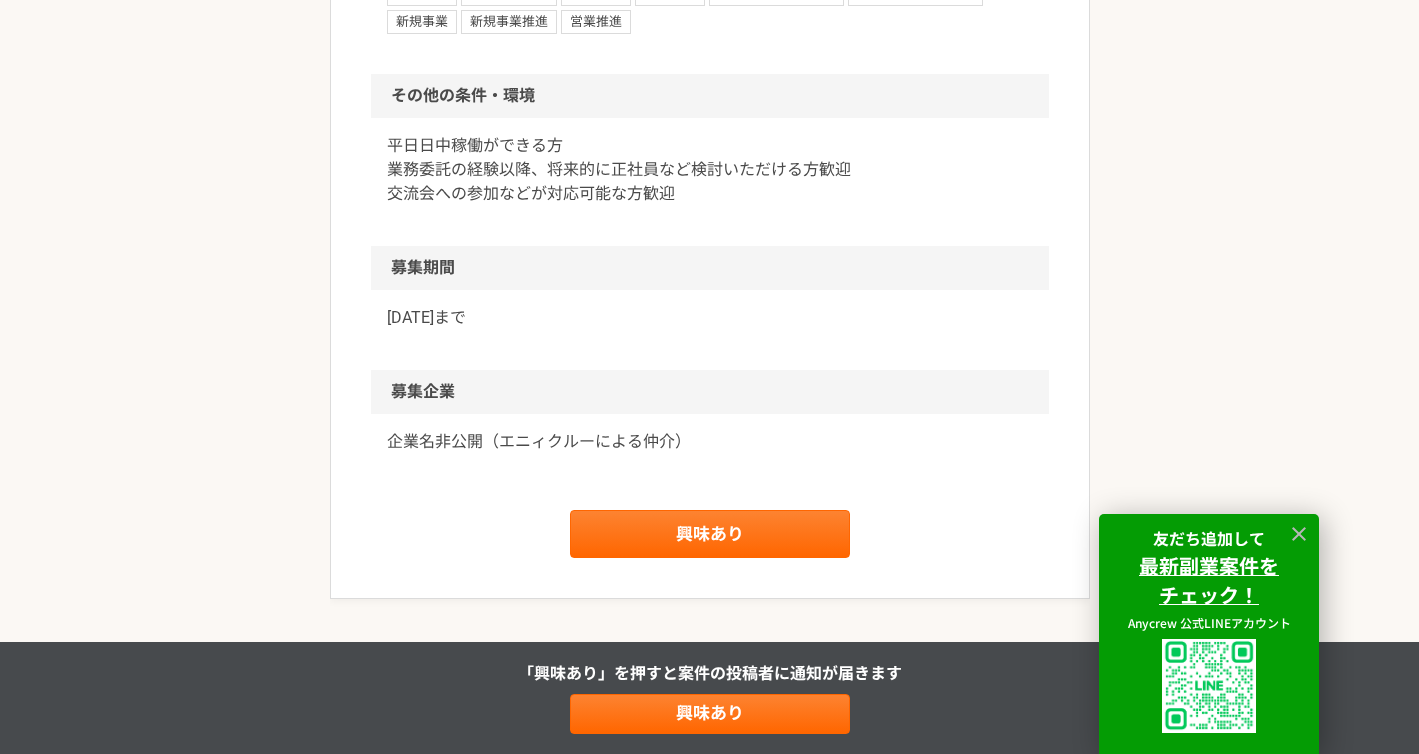 scroll, scrollTop: 2000, scrollLeft: 0, axis: vertical 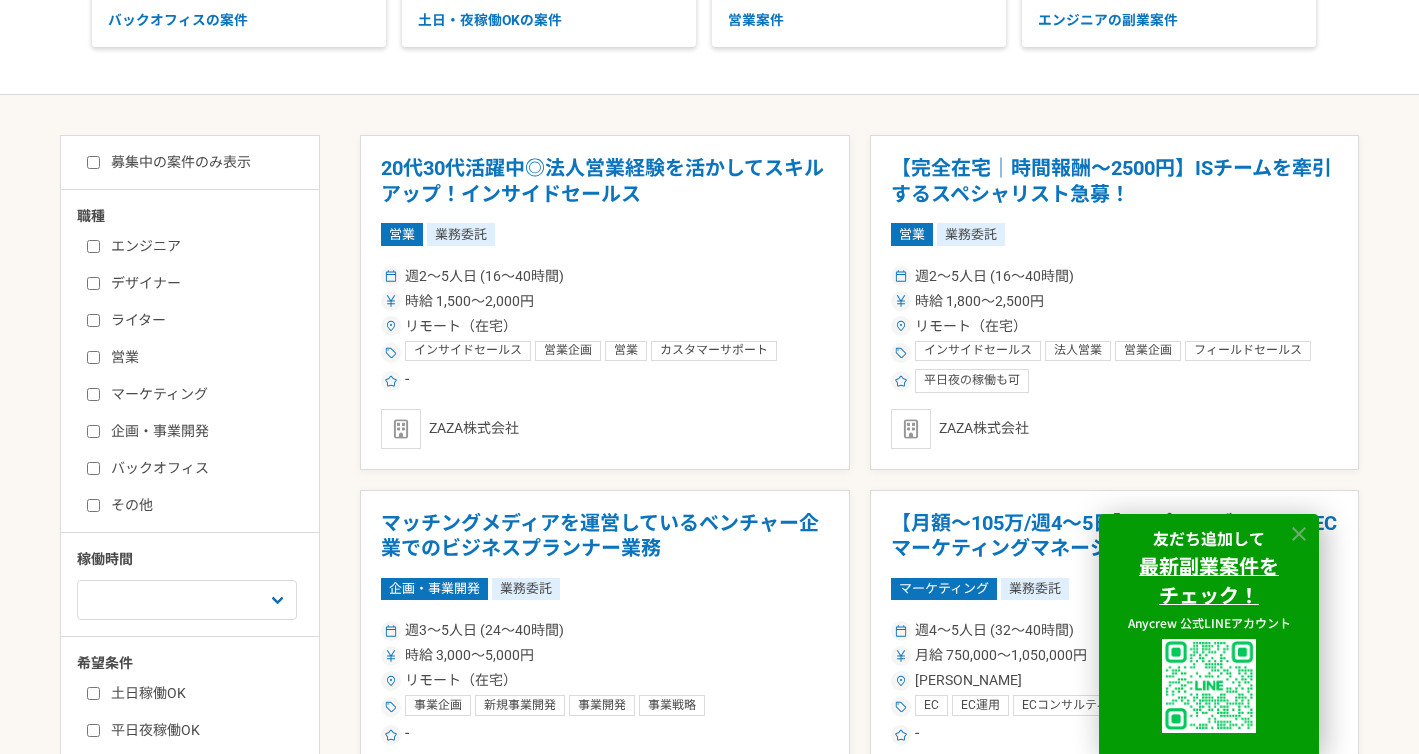 click 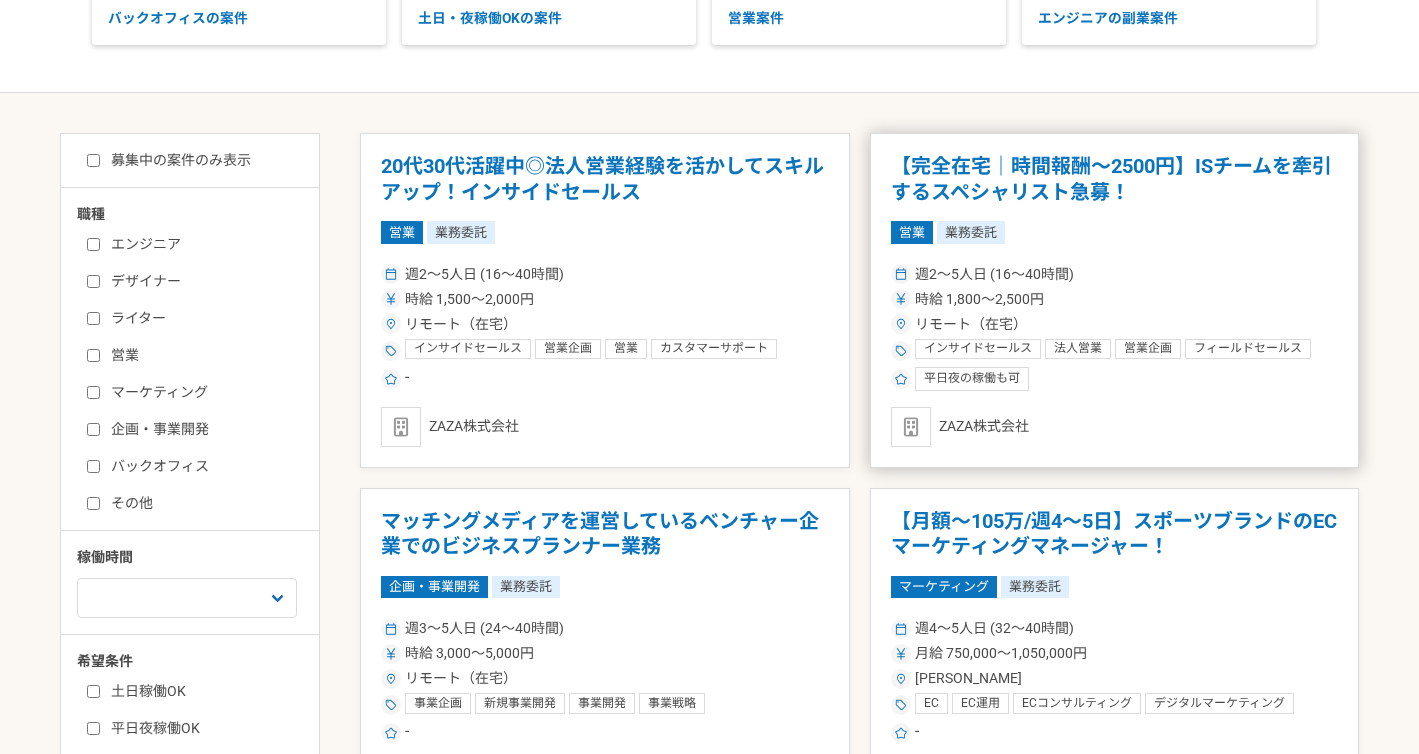 scroll, scrollTop: 296, scrollLeft: 0, axis: vertical 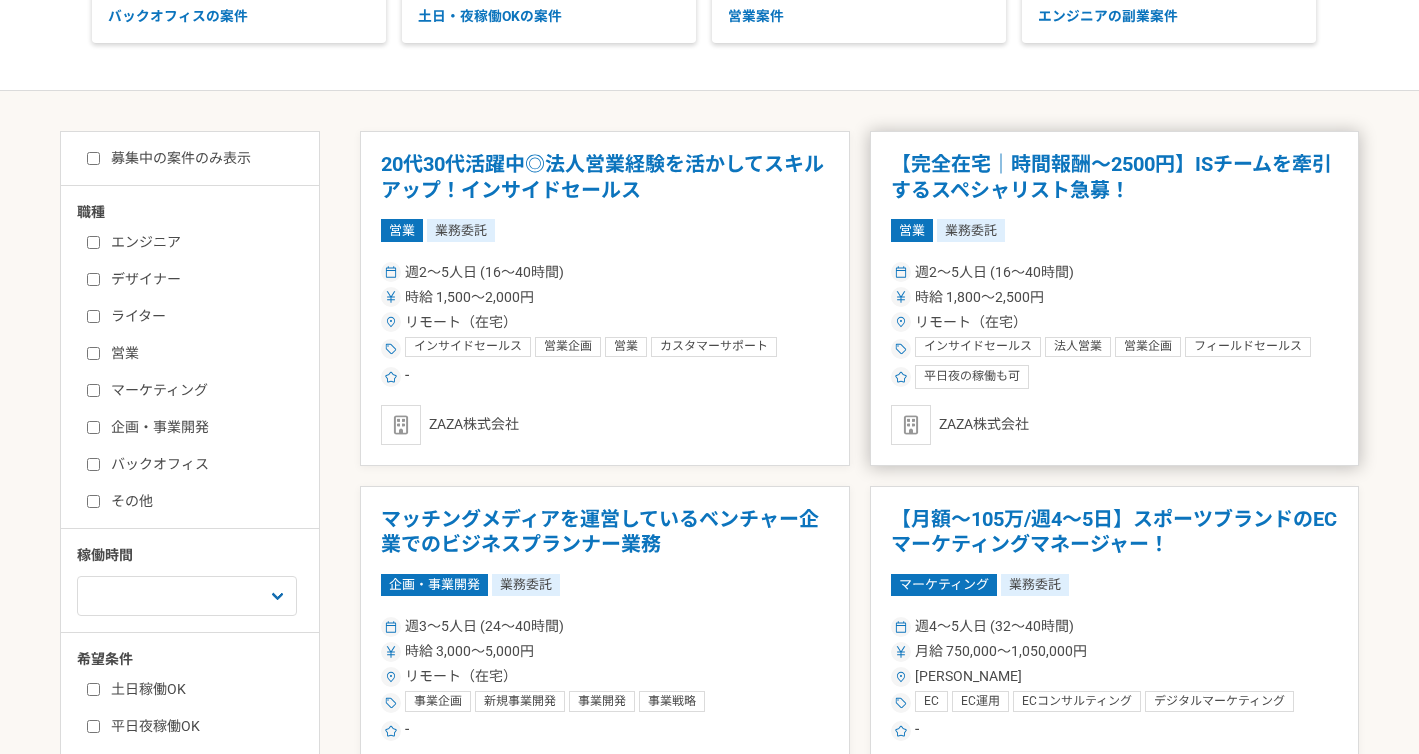 click on "【完全在宅｜時間報酬〜2500円】ISチームを牽引するスペシャリスト急募！" at bounding box center (1115, 177) 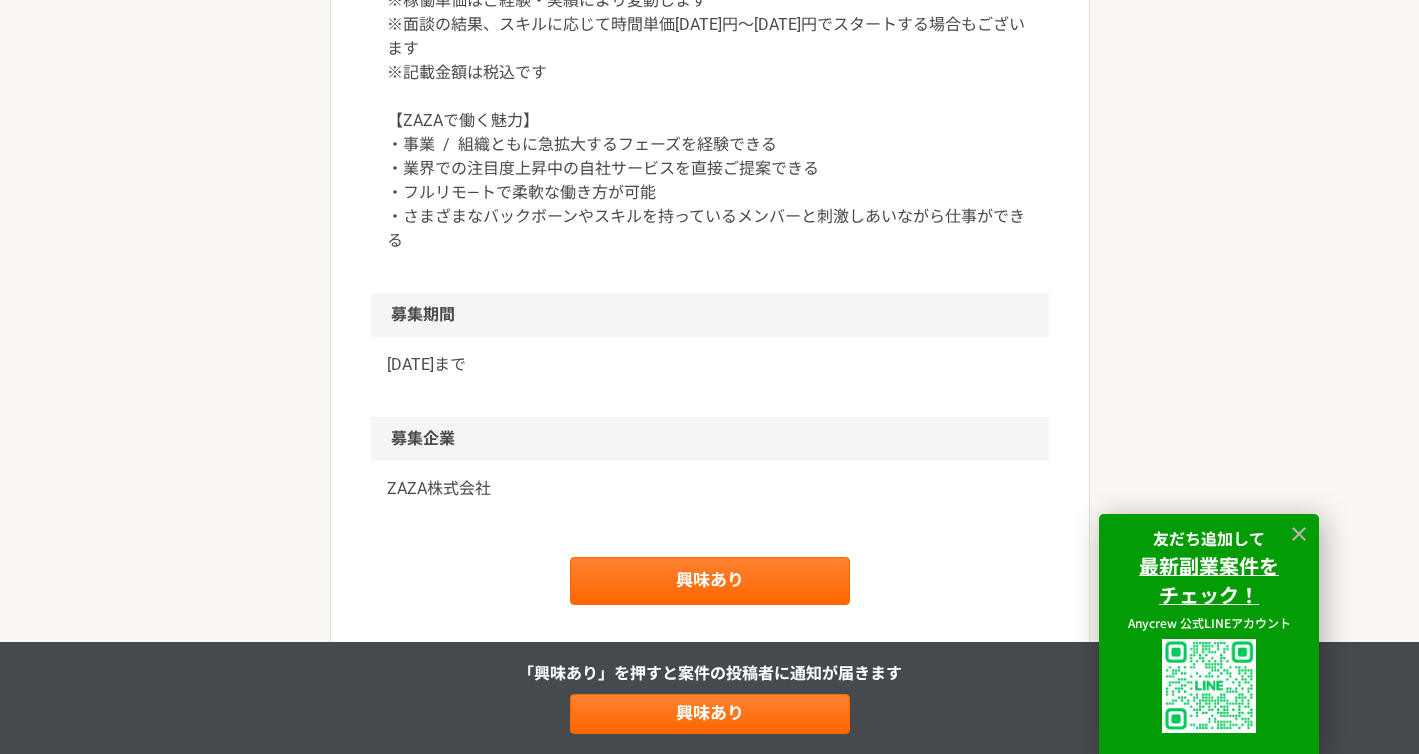 scroll, scrollTop: 2401, scrollLeft: 0, axis: vertical 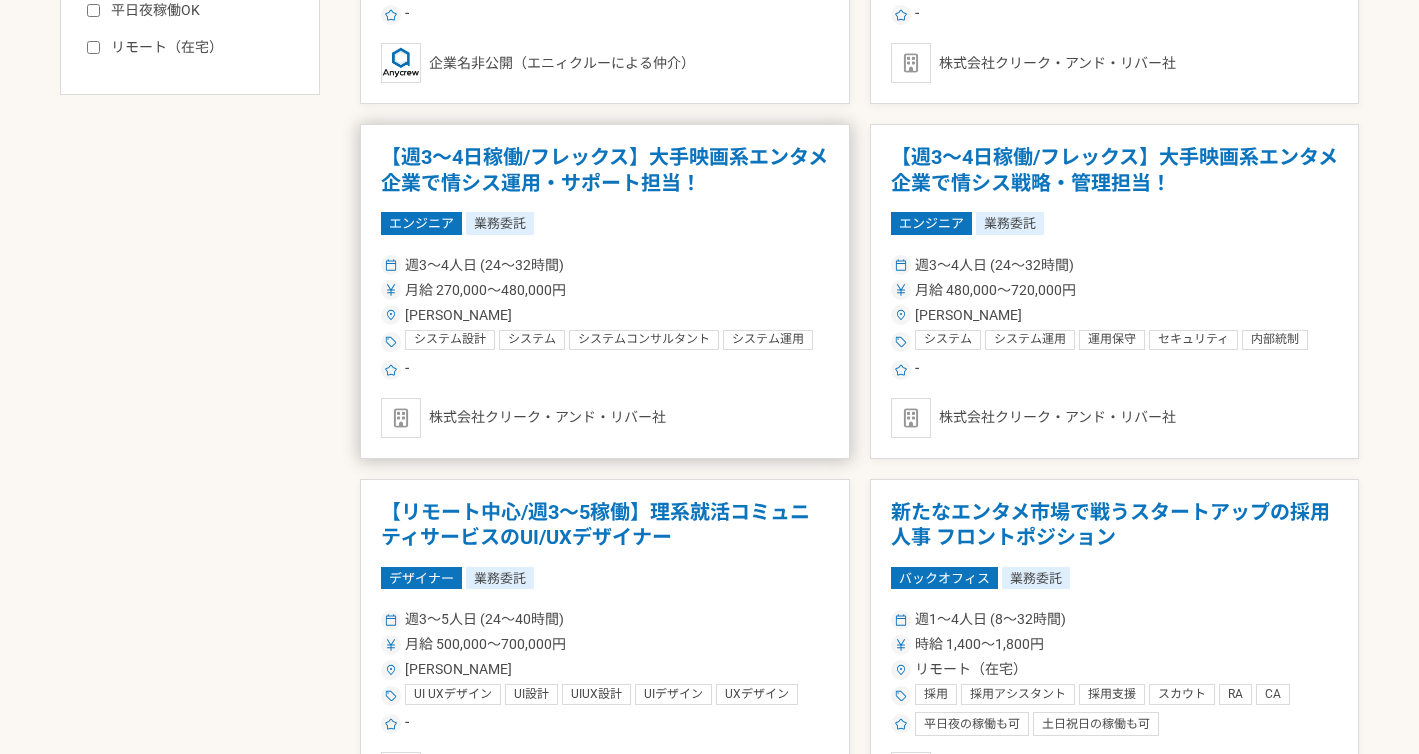 click on "【週3～4日稼働/フレックス】大手映画系エンタメ企業で情シス運用・サポート担当！" at bounding box center [605, 170] 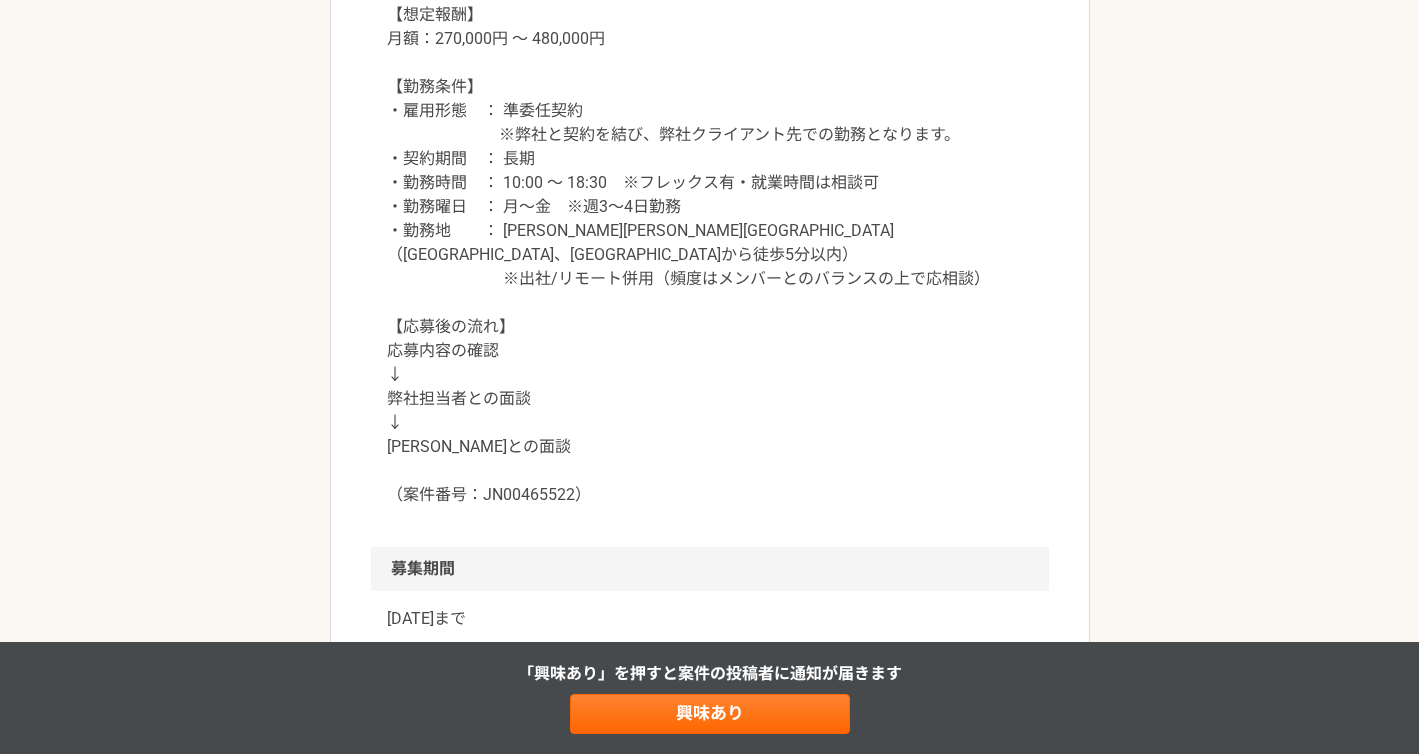 scroll, scrollTop: 2031, scrollLeft: 0, axis: vertical 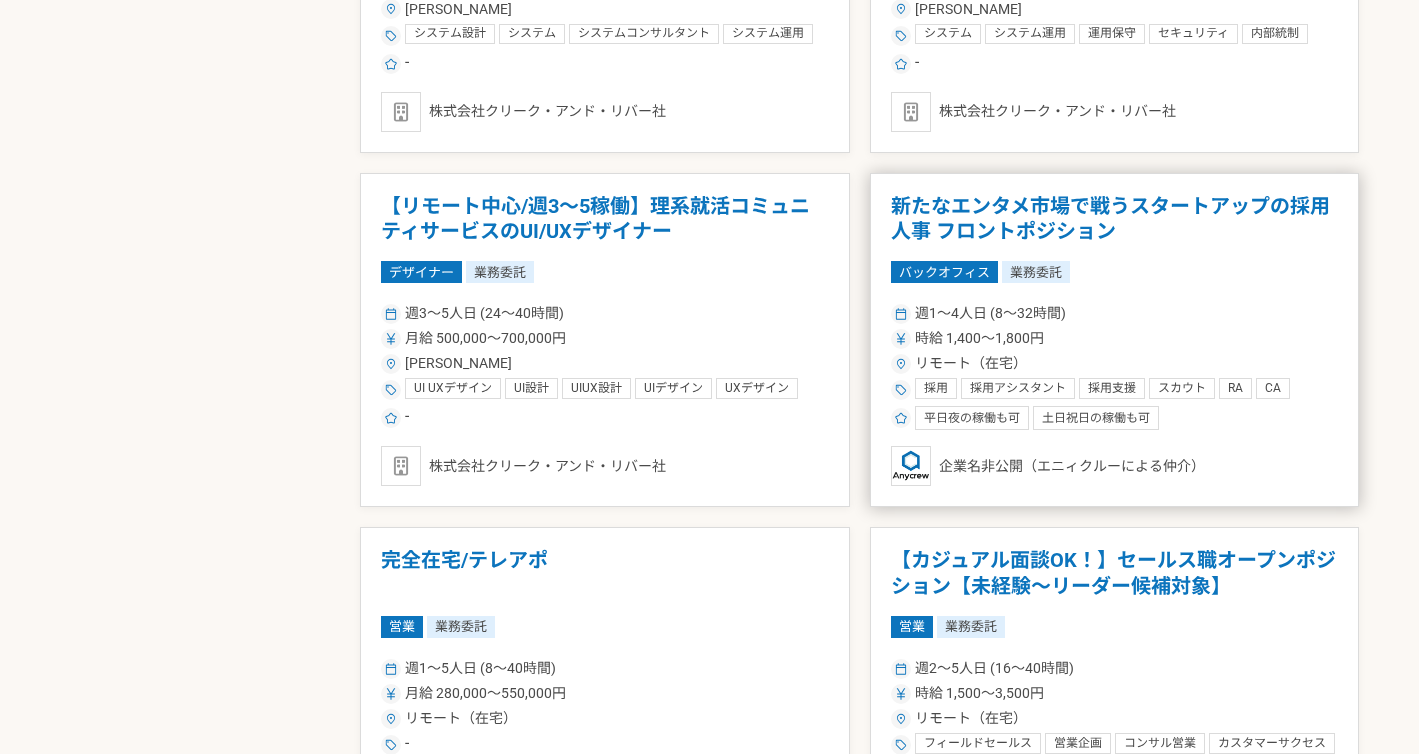 click on "新たなエンタメ市場で戦うスタートアップの採用人事 フロントポジション" at bounding box center (1115, 219) 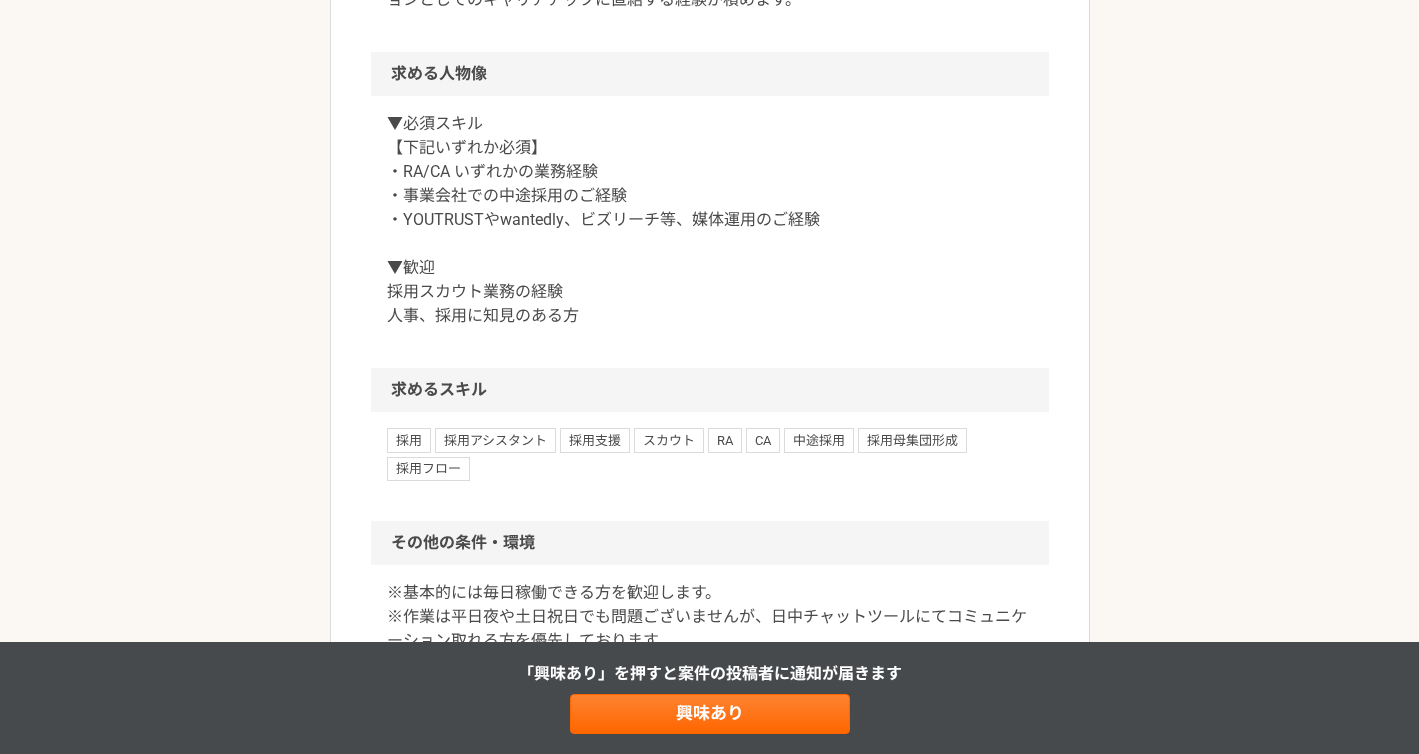 scroll, scrollTop: 1286, scrollLeft: 0, axis: vertical 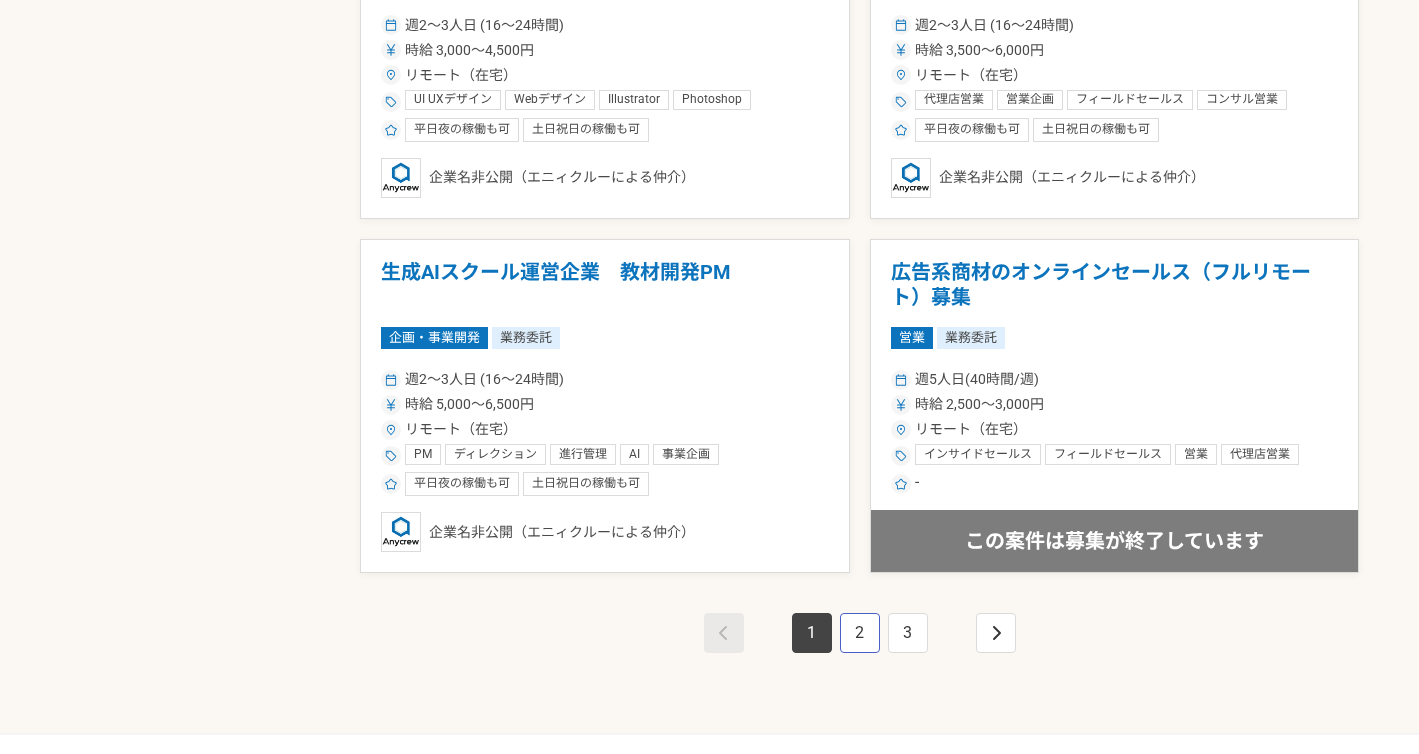 click on "2" at bounding box center (860, 633) 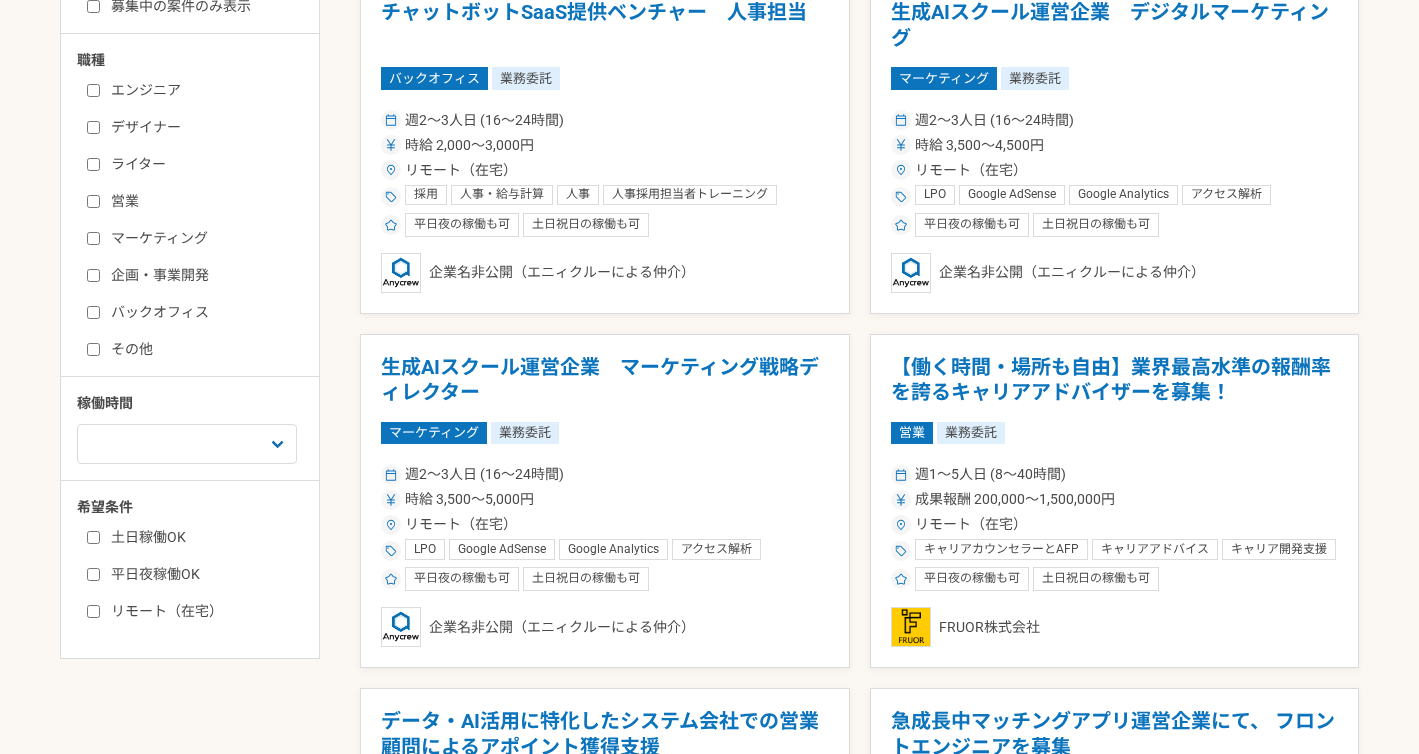 scroll, scrollTop: 448, scrollLeft: 0, axis: vertical 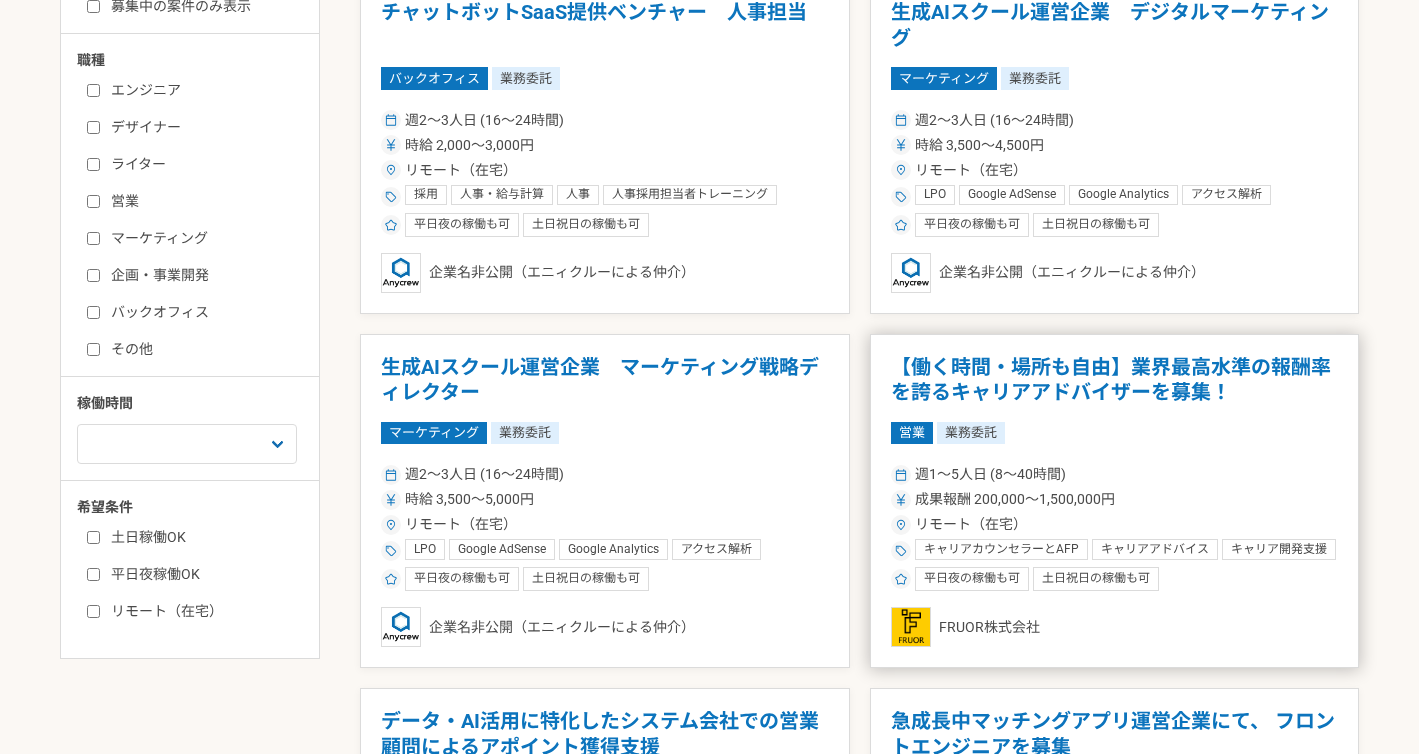 click on "【働く時間・場所も自由】業界最高水準の報酬率を誇るキャリアアドバイザーを募集！" at bounding box center (1115, 380) 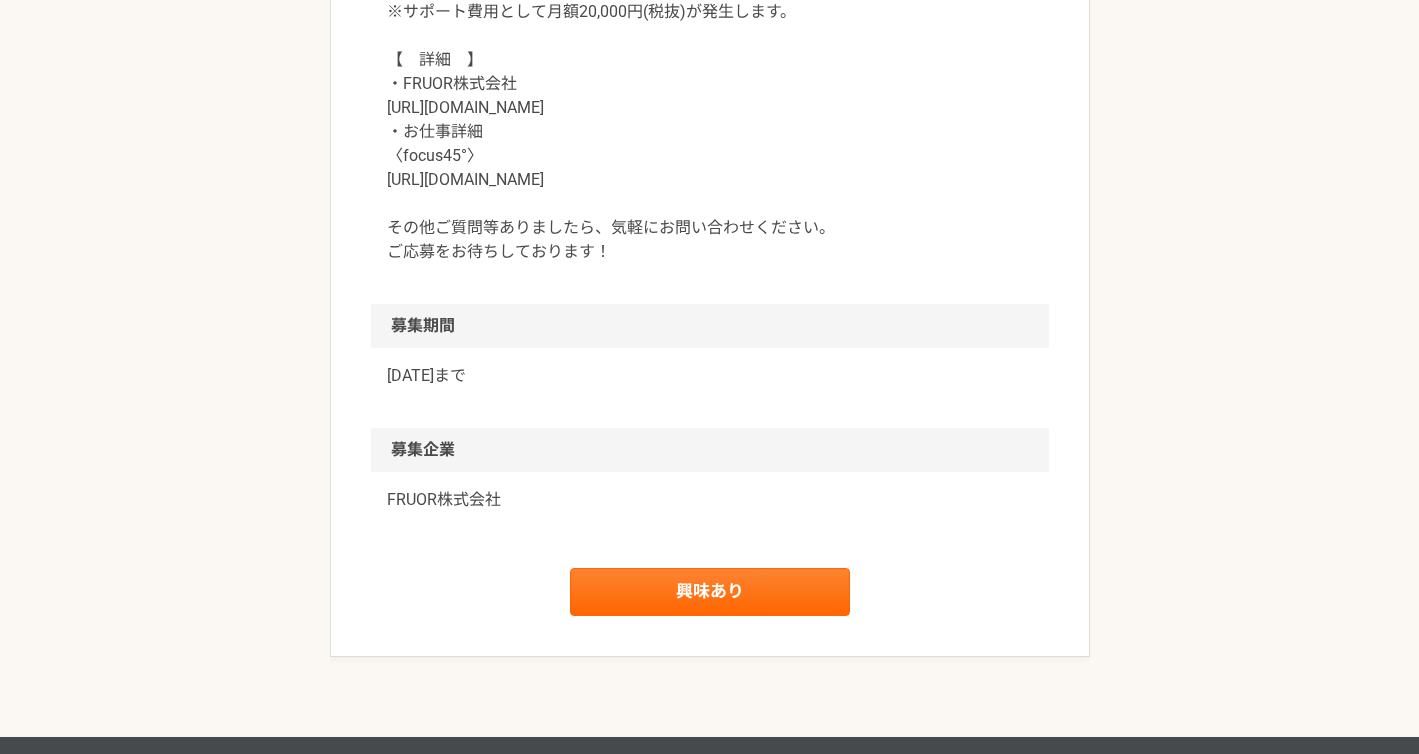 scroll, scrollTop: 2411, scrollLeft: 0, axis: vertical 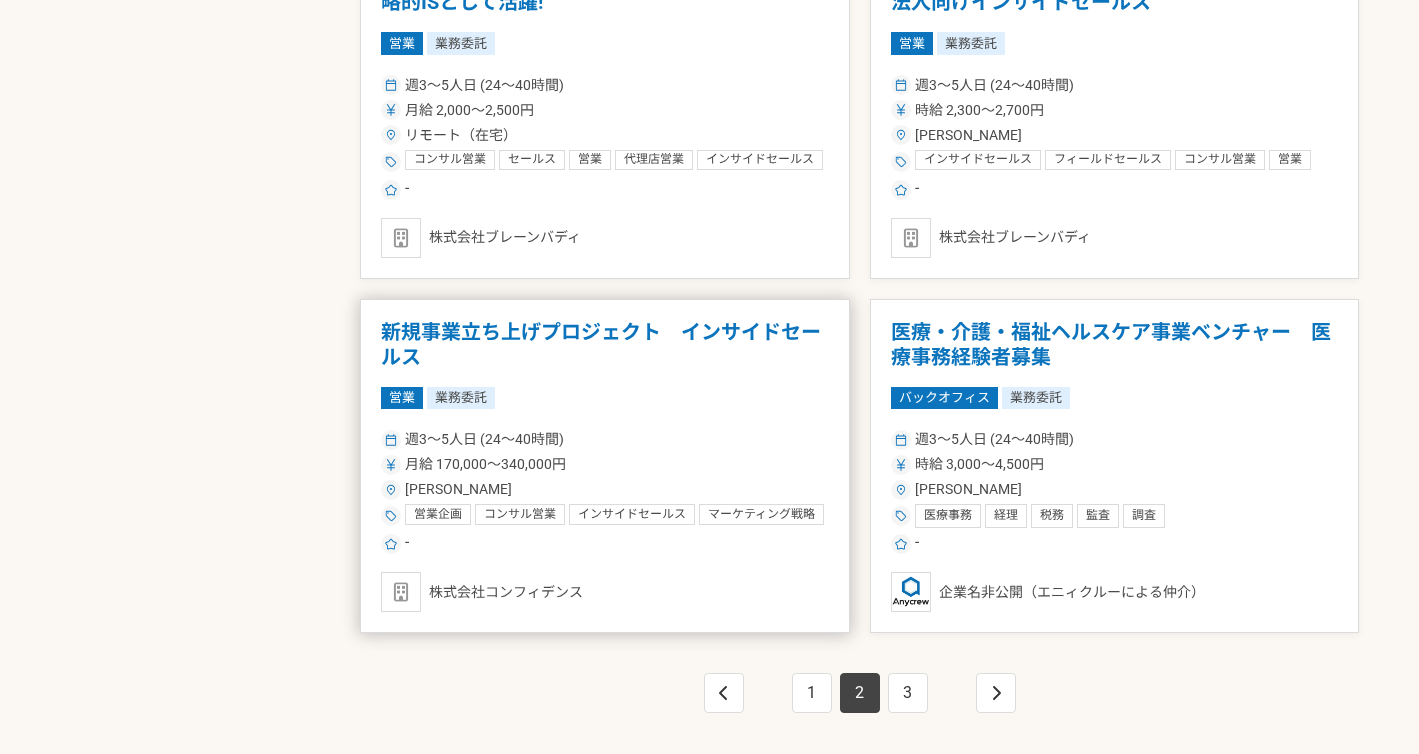 click on "新規事業立ち上げプロジェクト　インサイドセールス" at bounding box center [605, 345] 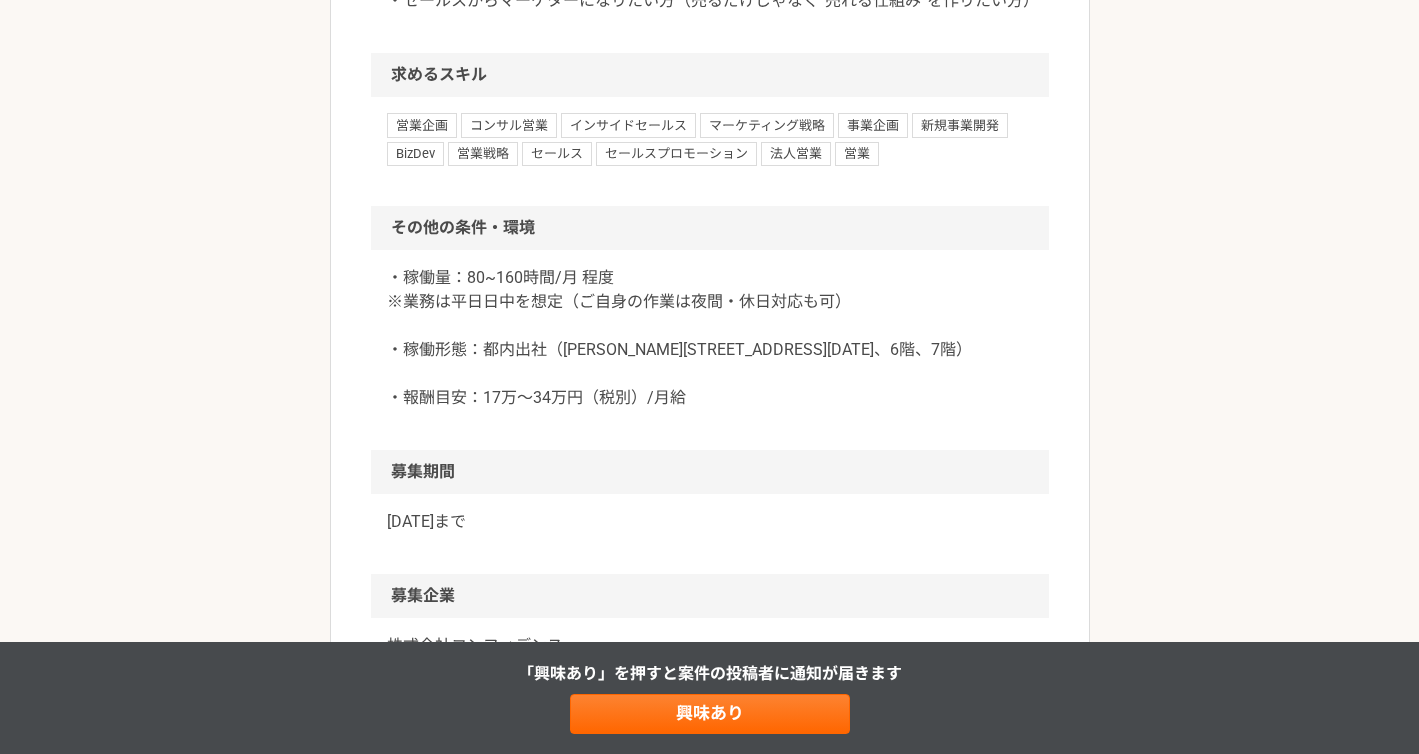 scroll, scrollTop: 1680, scrollLeft: 0, axis: vertical 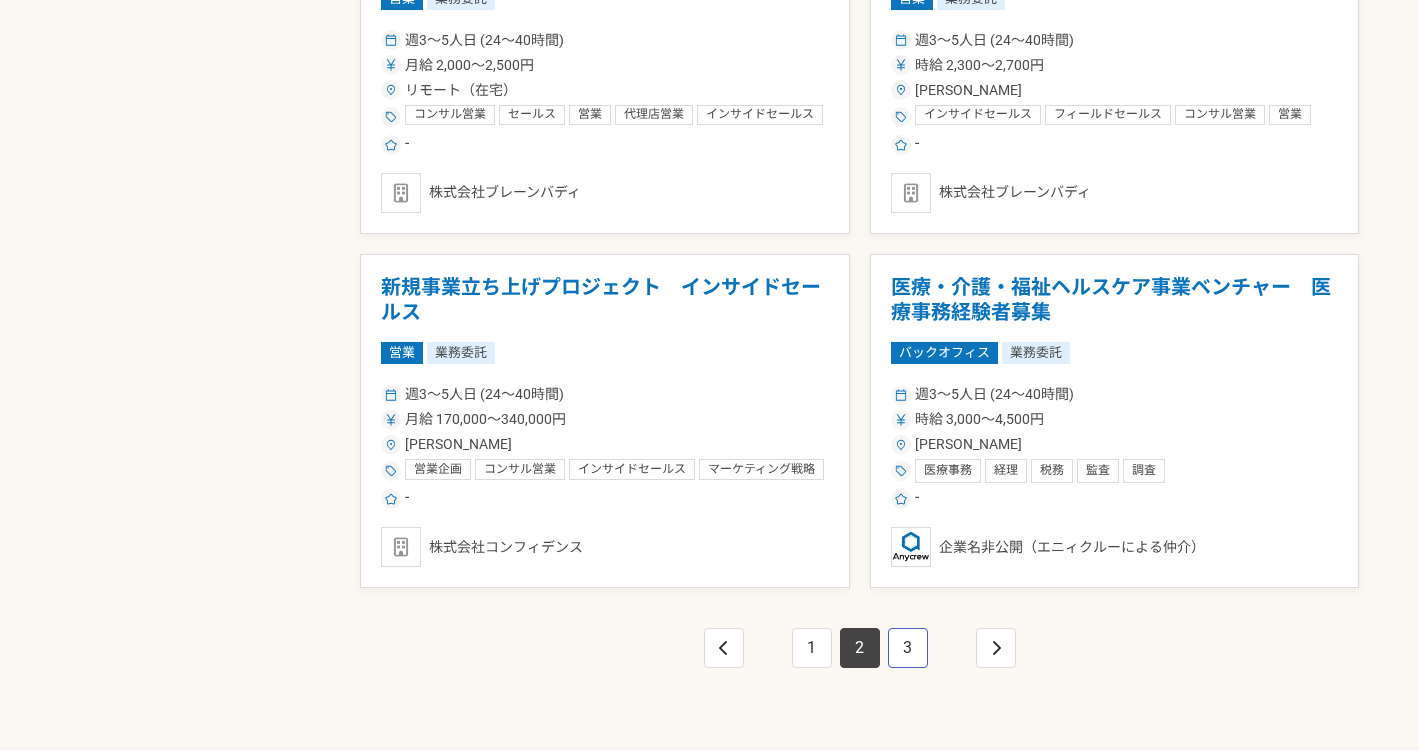 click on "3" at bounding box center [908, 648] 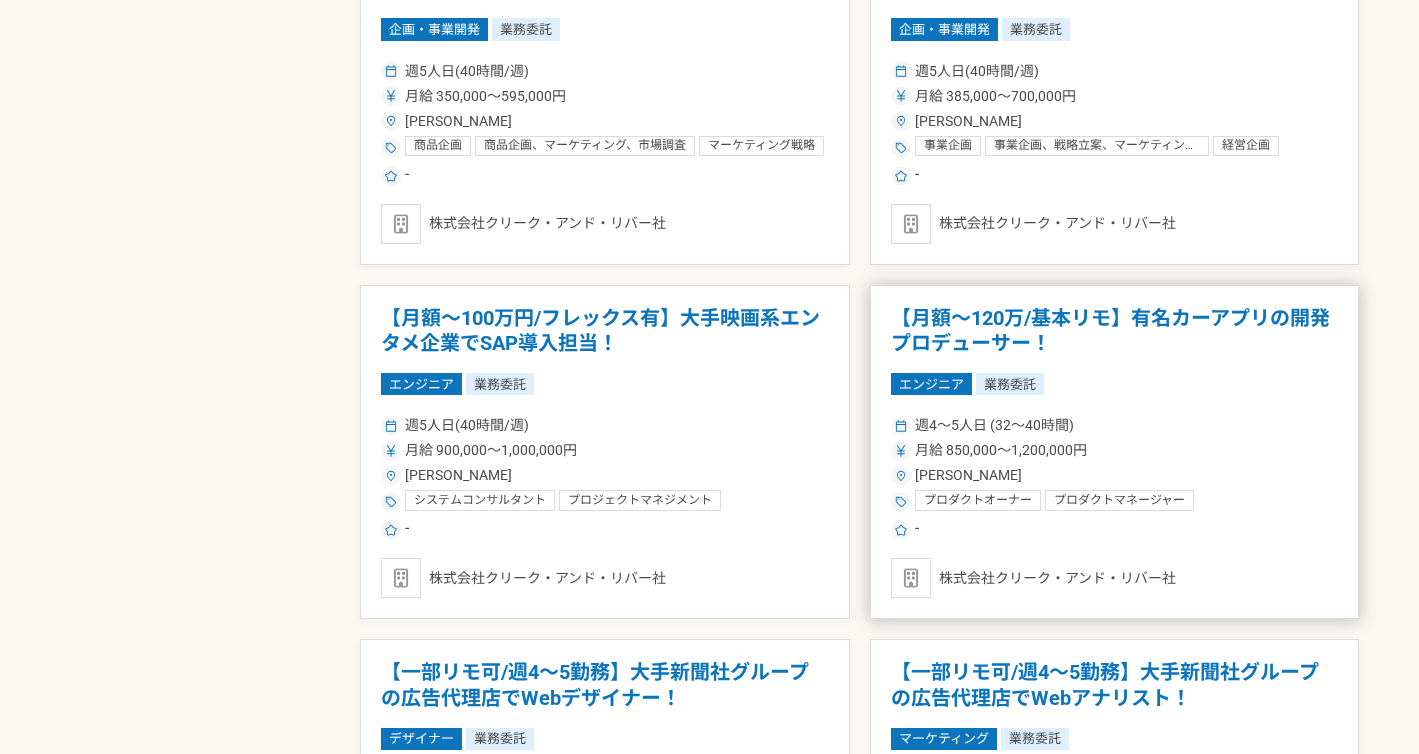 scroll, scrollTop: 1208, scrollLeft: 0, axis: vertical 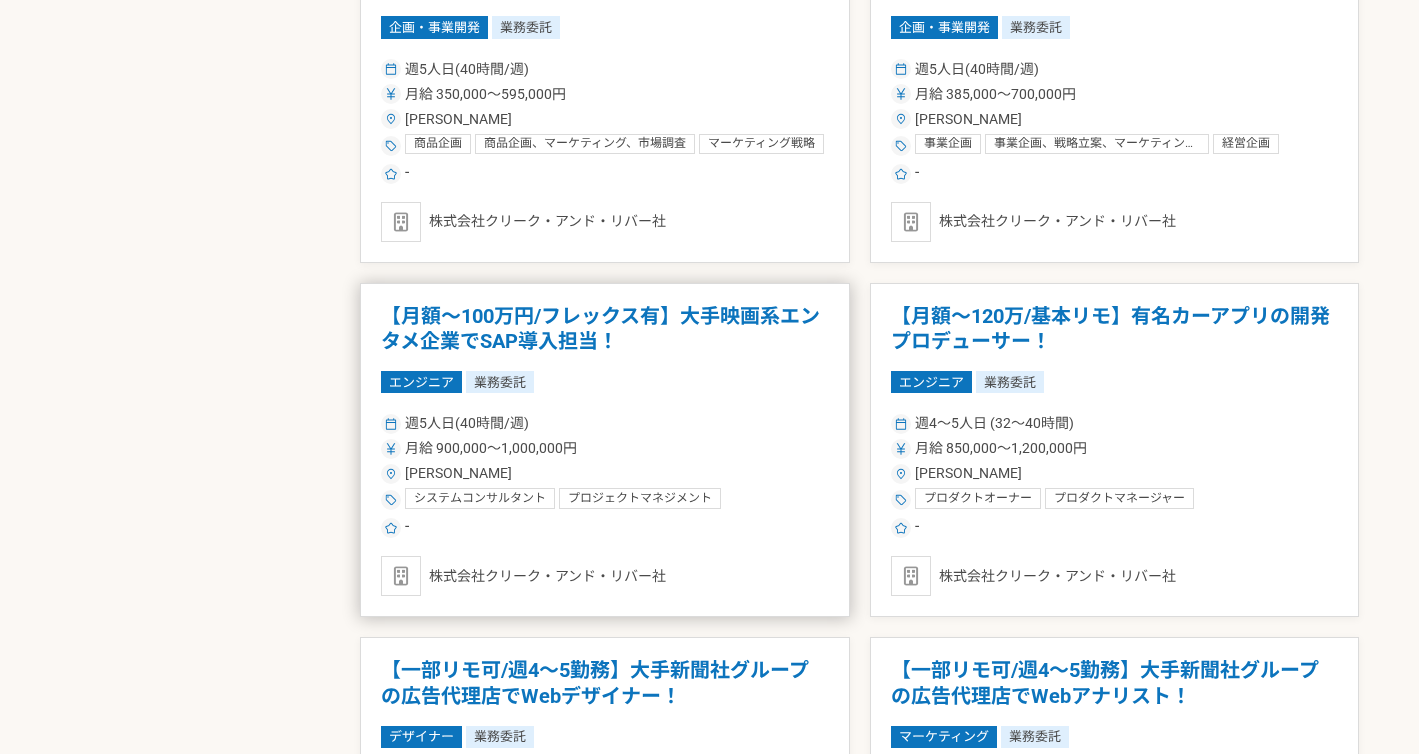 click on "【月額～100万円/フレックス有】大手映画系エンタメ企業でSAP導入担当！" at bounding box center [605, 329] 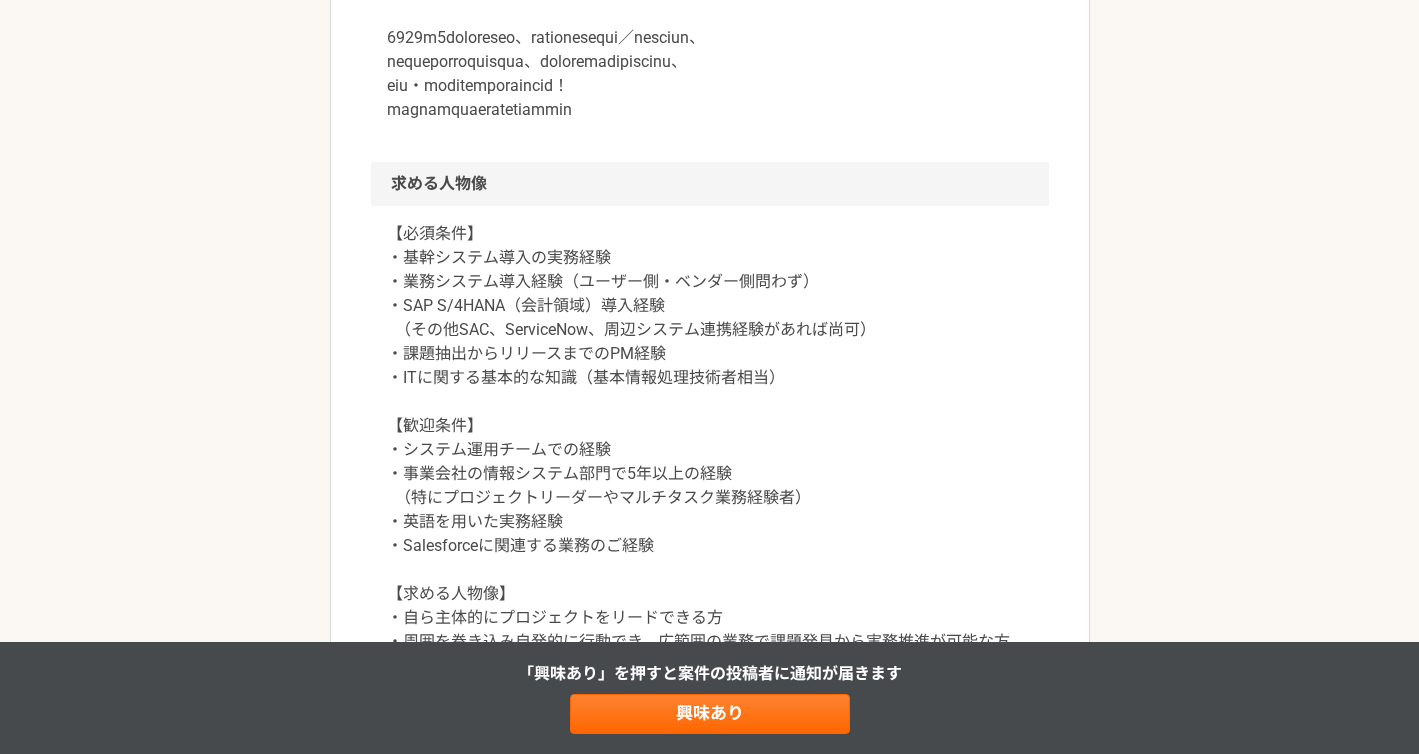 scroll, scrollTop: 1704, scrollLeft: 0, axis: vertical 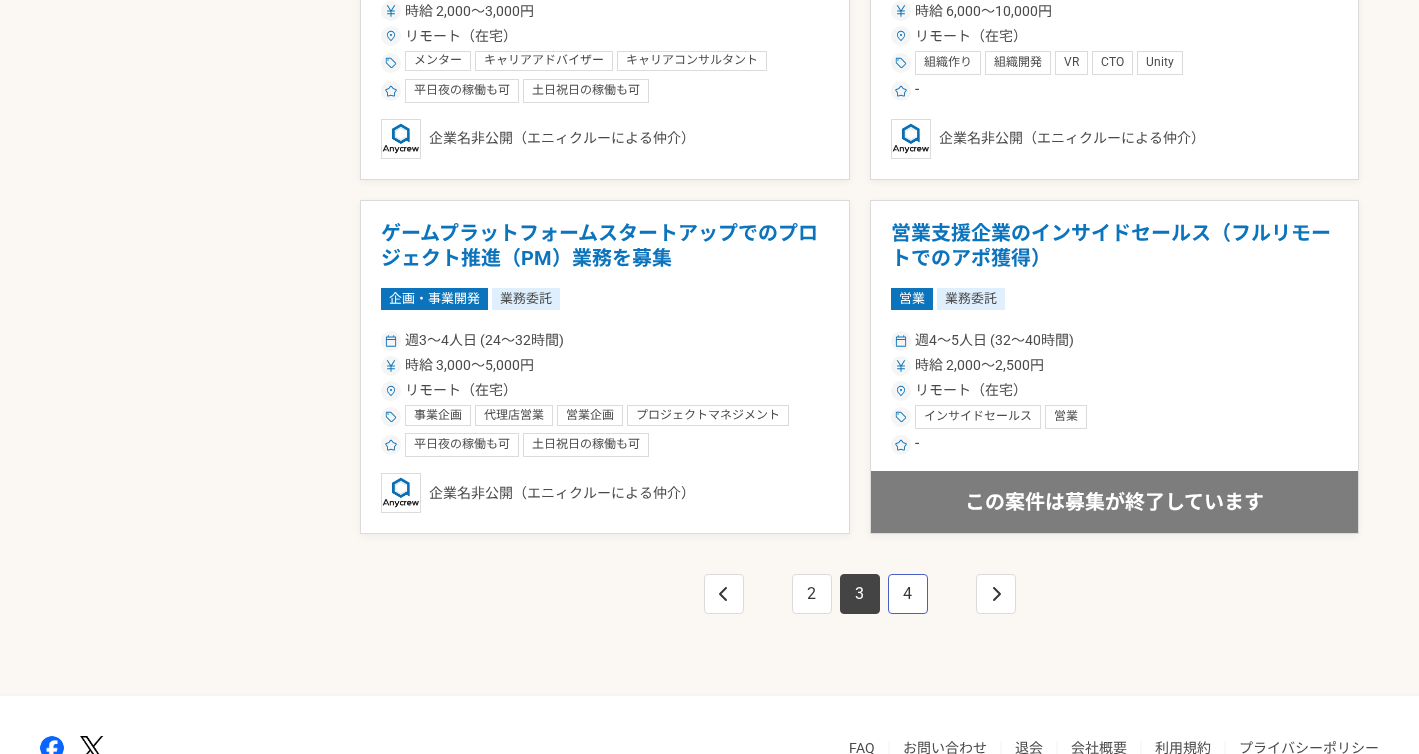click on "4" at bounding box center [908, 594] 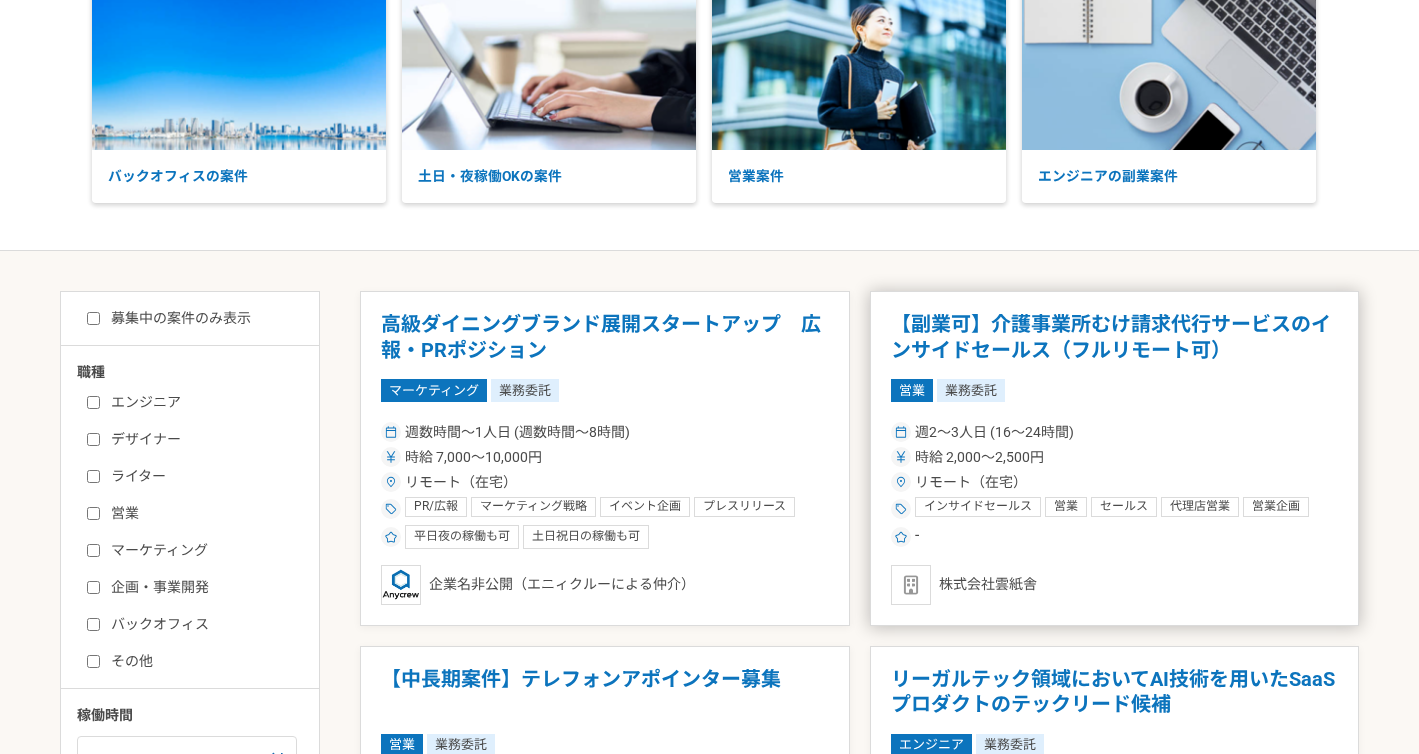 scroll, scrollTop: 145, scrollLeft: 0, axis: vertical 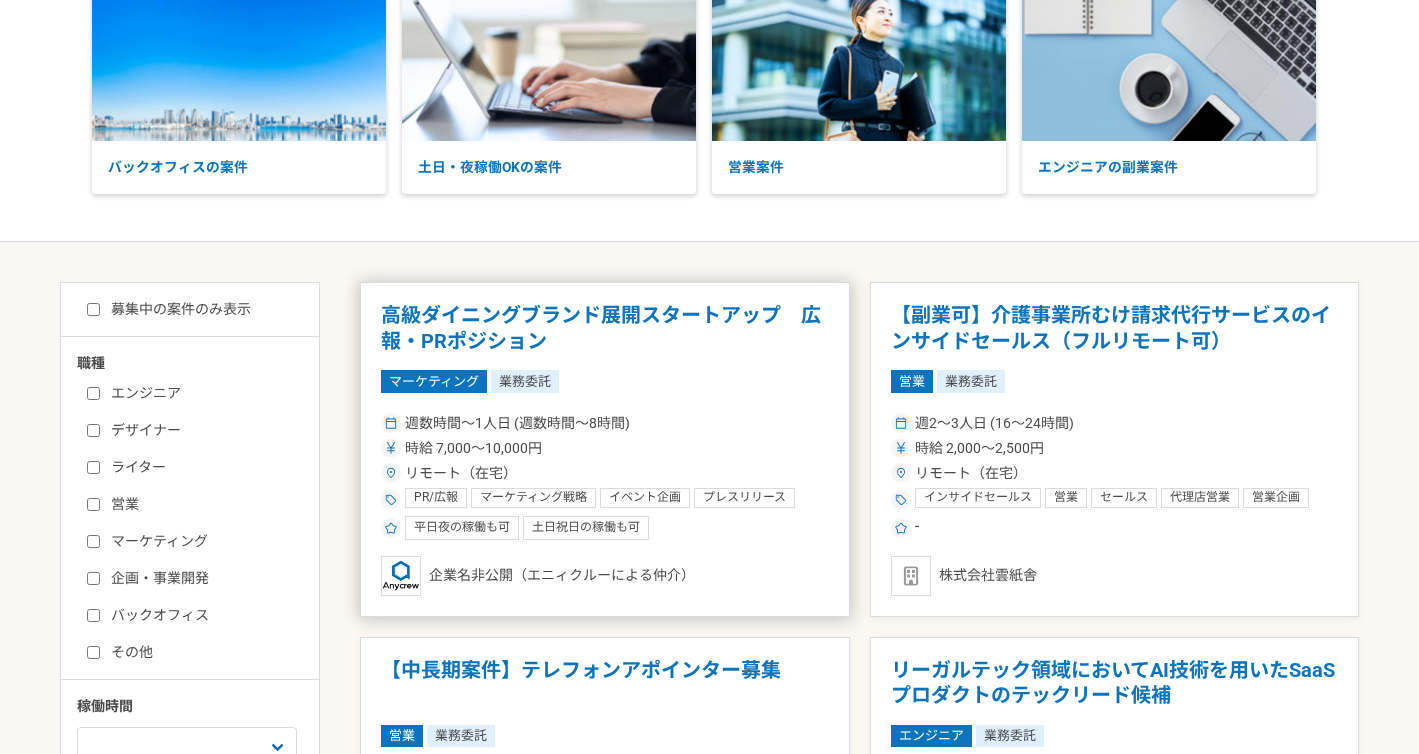 click on "高級ダイニングブランド展開スタートアップ　広報・PRポジション" at bounding box center [605, 328] 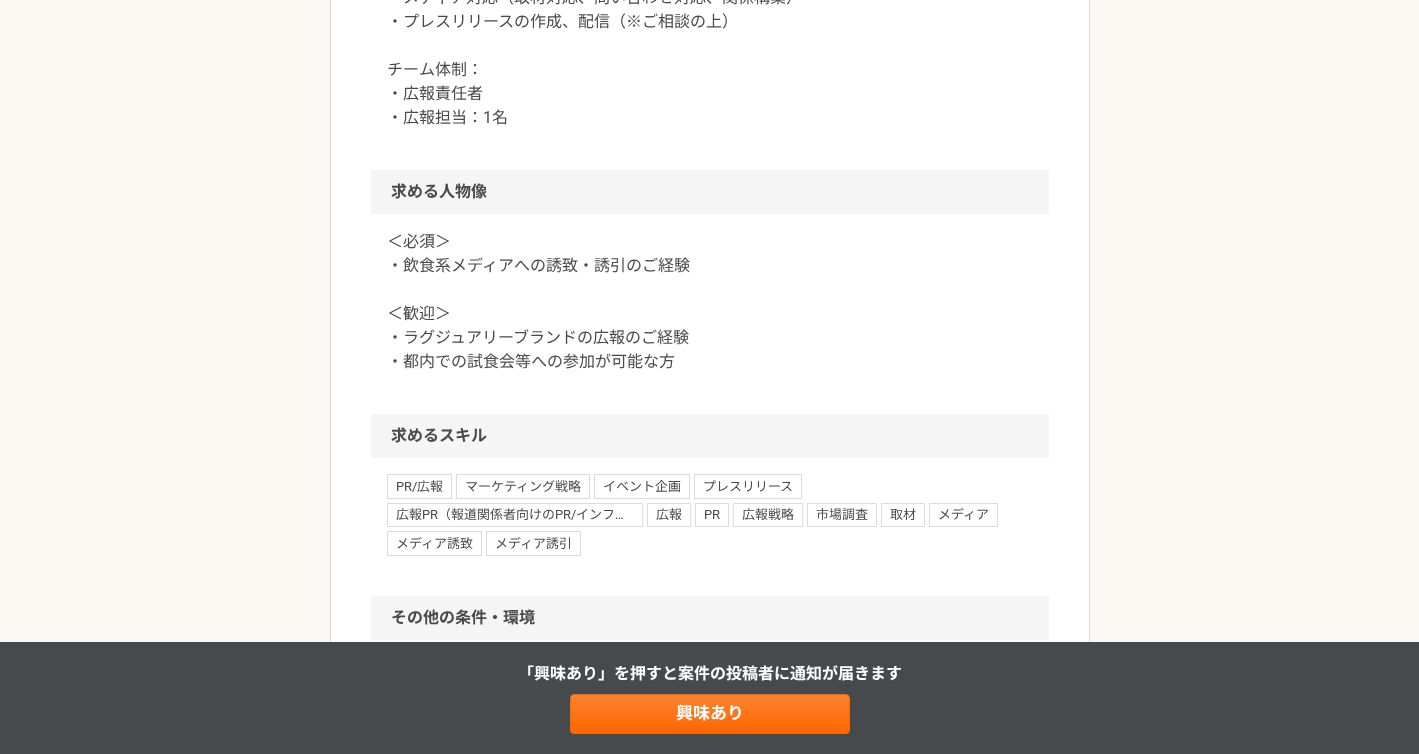 scroll, scrollTop: 1143, scrollLeft: 0, axis: vertical 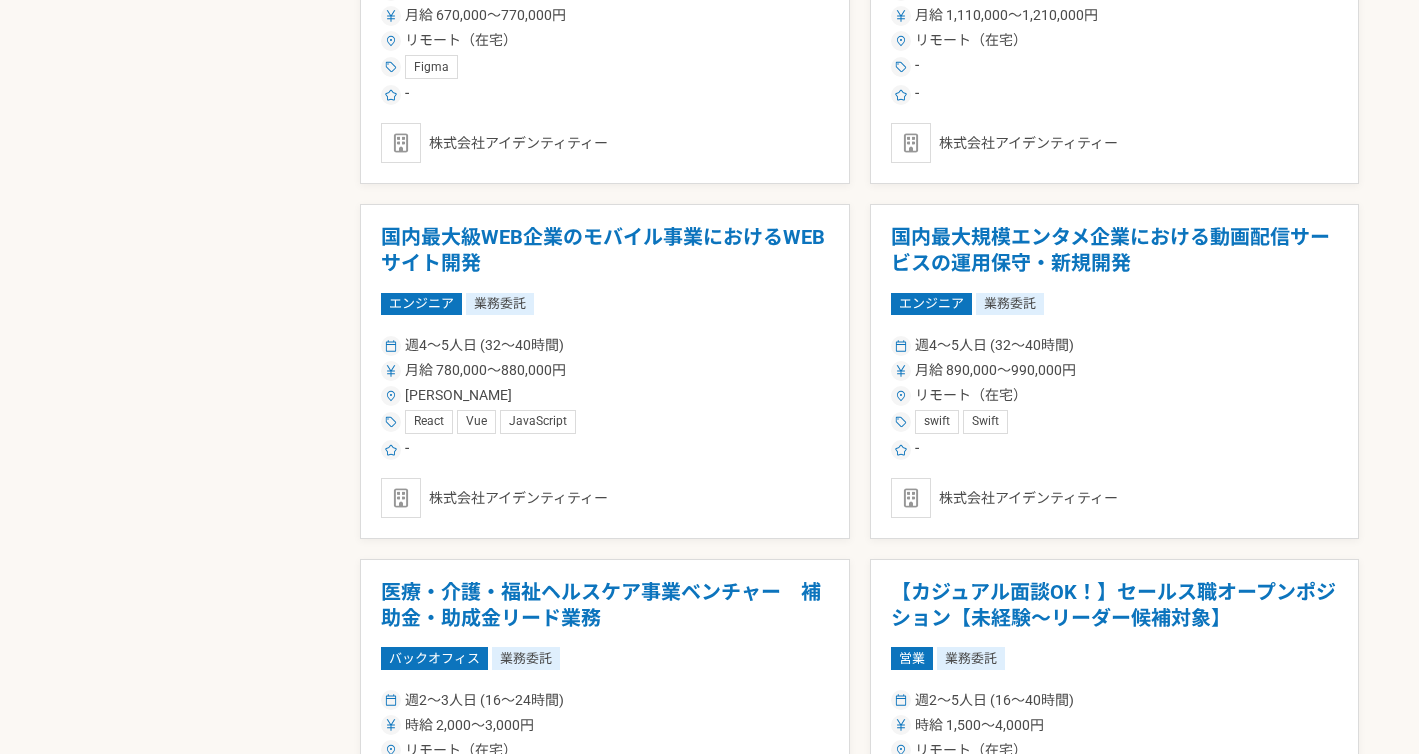 click on "国内最大規模エンタメ企業における動画配信サービスの運用保守・新規開発" at bounding box center (1115, 250) 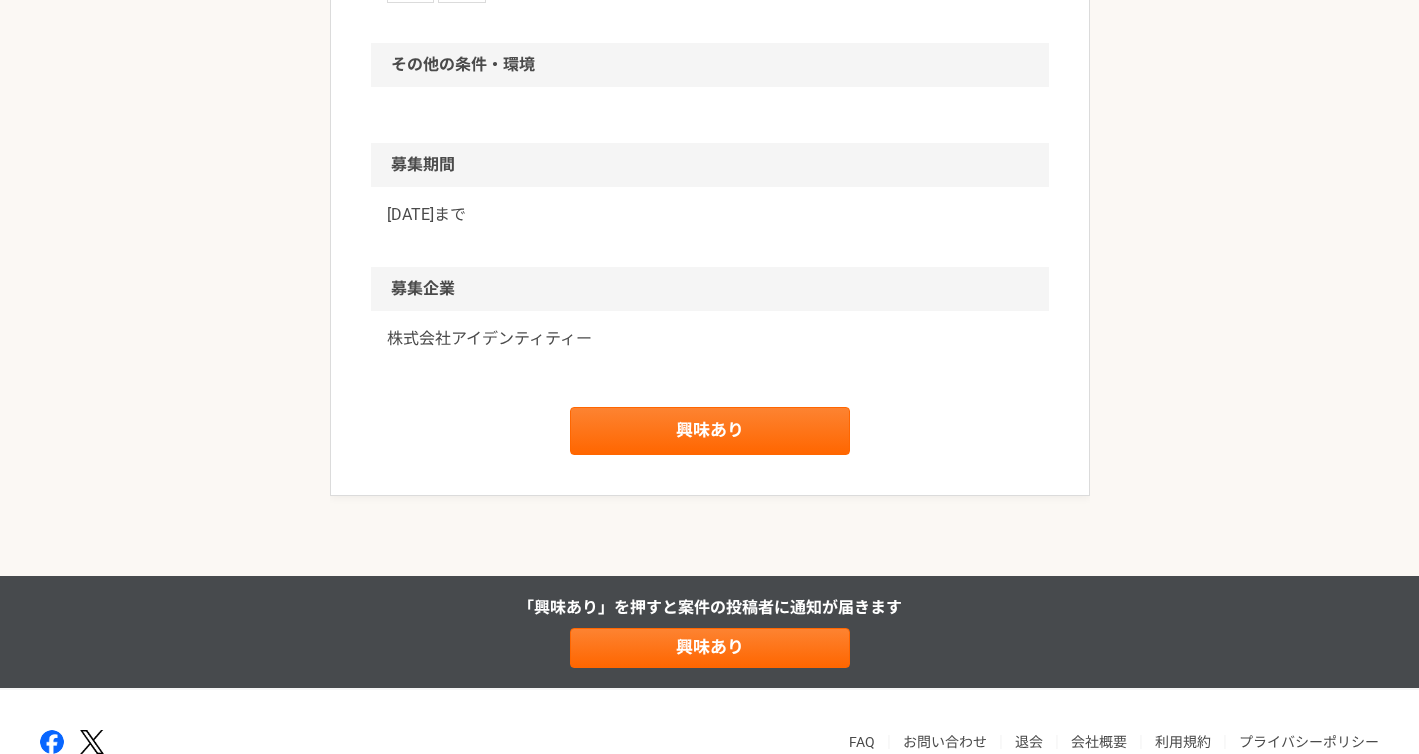scroll, scrollTop: 1278, scrollLeft: 0, axis: vertical 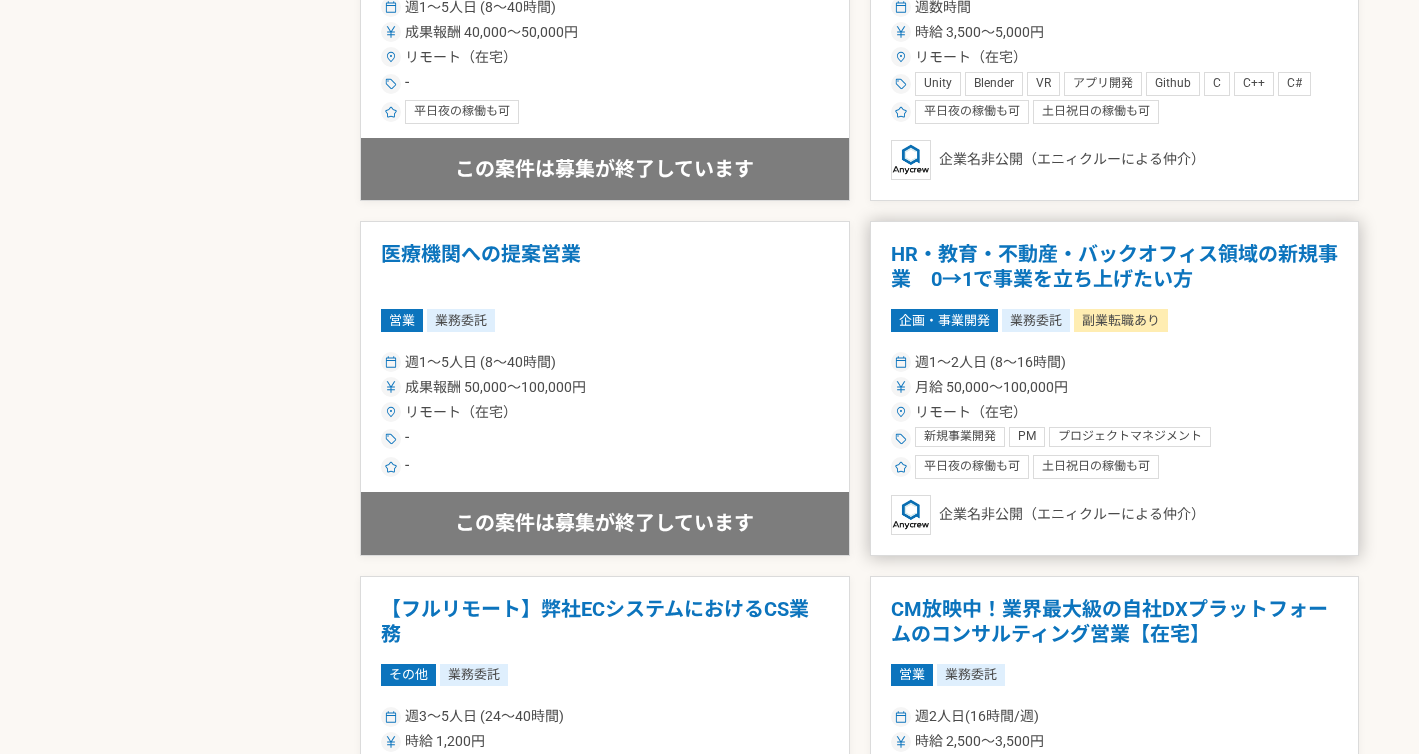 click on "HR・教育・不動産・バックオフィス領域の新規事業　0→1で事業を立ち上げたい方" at bounding box center (1115, 267) 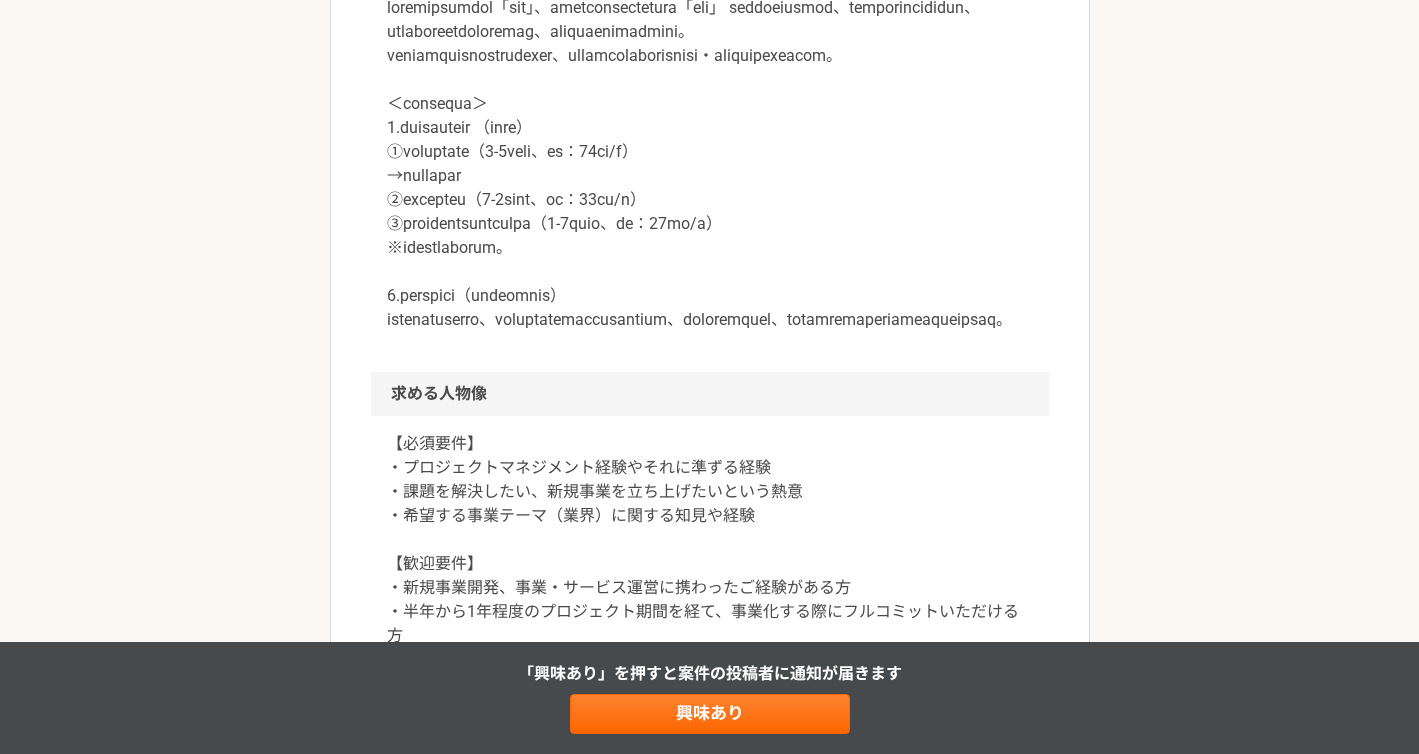 scroll, scrollTop: 1784, scrollLeft: 0, axis: vertical 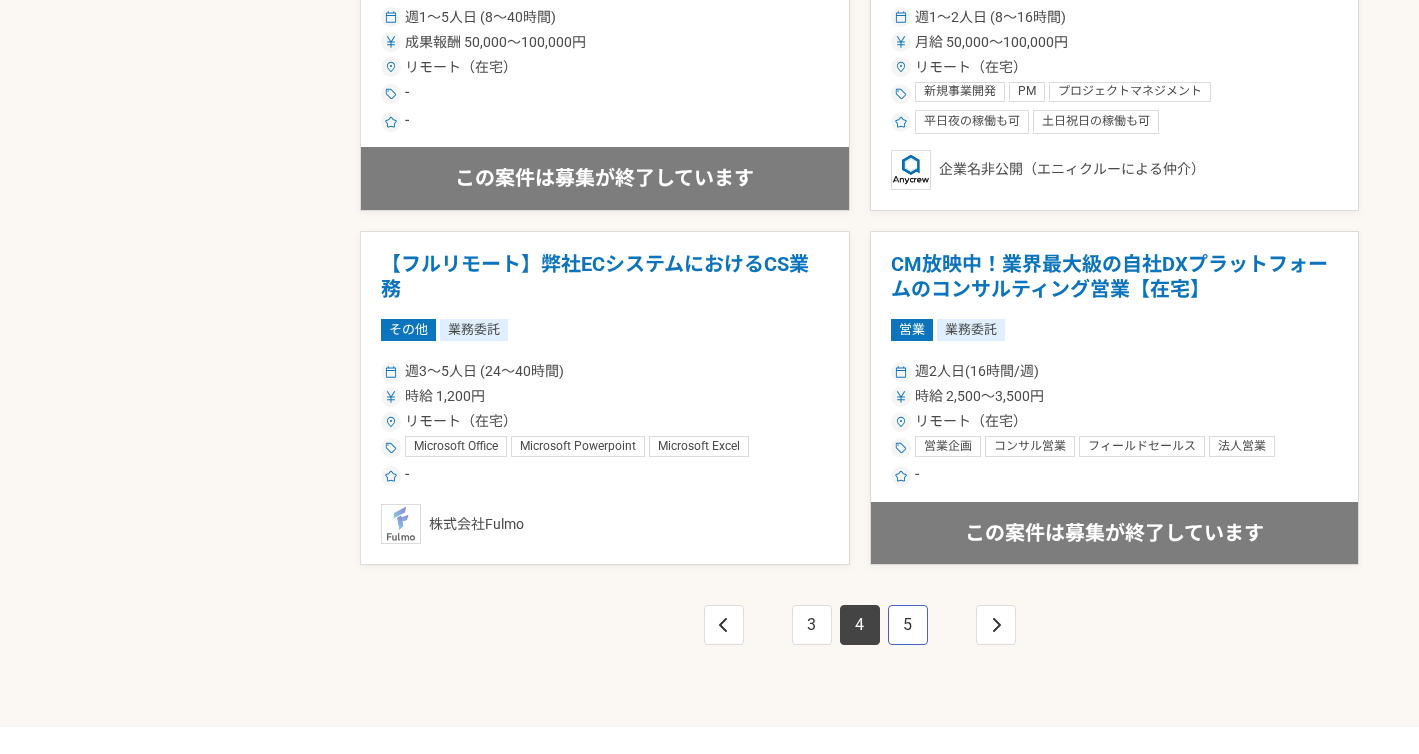 click on "5" at bounding box center (908, 625) 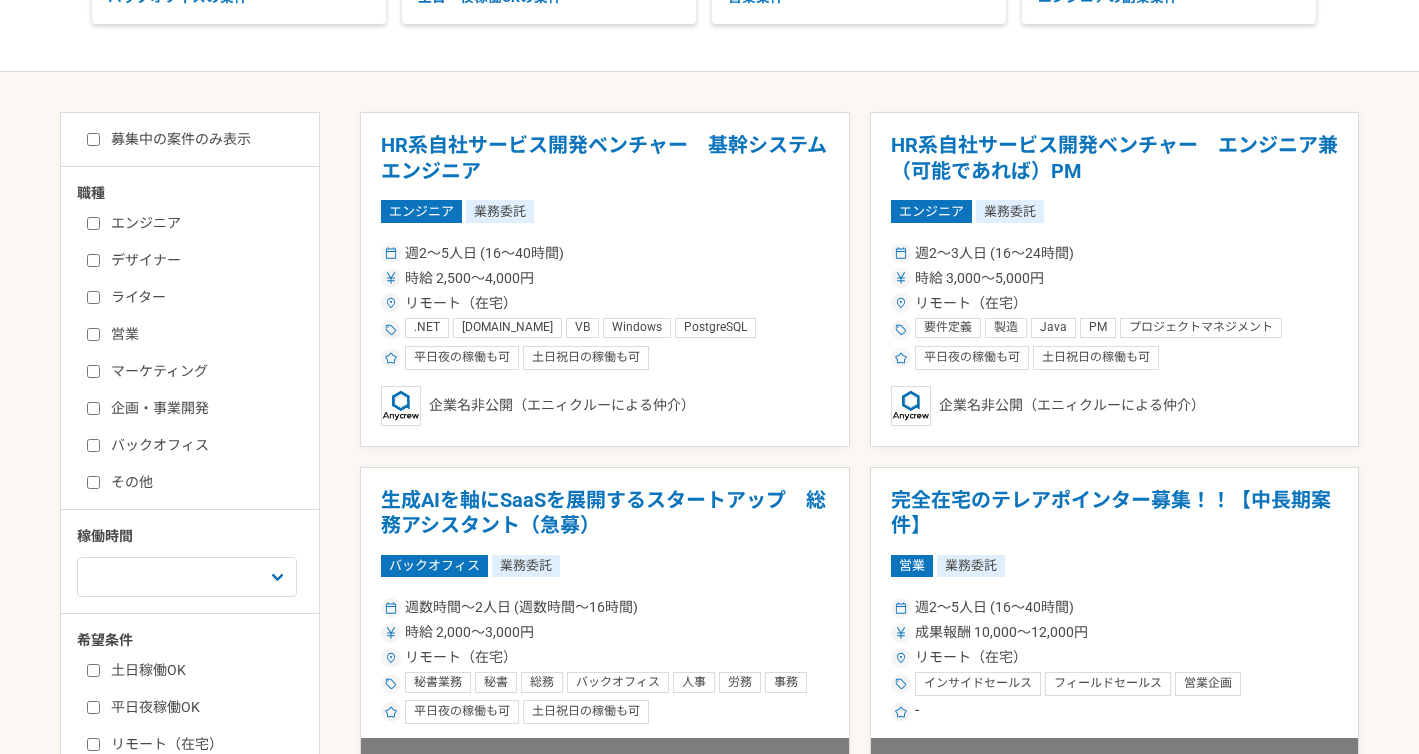 scroll, scrollTop: 315, scrollLeft: 0, axis: vertical 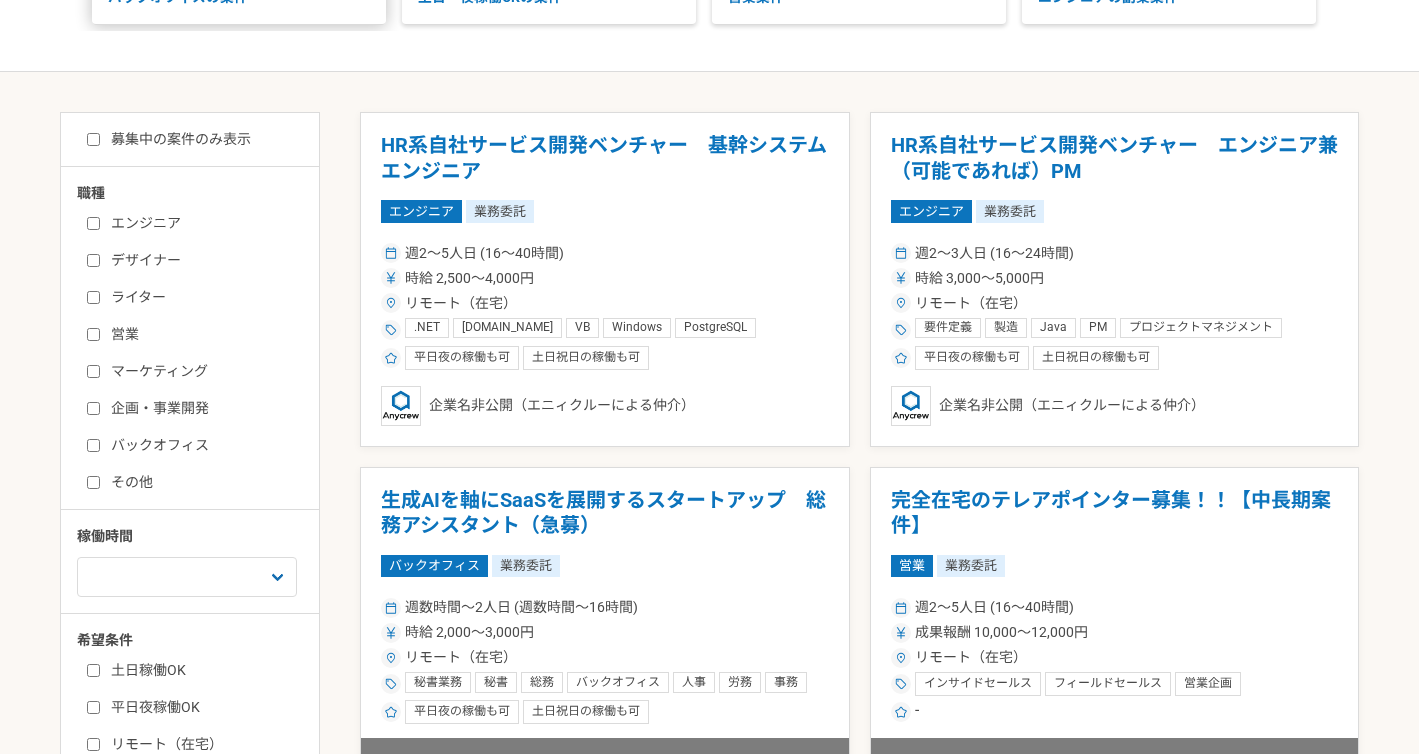 click on "募集中の案件のみ表示" at bounding box center [169, 139] 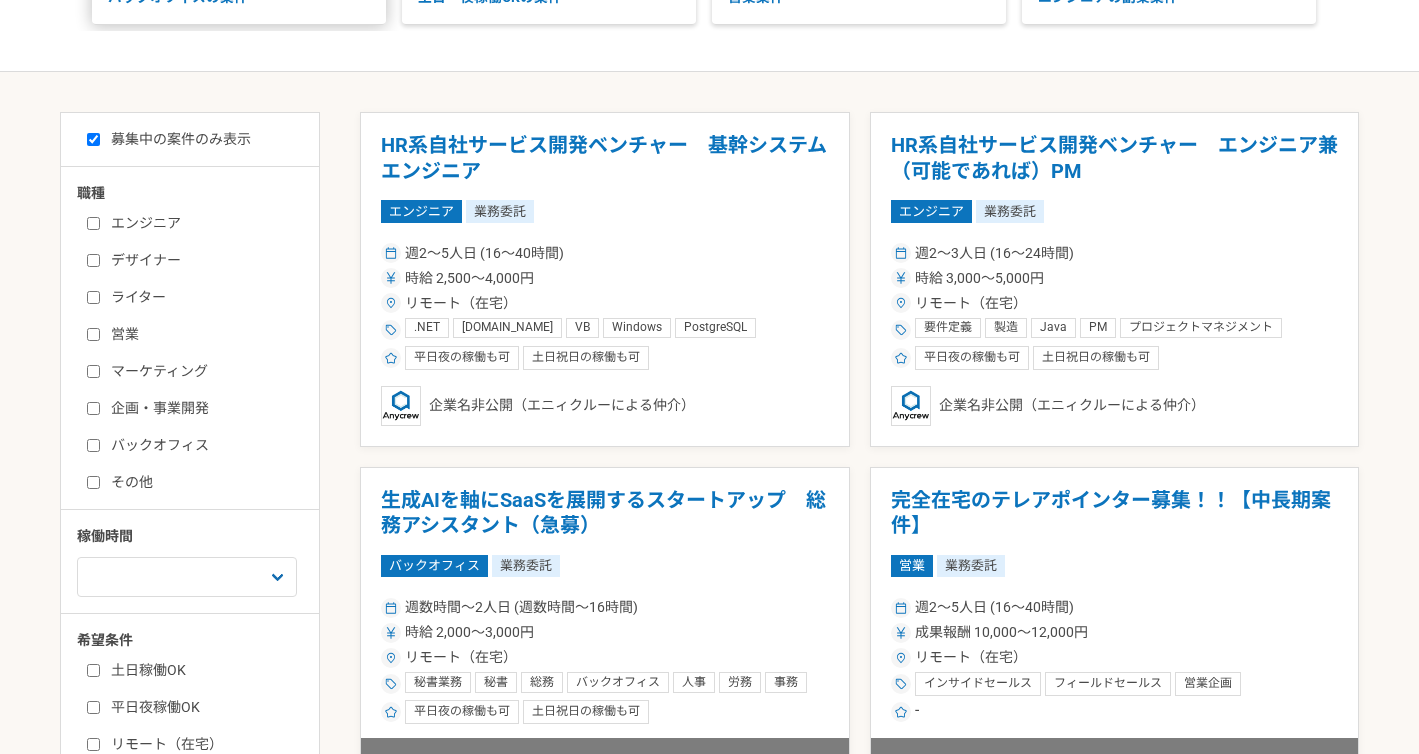 checkbox on "true" 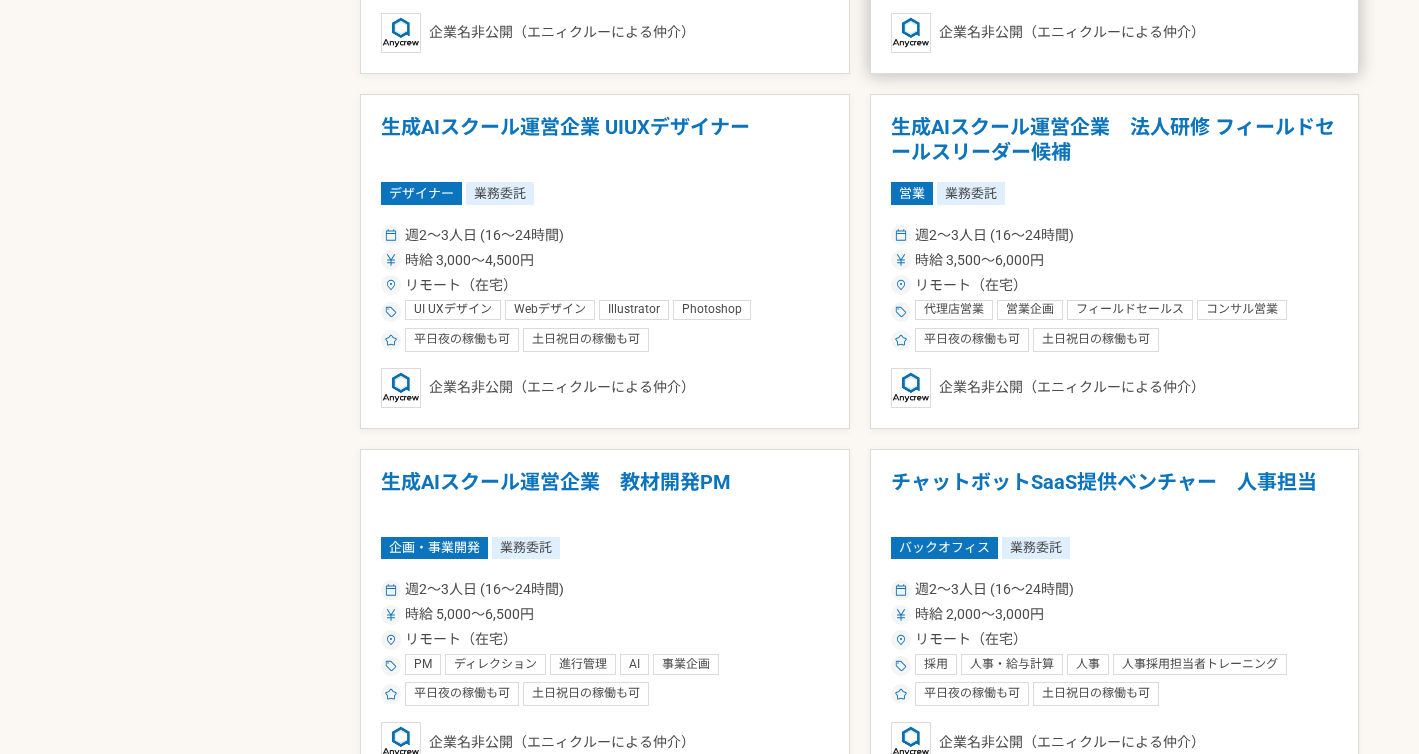 scroll, scrollTop: 3533, scrollLeft: 0, axis: vertical 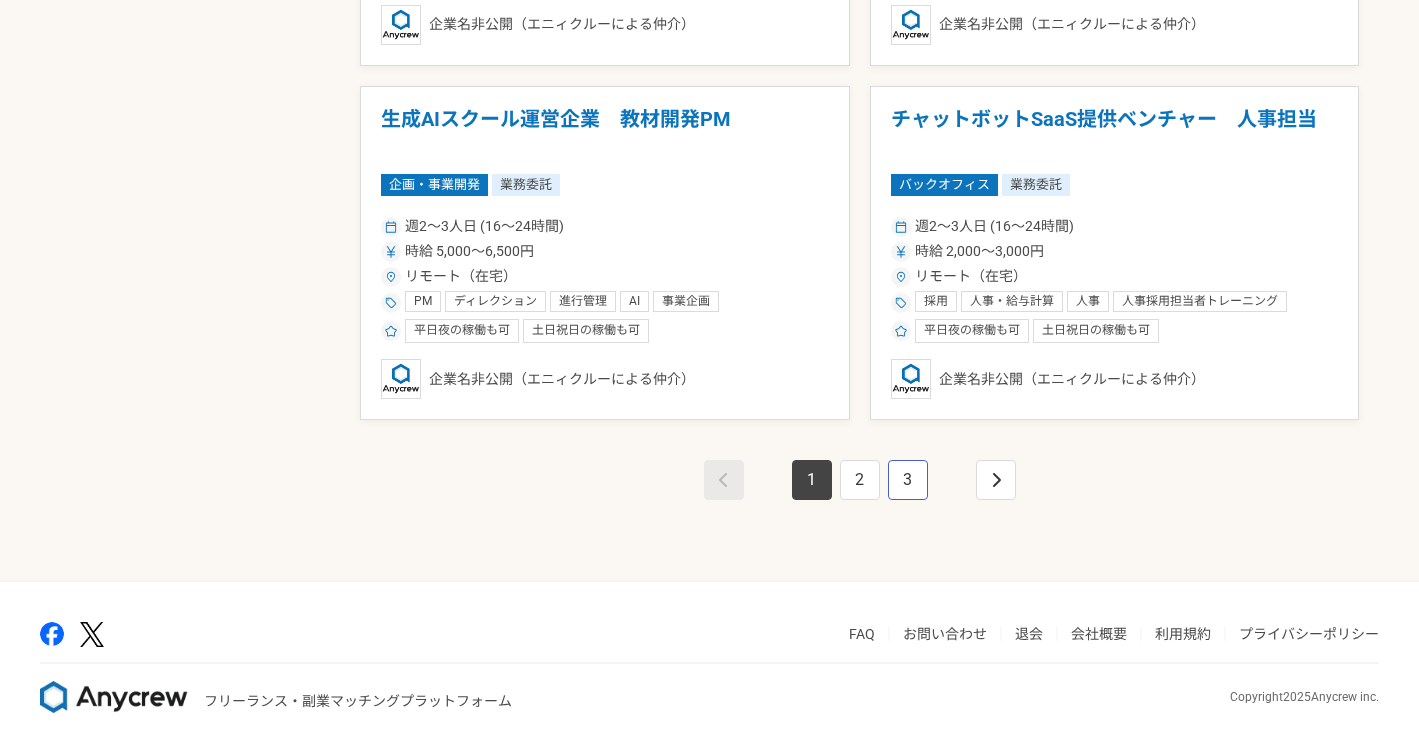 click on "3" at bounding box center [908, 480] 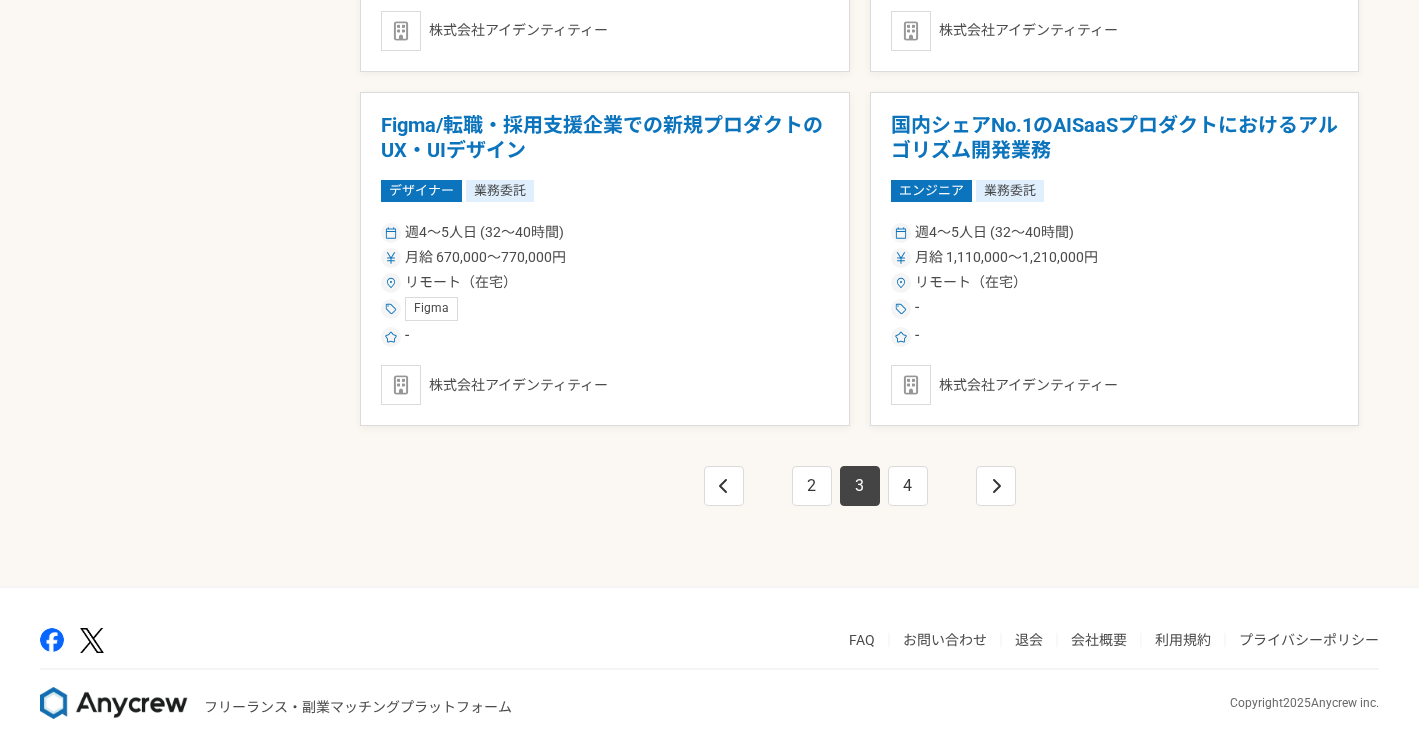 scroll, scrollTop: 3533, scrollLeft: 0, axis: vertical 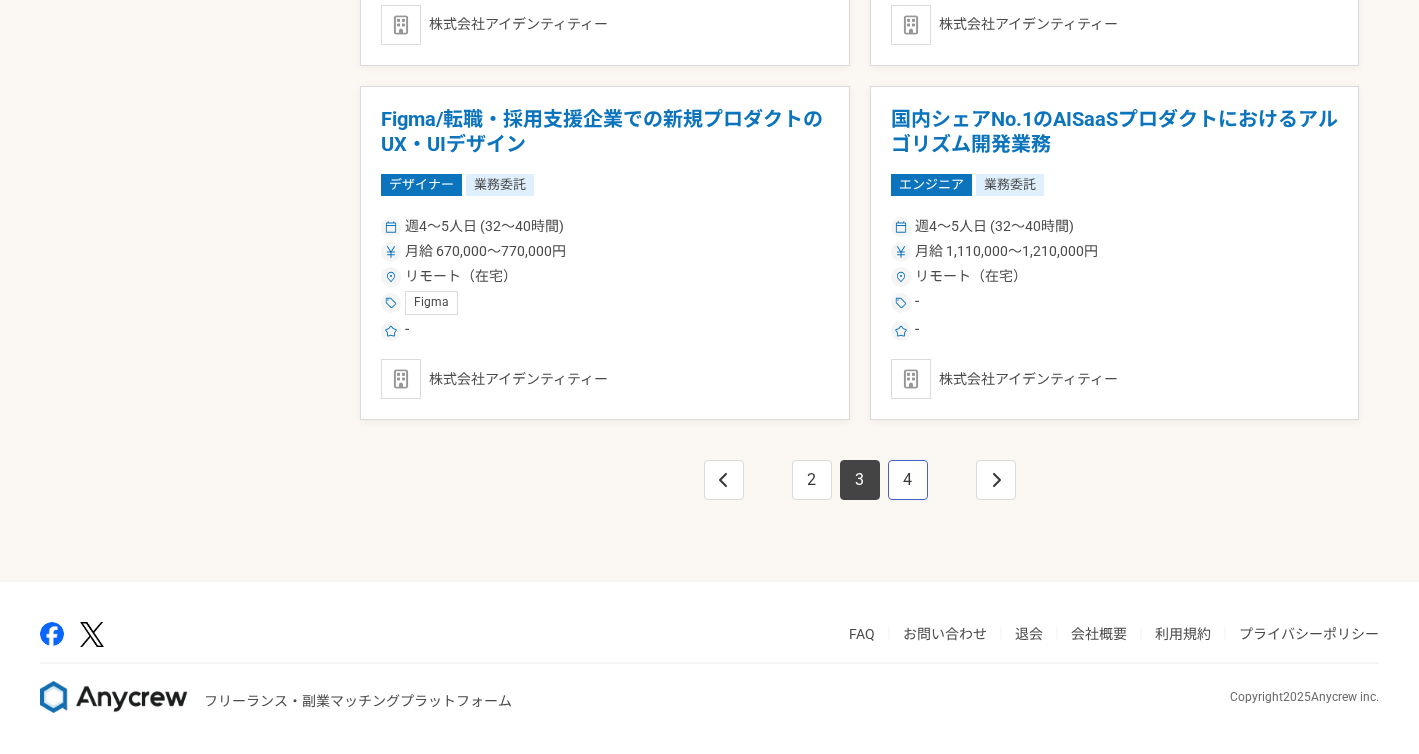 click on "4" at bounding box center [908, 480] 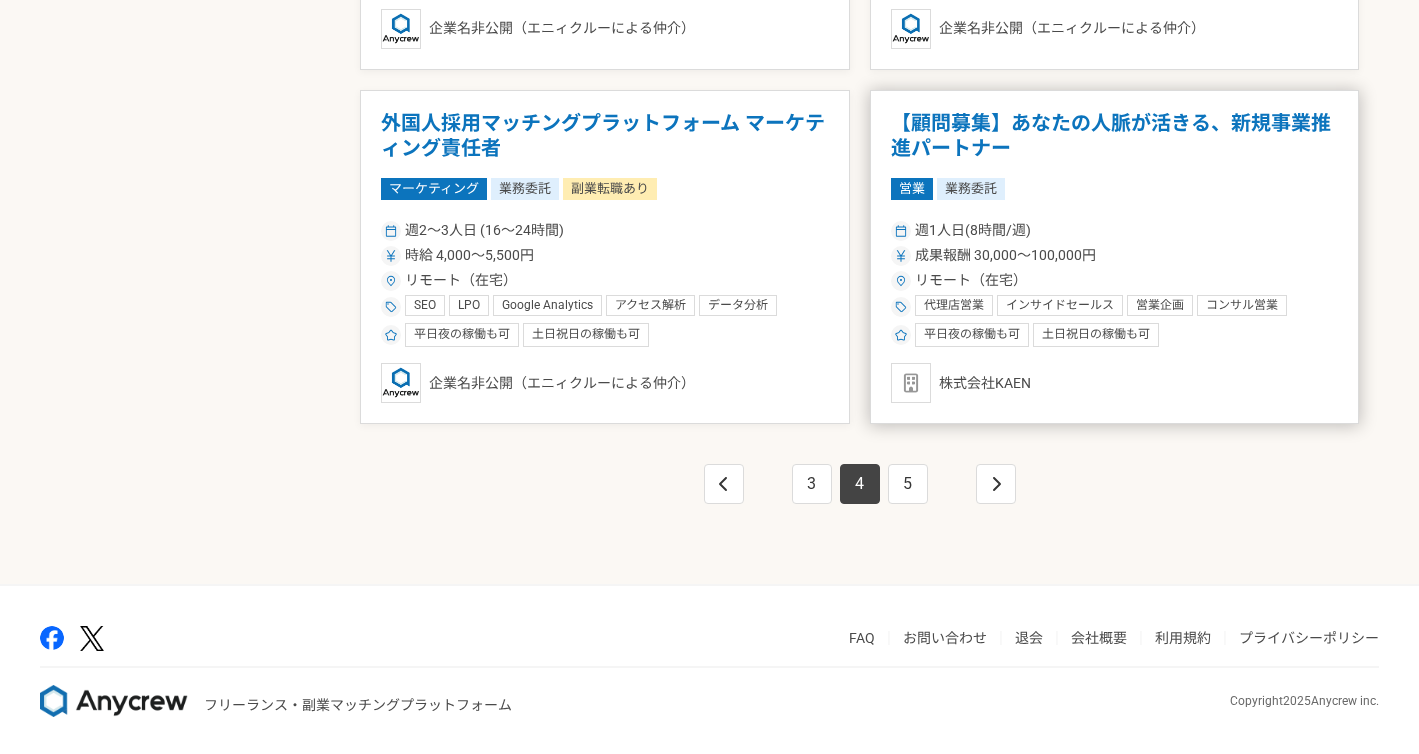 scroll, scrollTop: 3529, scrollLeft: 0, axis: vertical 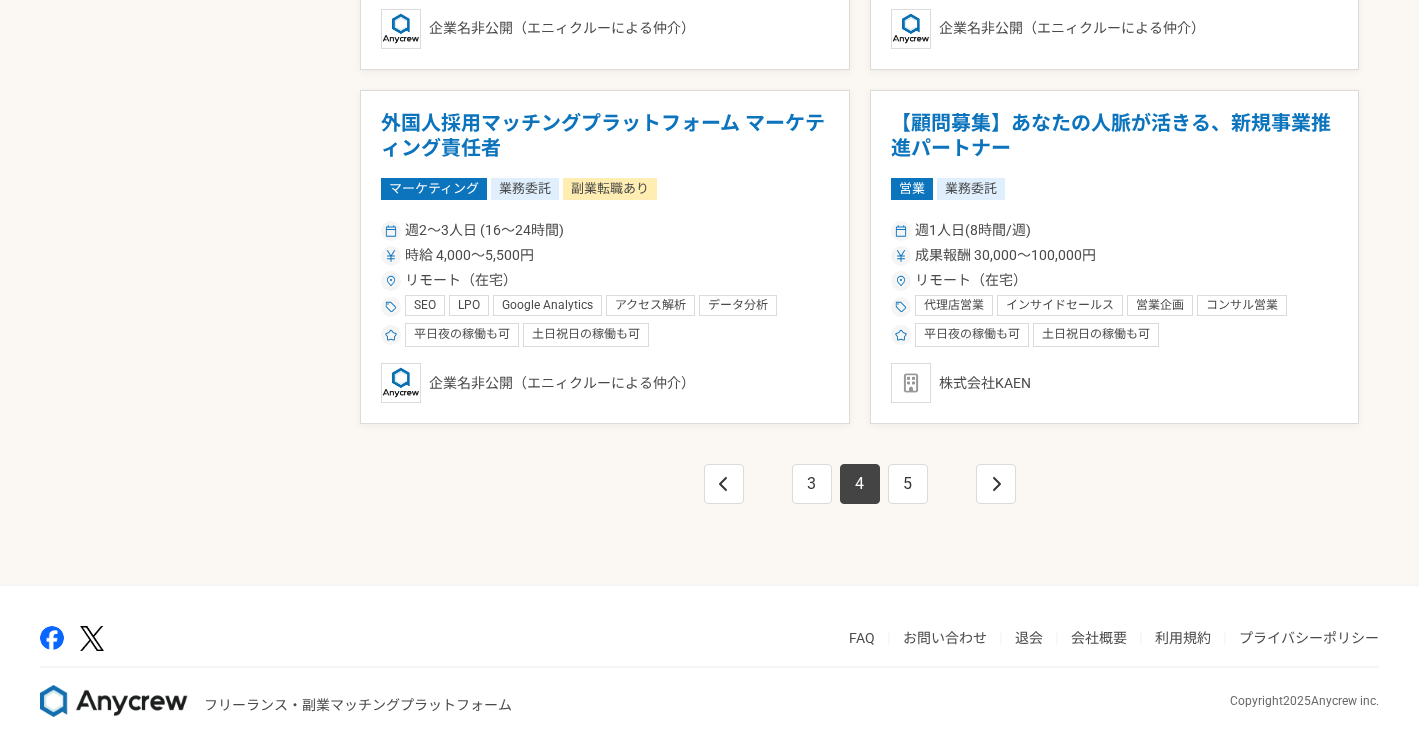 click on "【顧問募集】あなたの人脈が活きる、新規事業推進パートナー" at bounding box center [1115, 136] 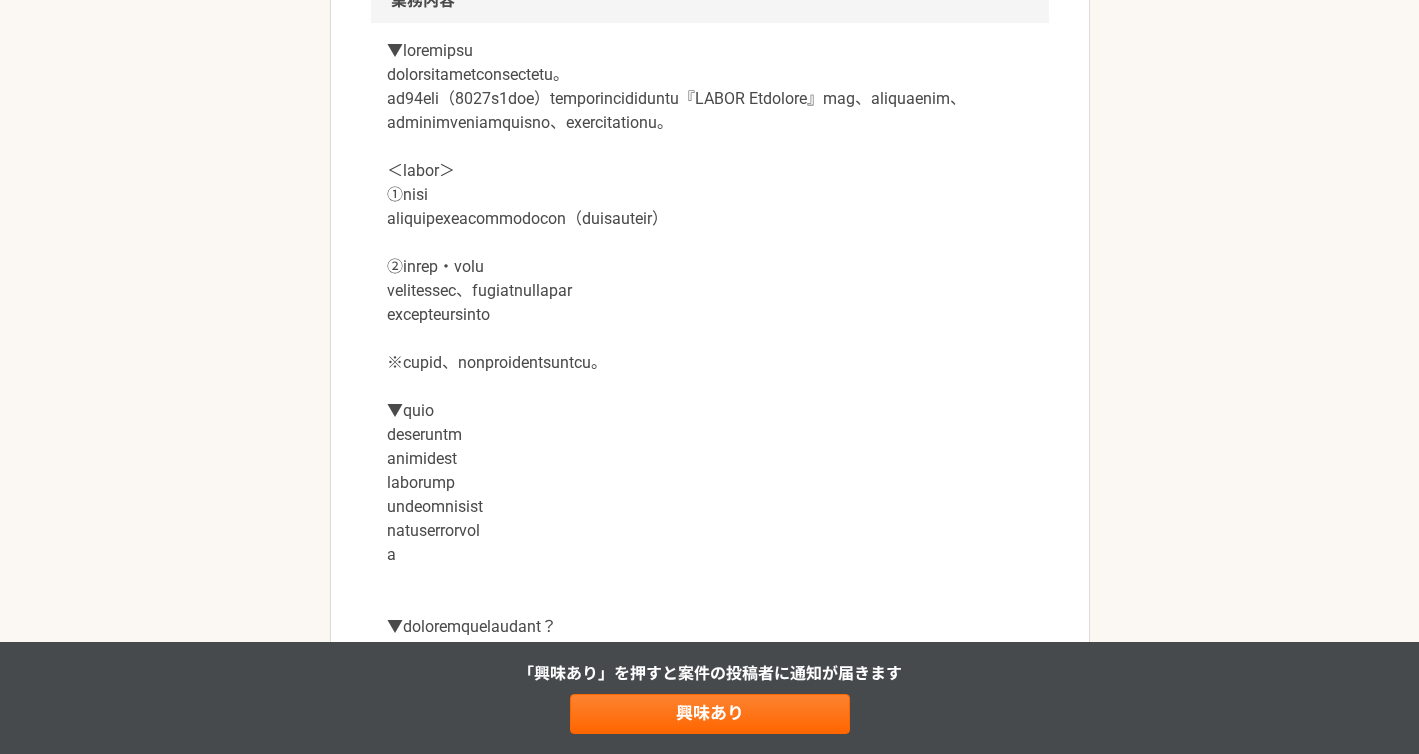 scroll, scrollTop: 895, scrollLeft: 0, axis: vertical 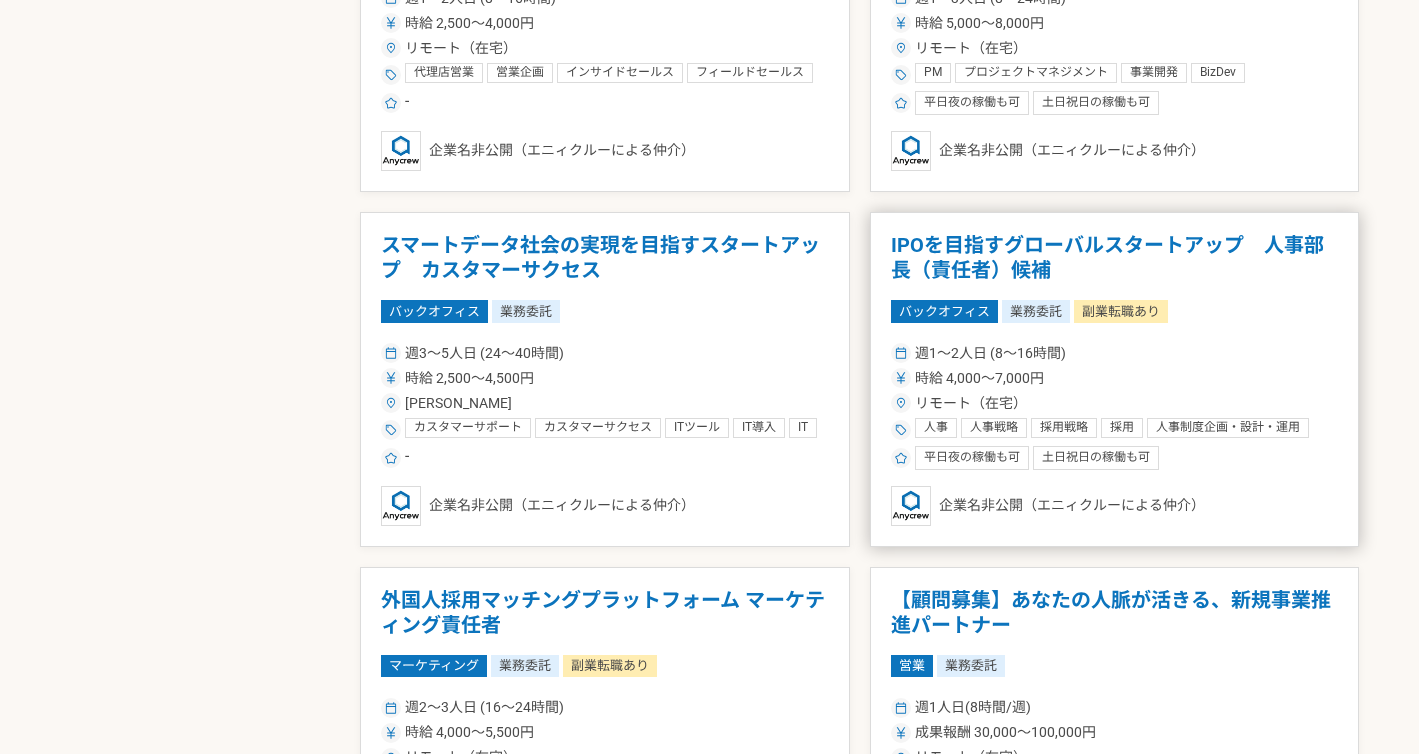 click on "IPOを目指すグローバルスタートアップ　人事部長（責任者）候補" at bounding box center (1115, 258) 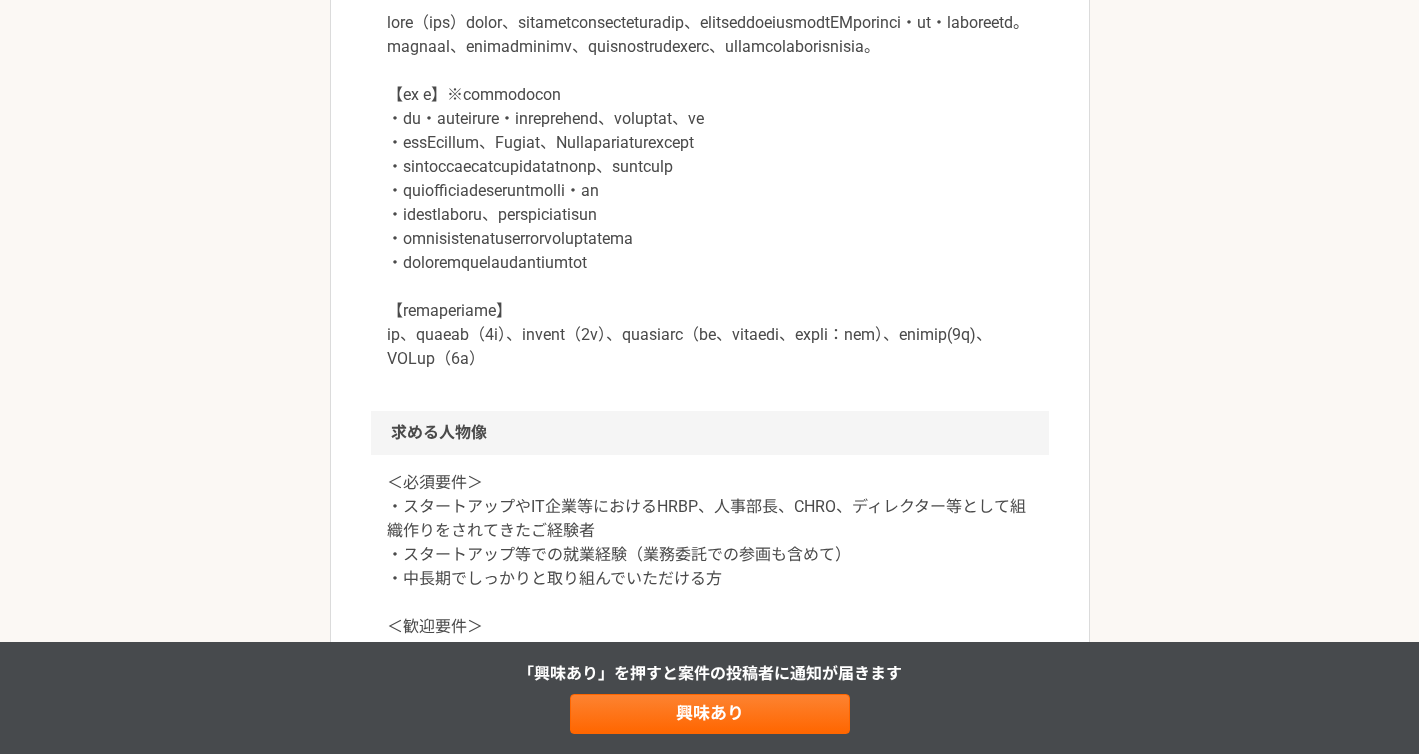 scroll, scrollTop: 1359, scrollLeft: 0, axis: vertical 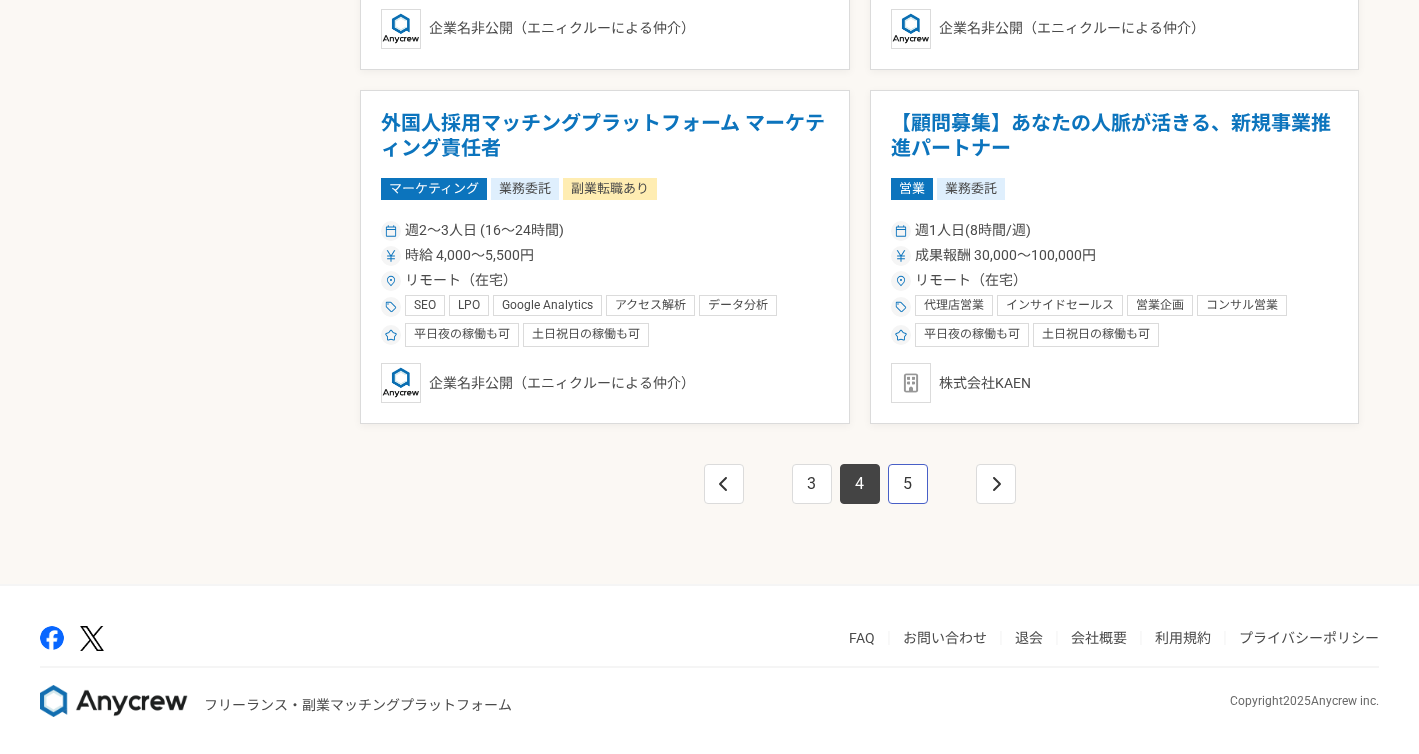click on "5" at bounding box center (908, 484) 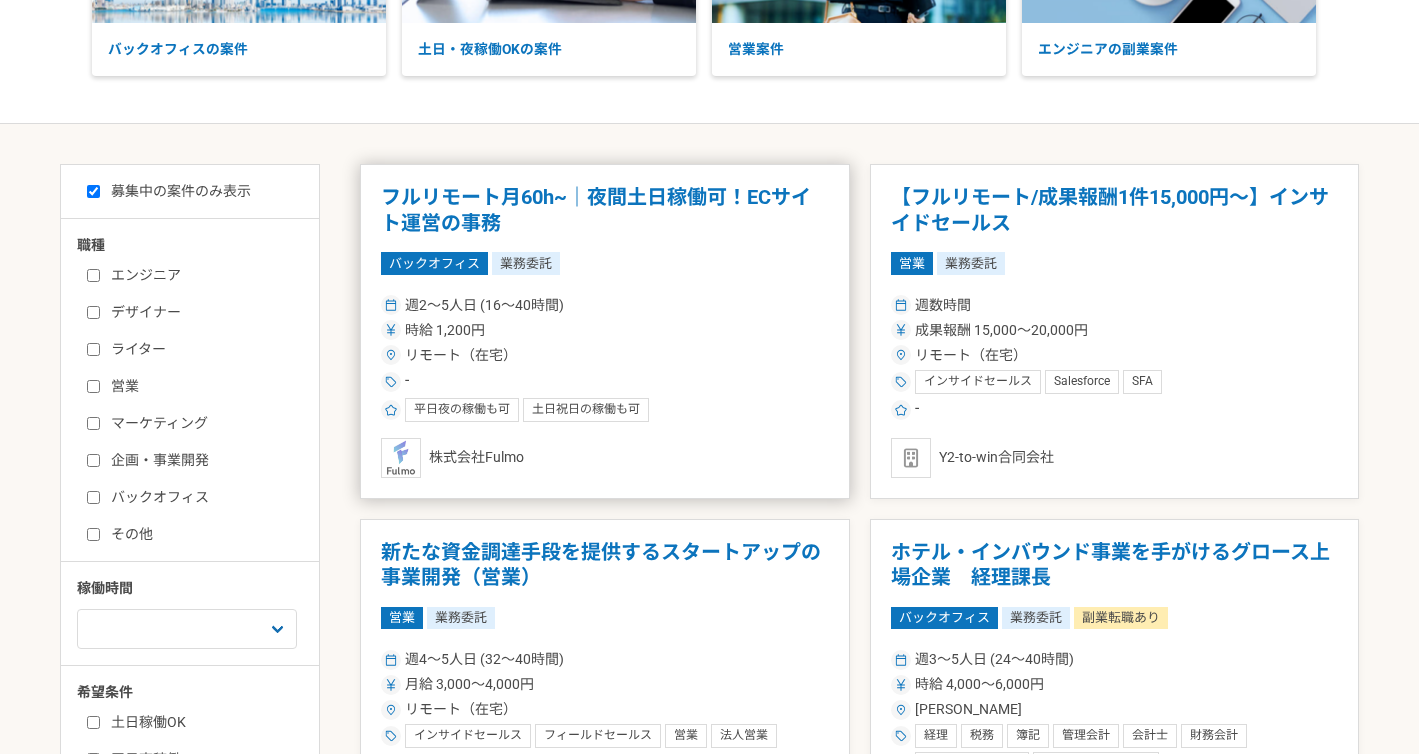 scroll, scrollTop: 264, scrollLeft: 0, axis: vertical 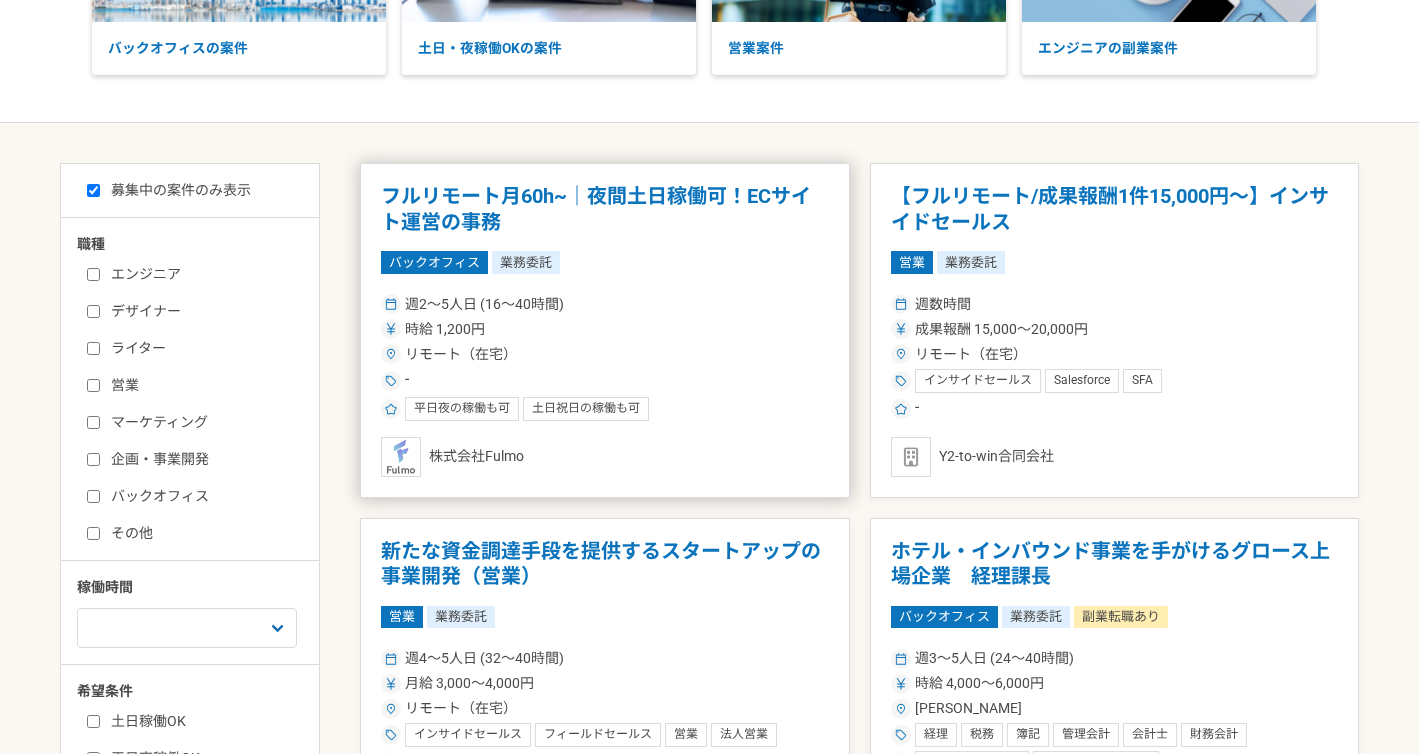 click on "フルリモート月60h~｜夜間土日稼働可！ECサイト運営の事務" at bounding box center (605, 209) 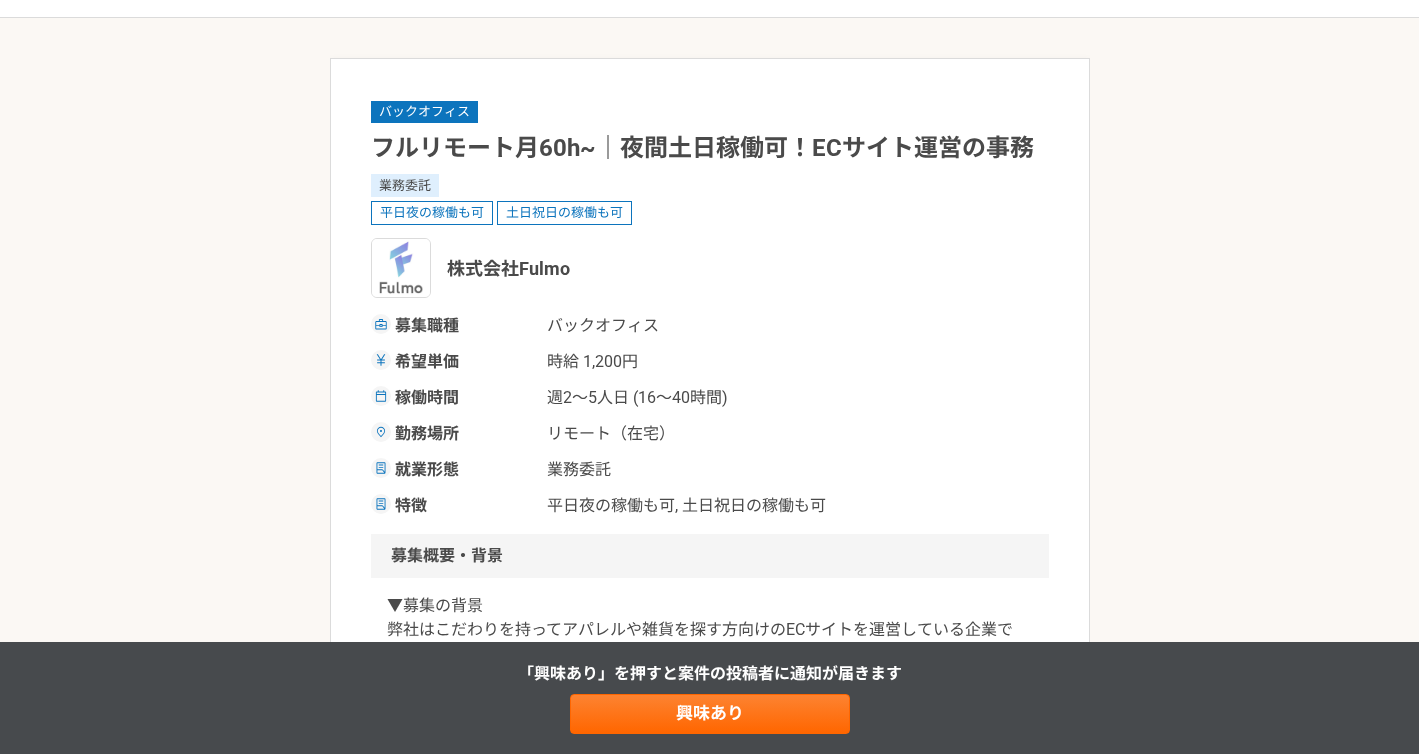 scroll, scrollTop: 0, scrollLeft: 0, axis: both 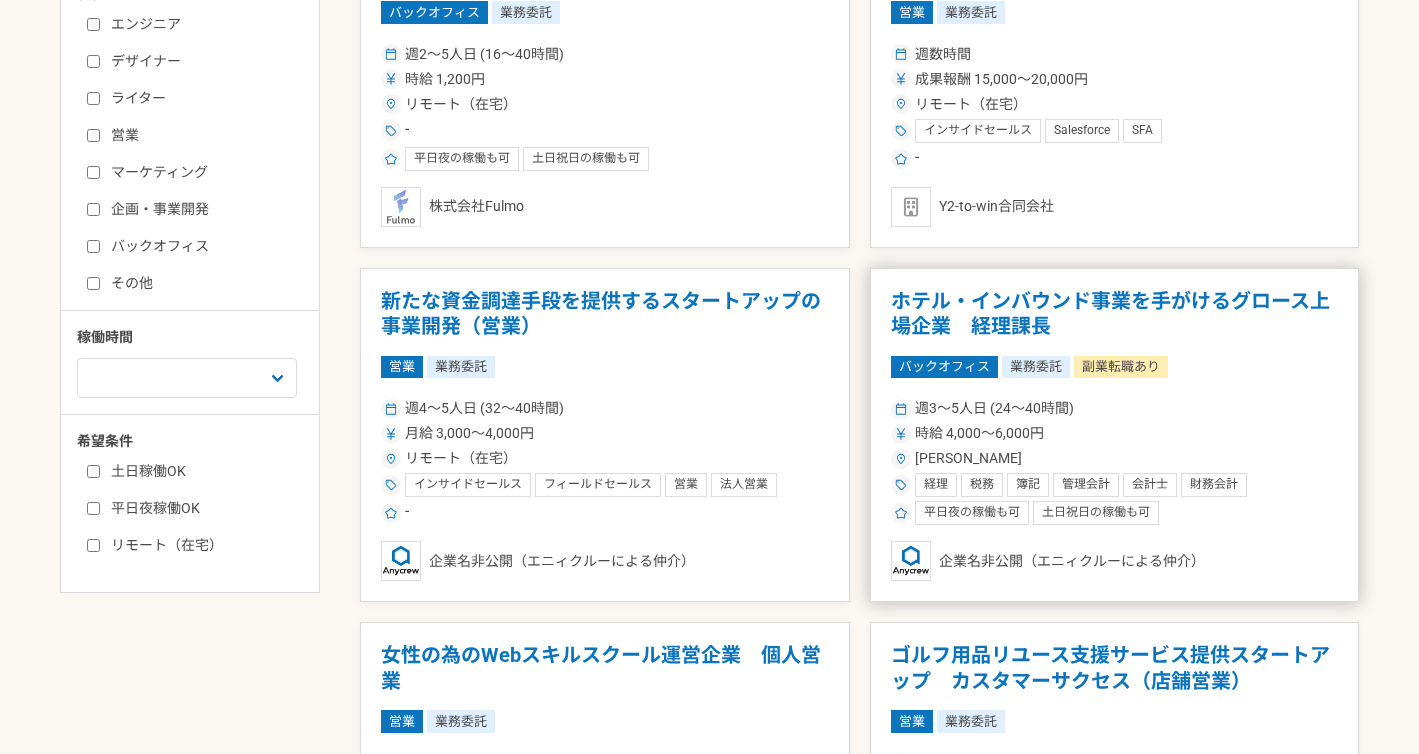 click on "ホテル・インバウンド事業を手がけるグロース上場企業　経理課長" at bounding box center (1115, 314) 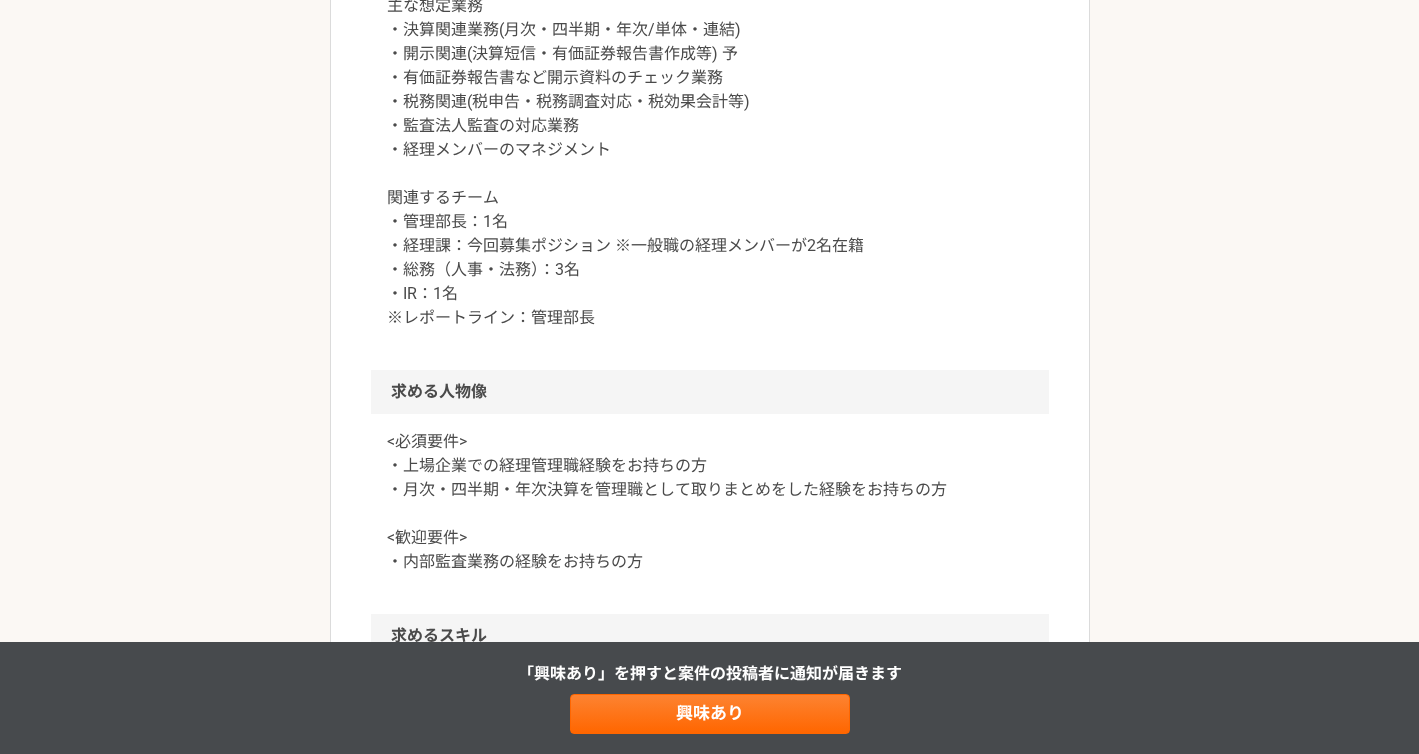 scroll, scrollTop: 1519, scrollLeft: 0, axis: vertical 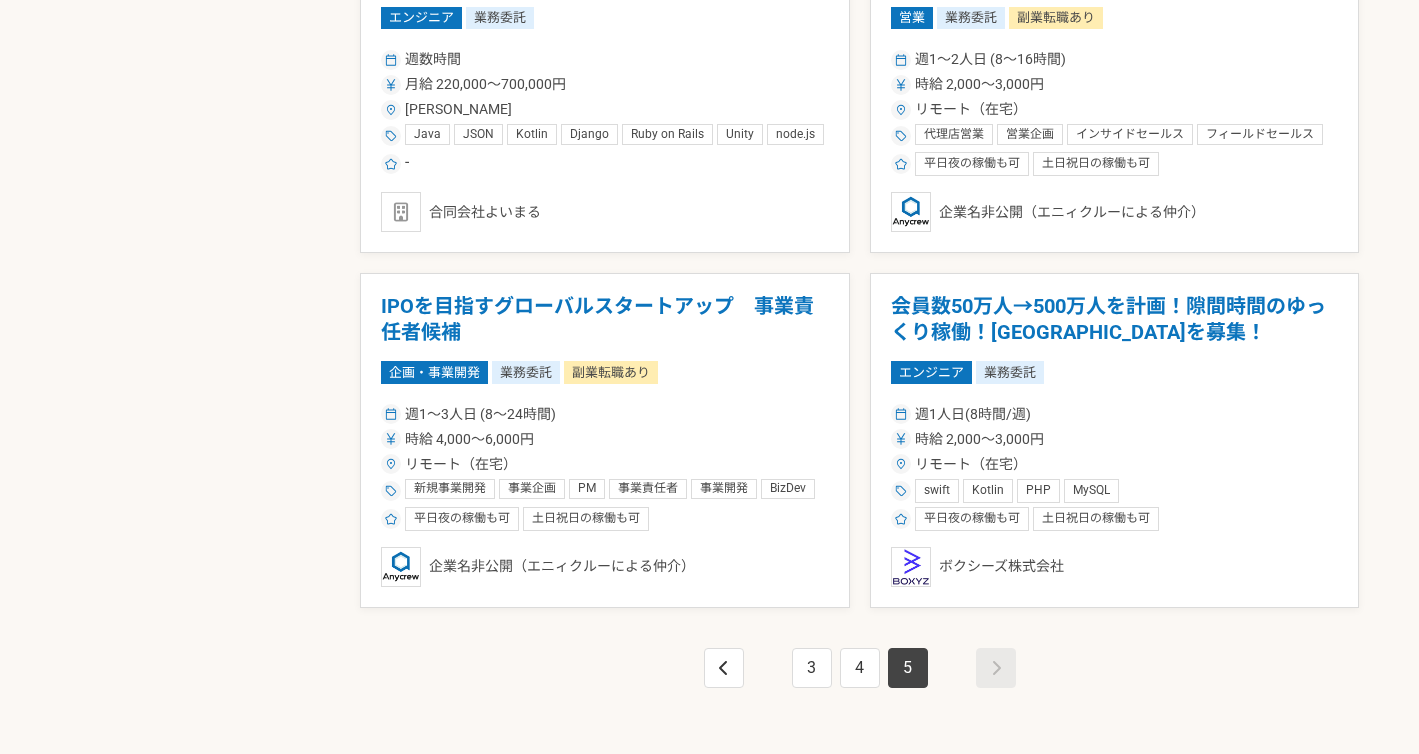 click at bounding box center [996, 668] 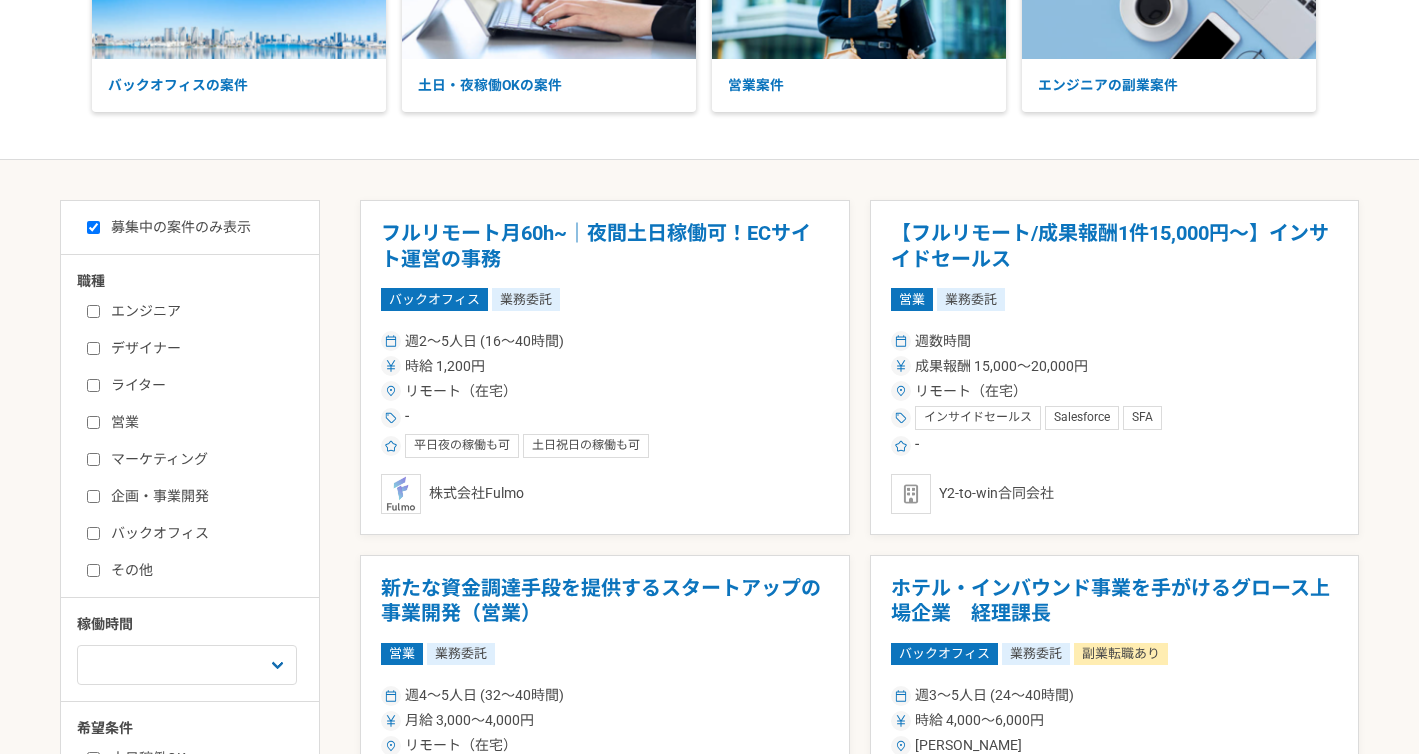 scroll, scrollTop: 249, scrollLeft: 0, axis: vertical 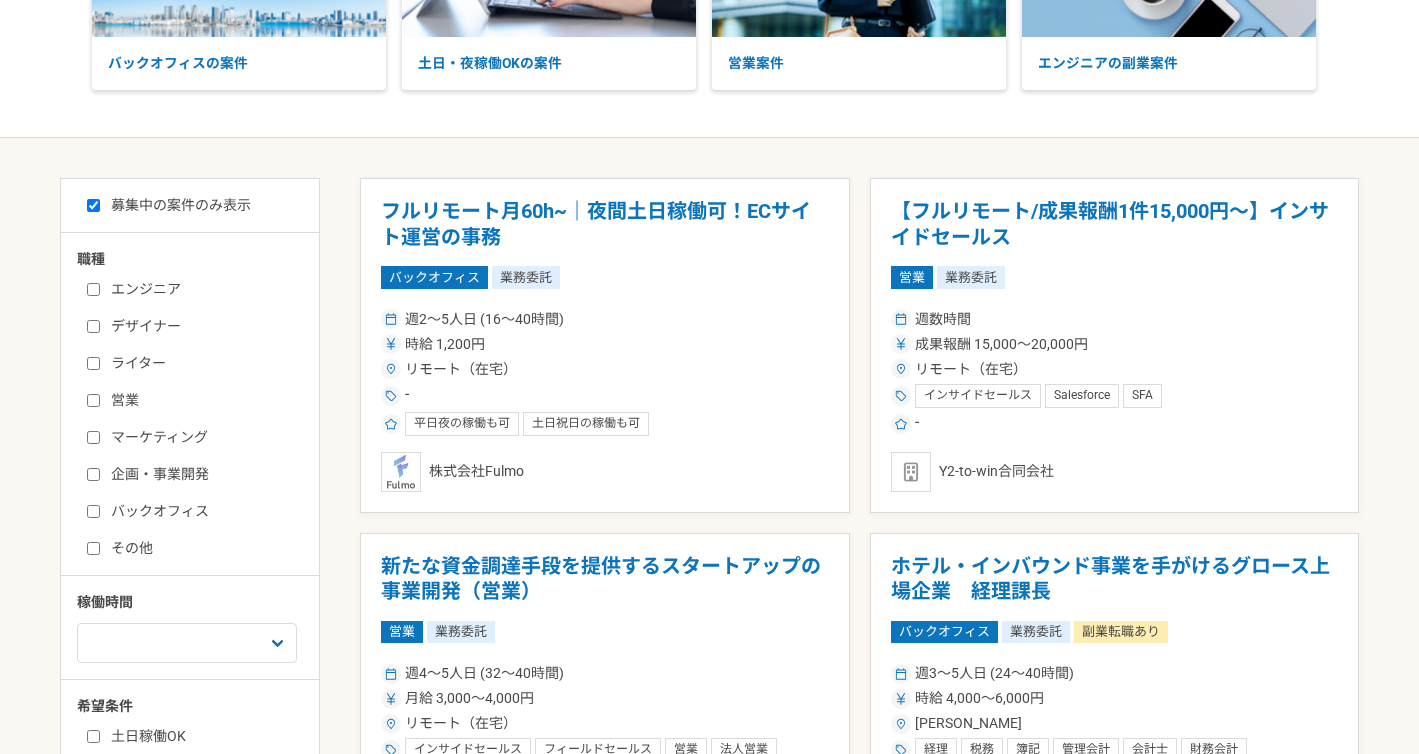 click on "企画・事業開発" at bounding box center (202, 474) 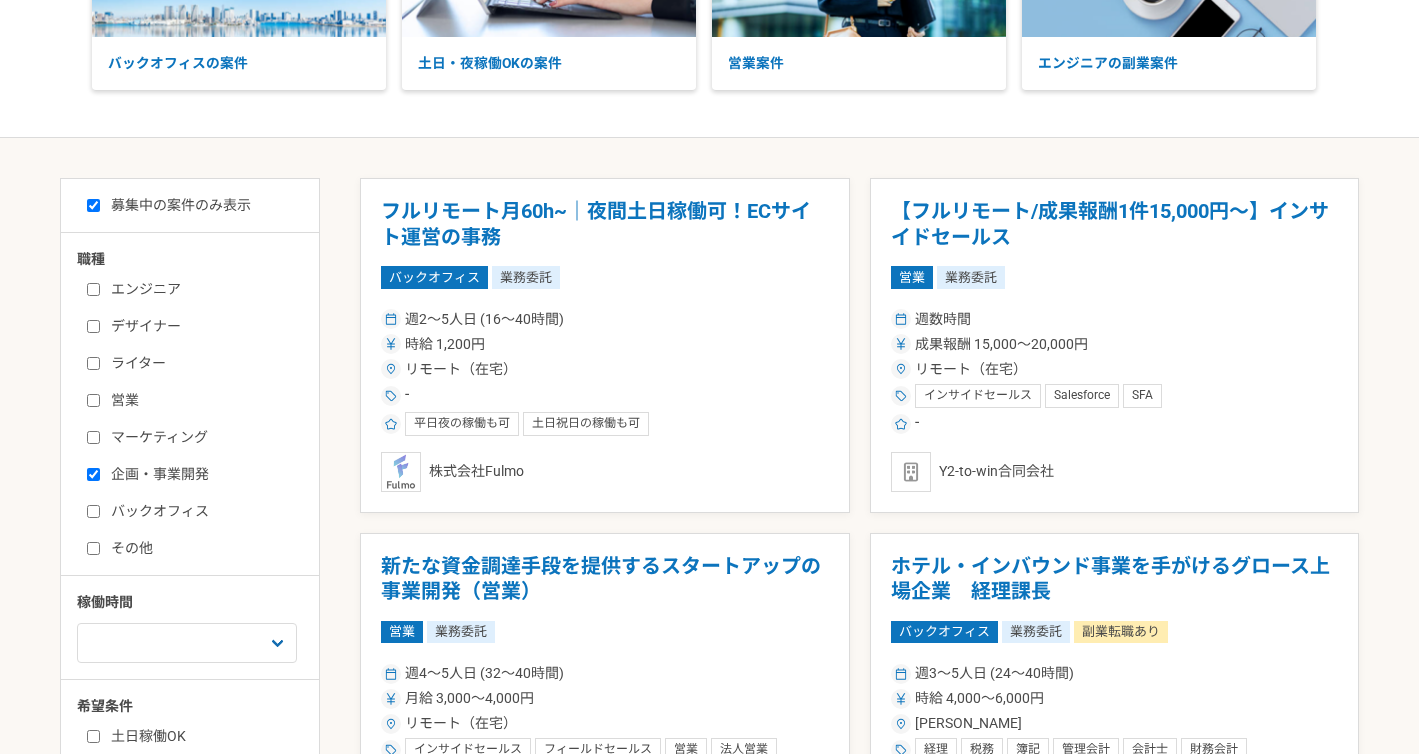 checkbox on "true" 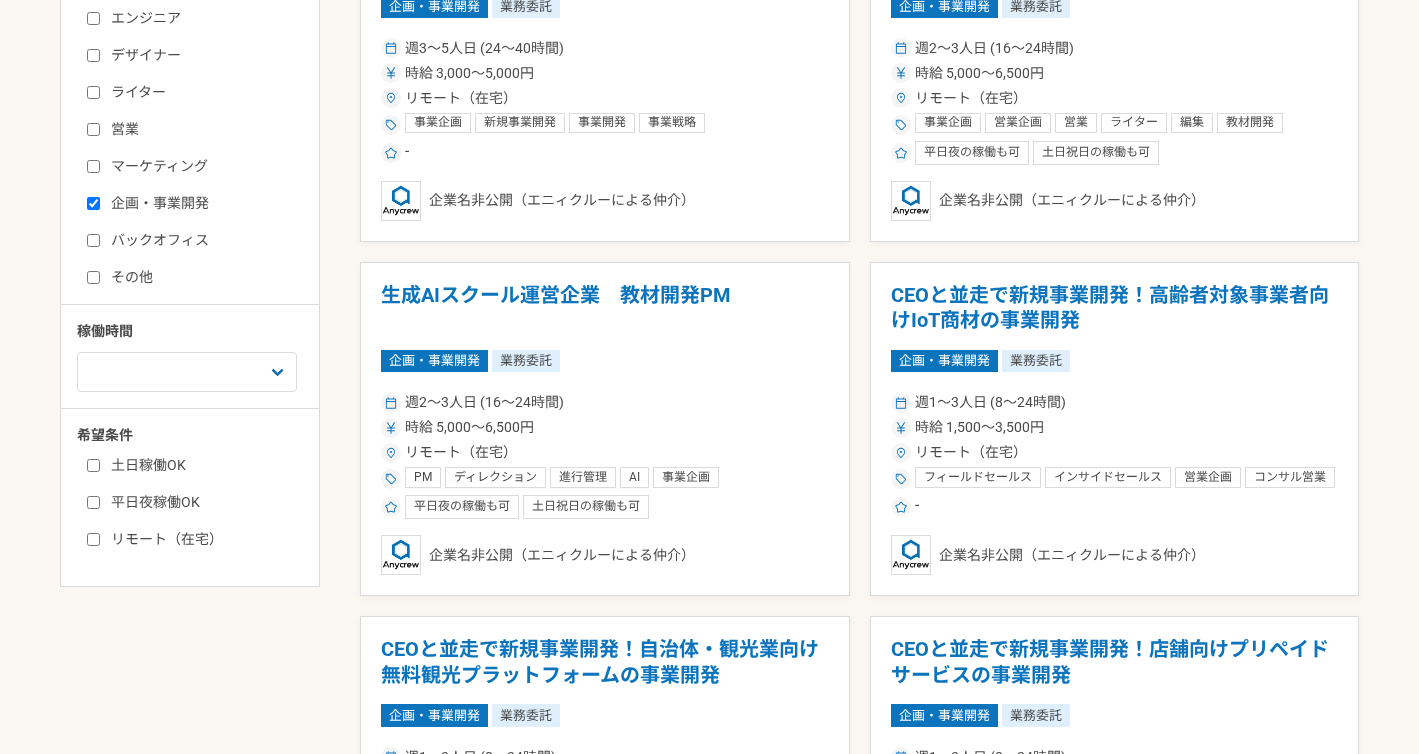 scroll, scrollTop: 545, scrollLeft: 0, axis: vertical 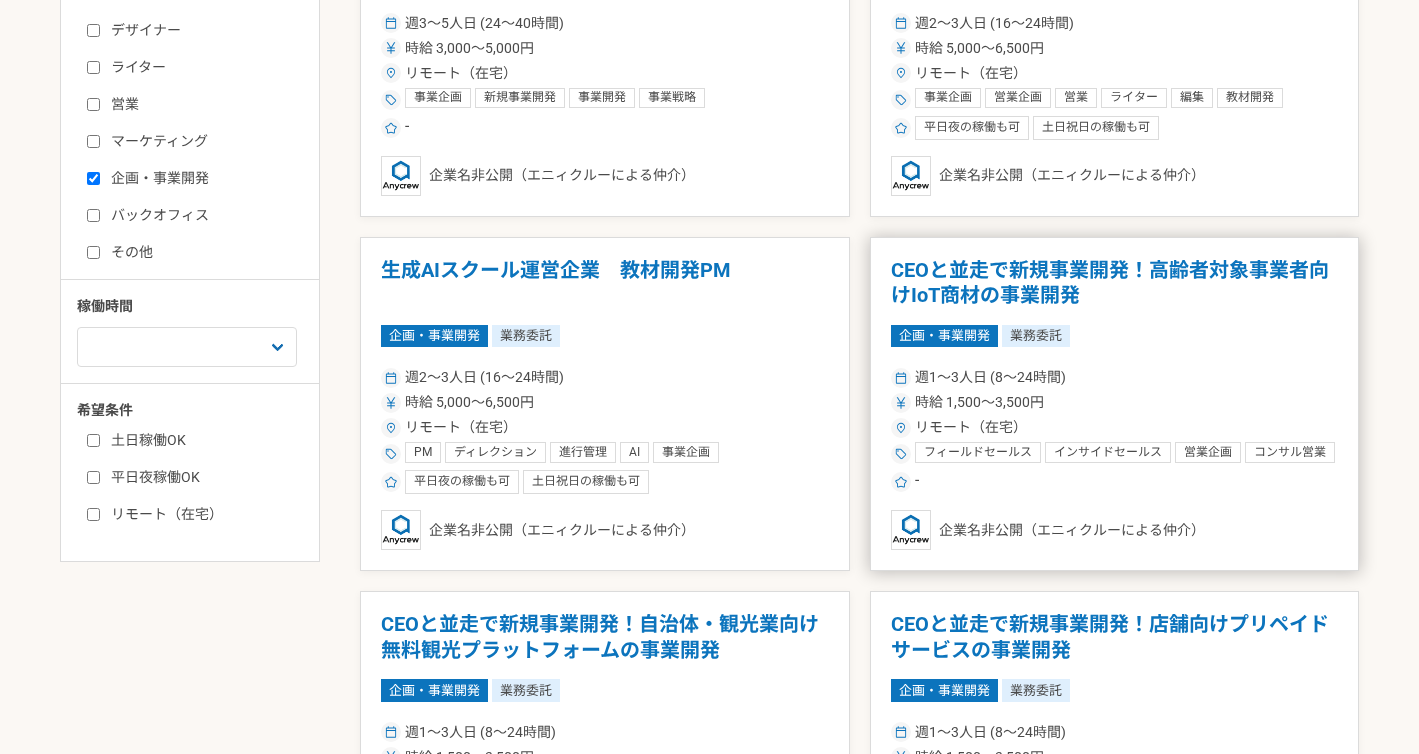 click on "CEOと並走で新規事業開発！高齢者対象事業者向けIoT商材の事業開発" at bounding box center (1115, 283) 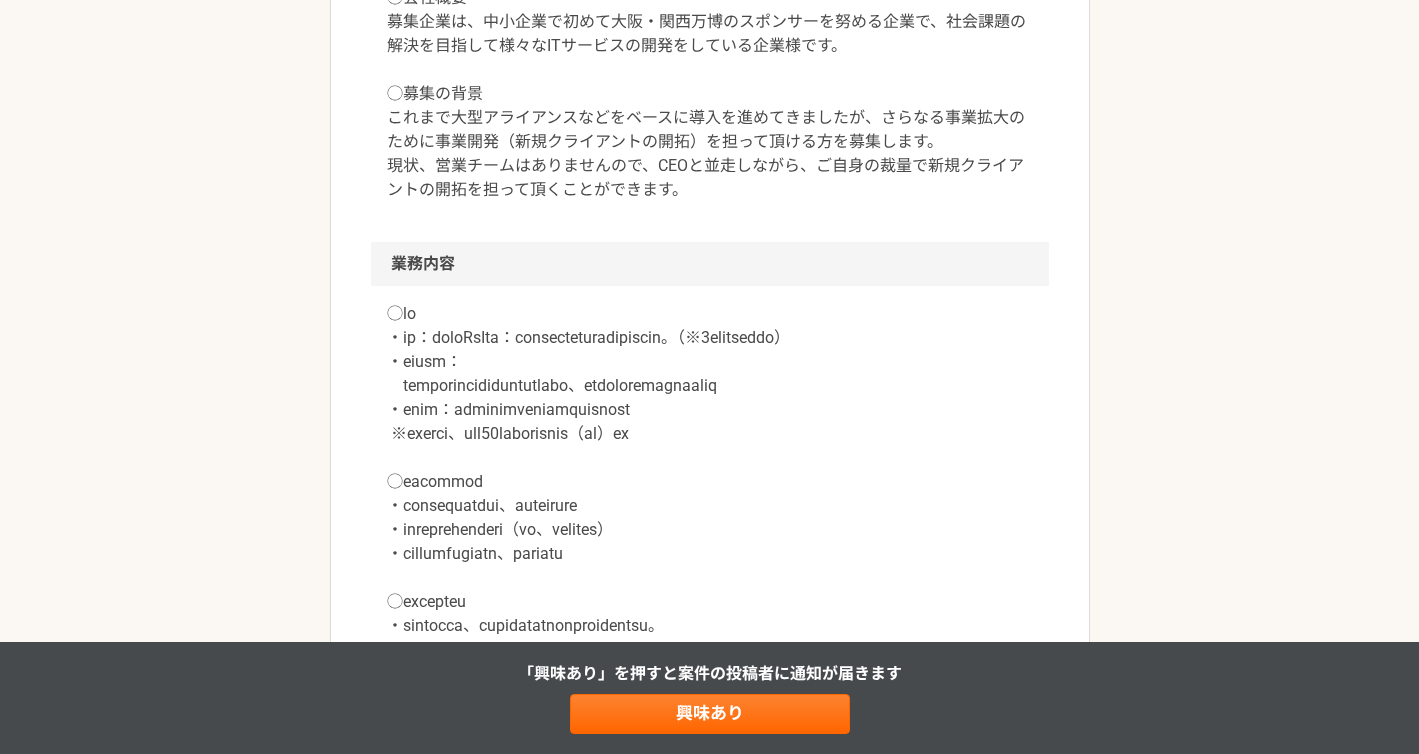 scroll, scrollTop: 64, scrollLeft: 0, axis: vertical 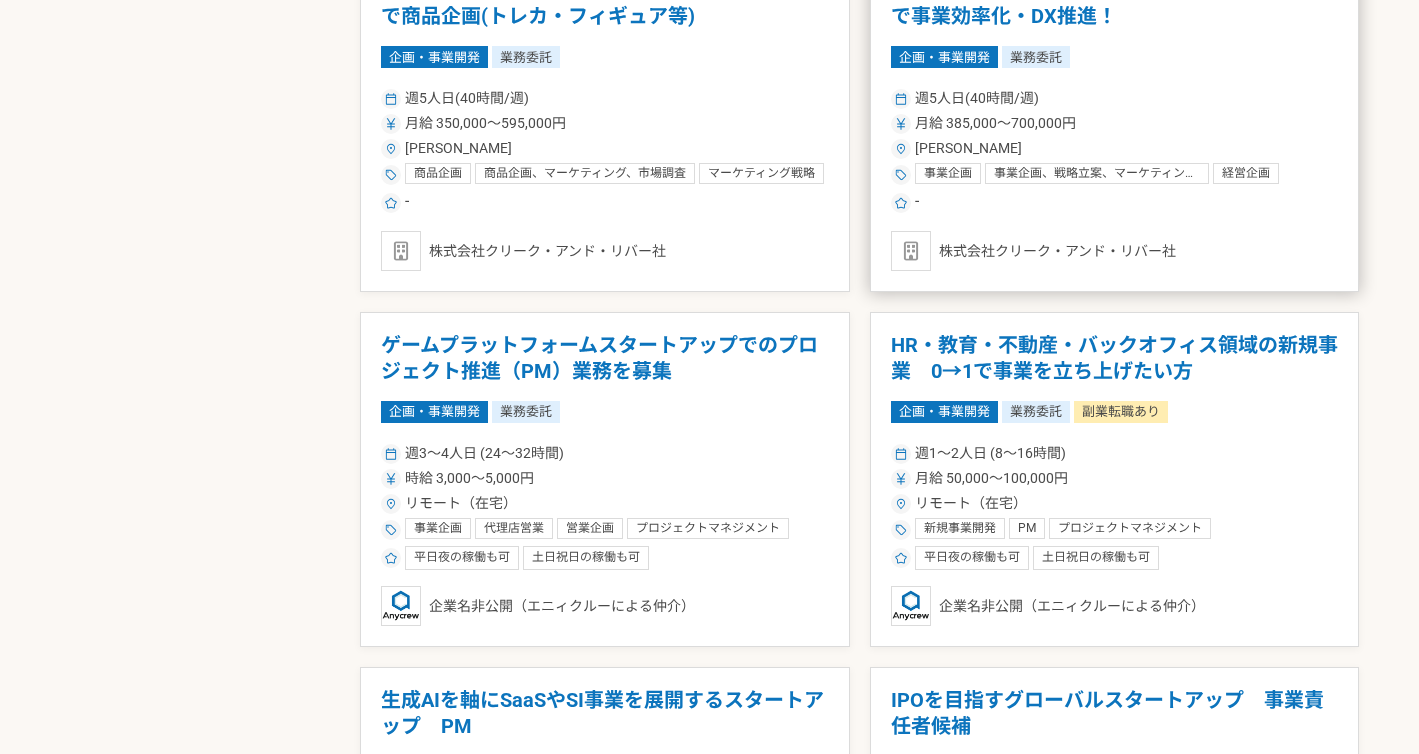 click on "【一部リモ可/フレックス】ホビーコンテンツ企業で事業効率化・DX推進！" at bounding box center (1115, 4) 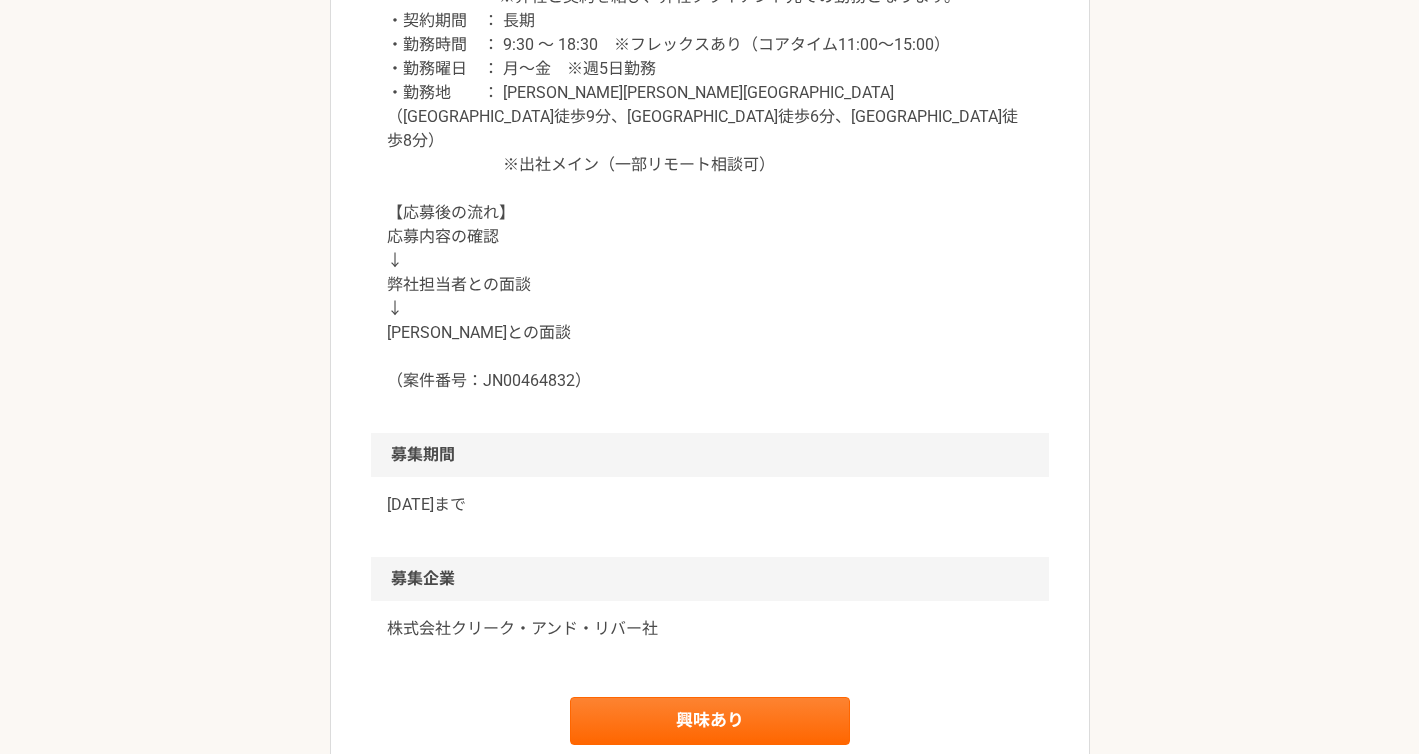 scroll, scrollTop: 2443, scrollLeft: 0, axis: vertical 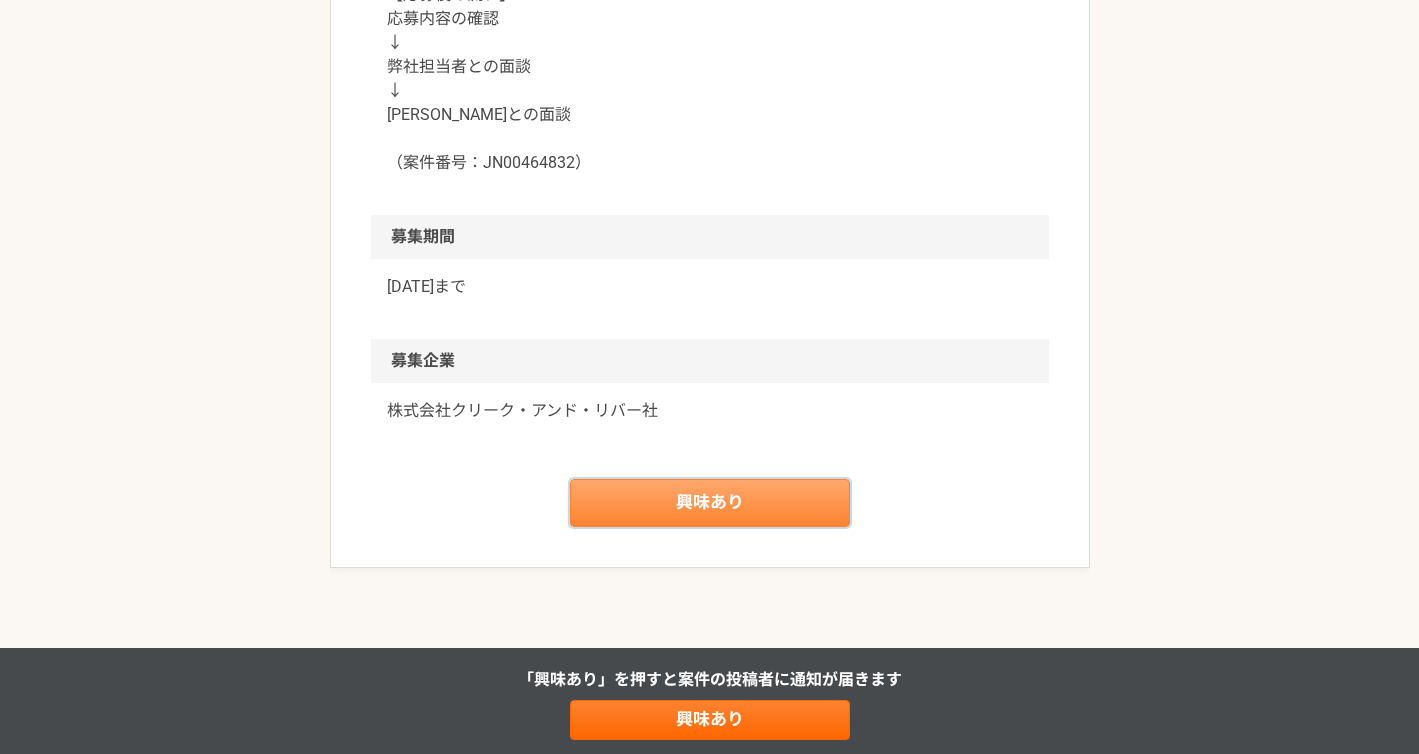 click on "興味あり" at bounding box center (710, 503) 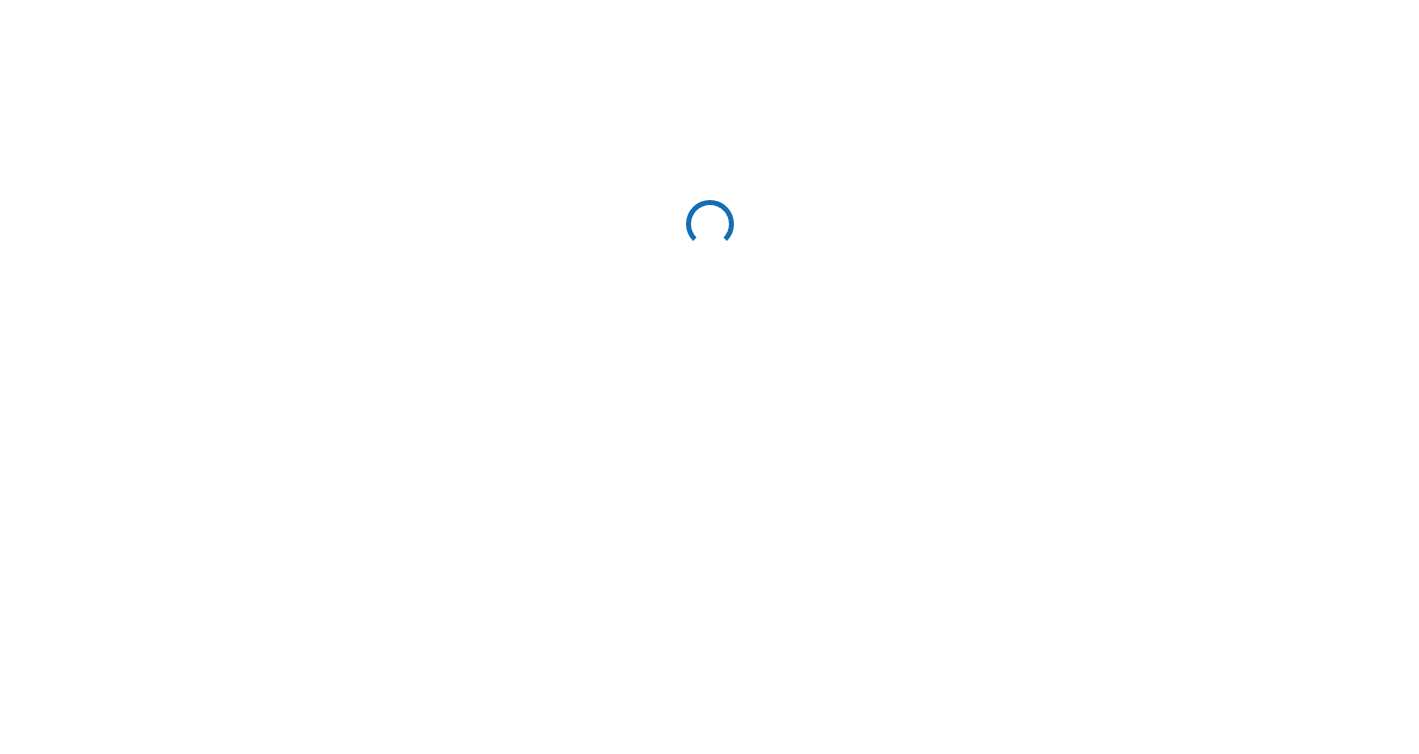 scroll, scrollTop: 0, scrollLeft: 0, axis: both 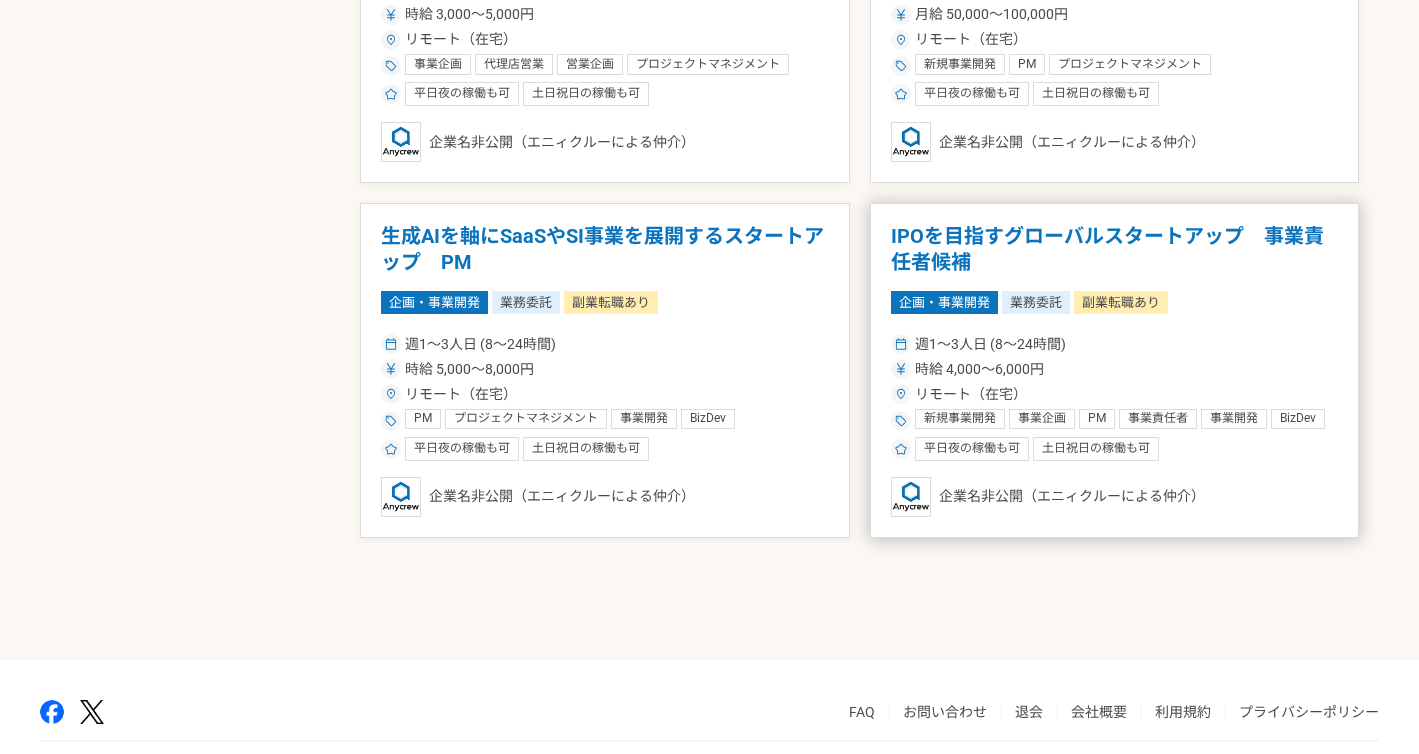 click on "IPOを目指すグローバルスタートアップ　事業責任者候補" at bounding box center (1115, 249) 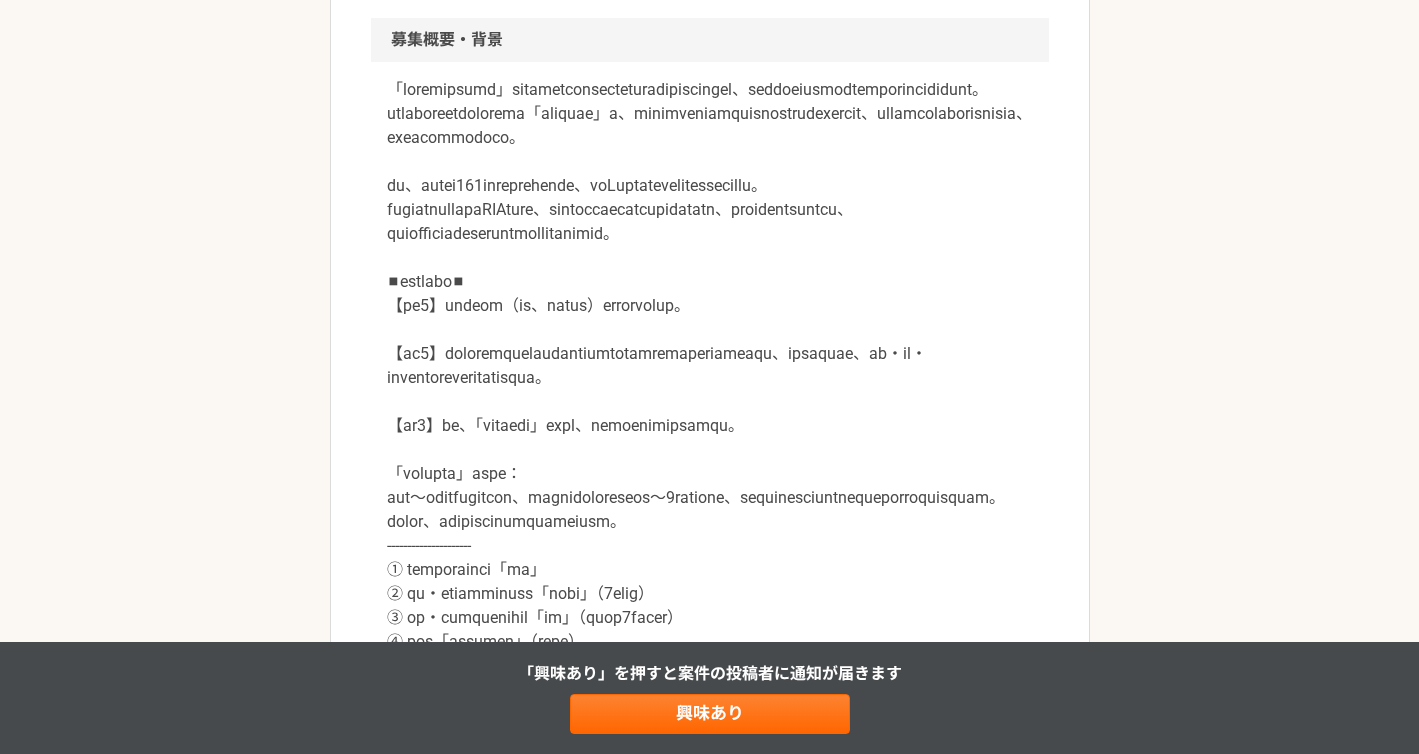 scroll, scrollTop: 624, scrollLeft: 0, axis: vertical 